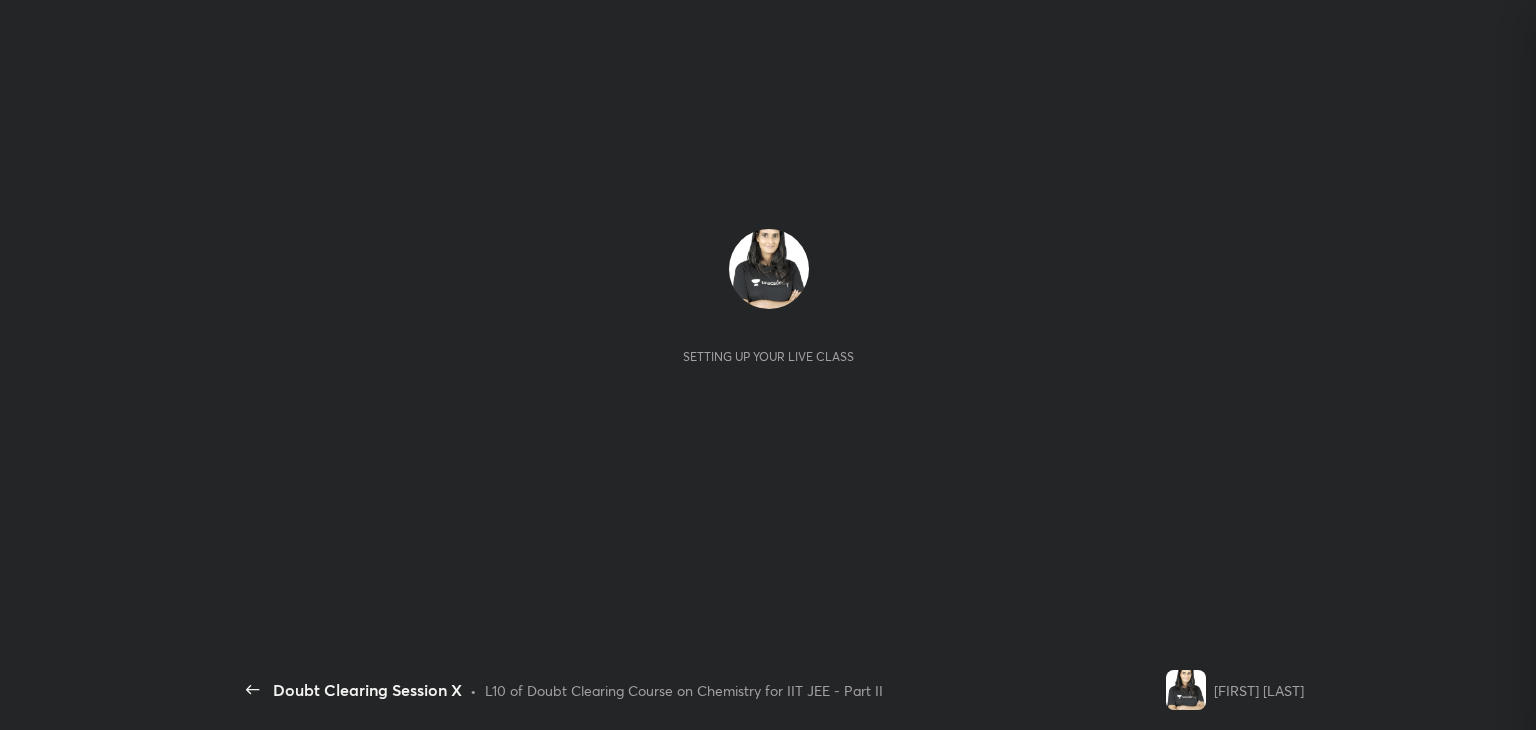 scroll, scrollTop: 0, scrollLeft: 0, axis: both 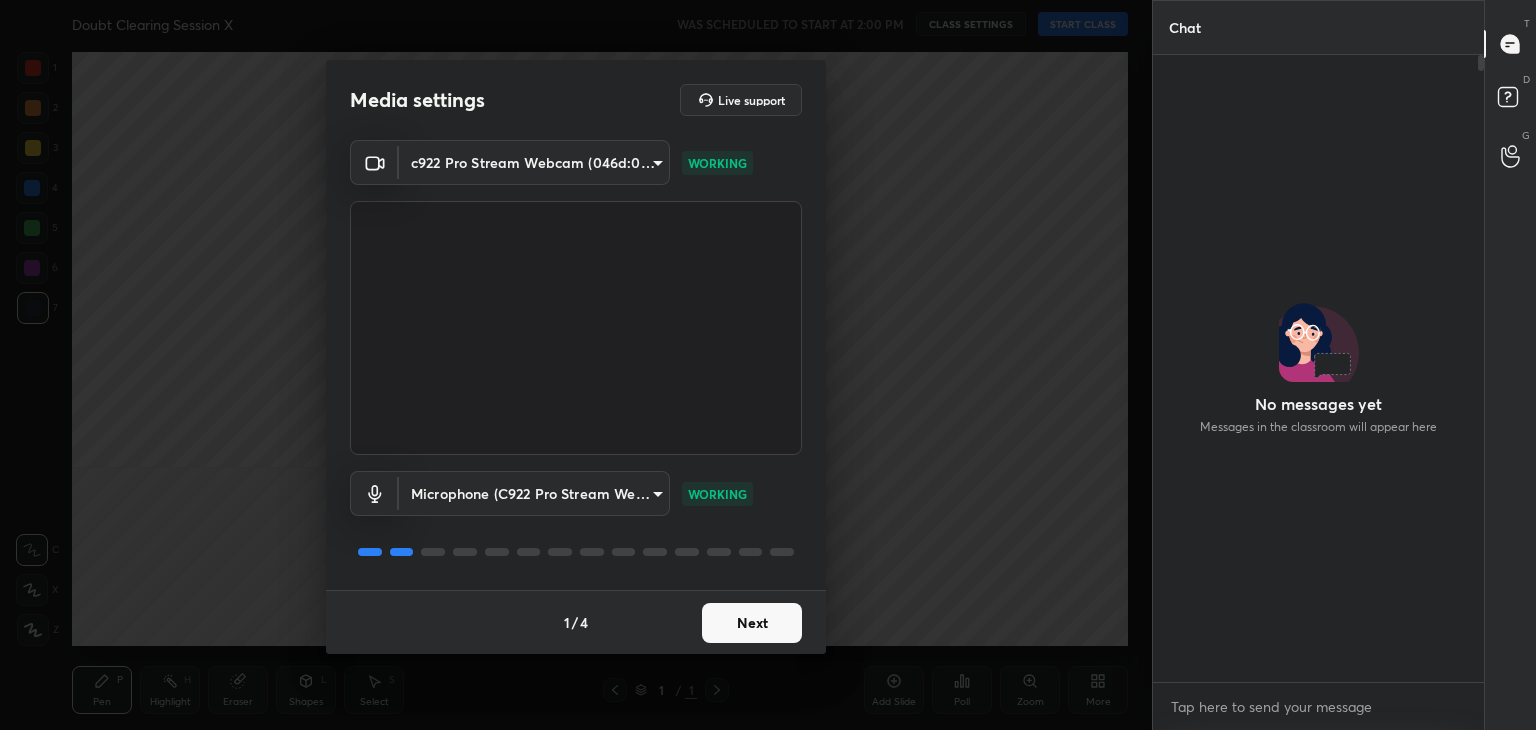 click on "Next" at bounding box center [752, 623] 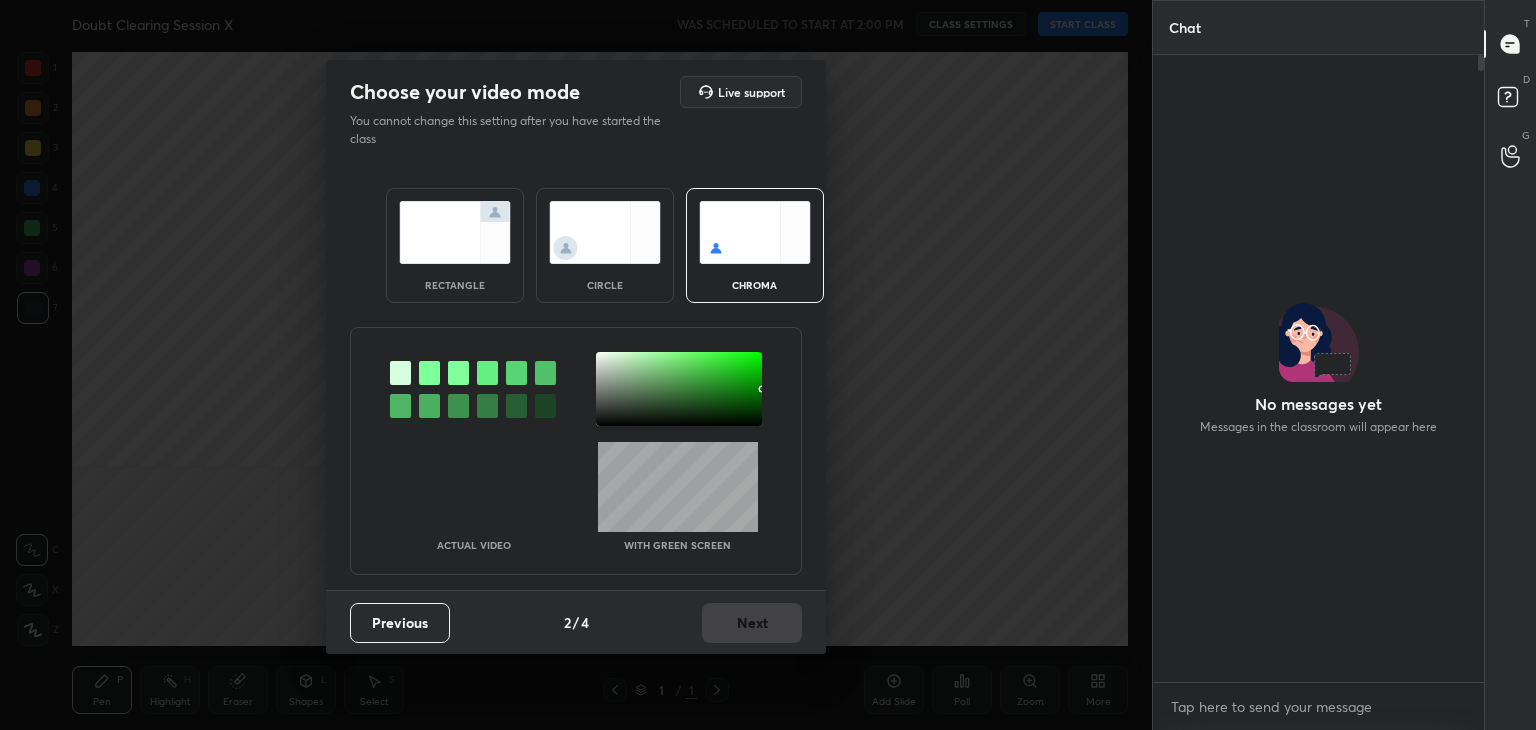 click at bounding box center [429, 373] 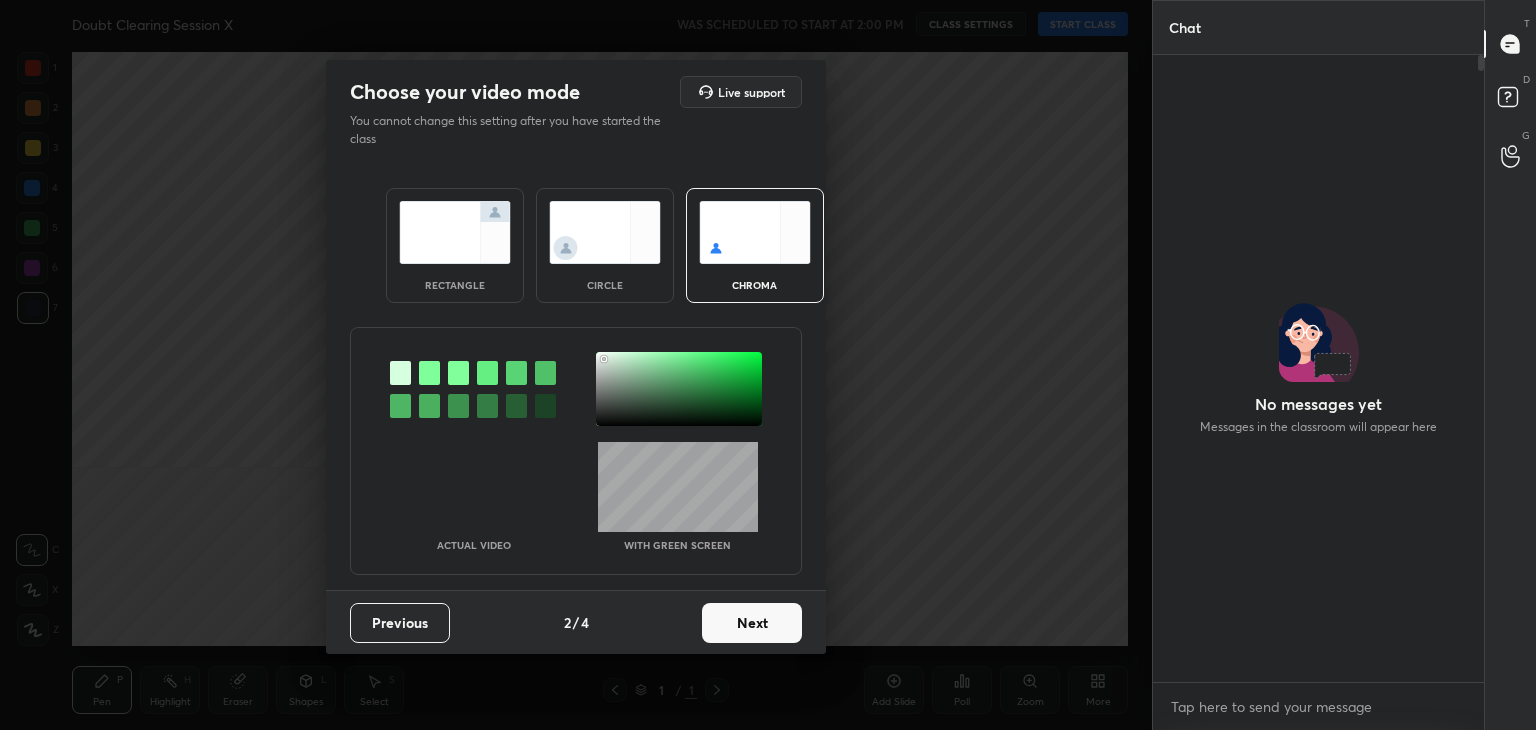 click at bounding box center (679, 389) 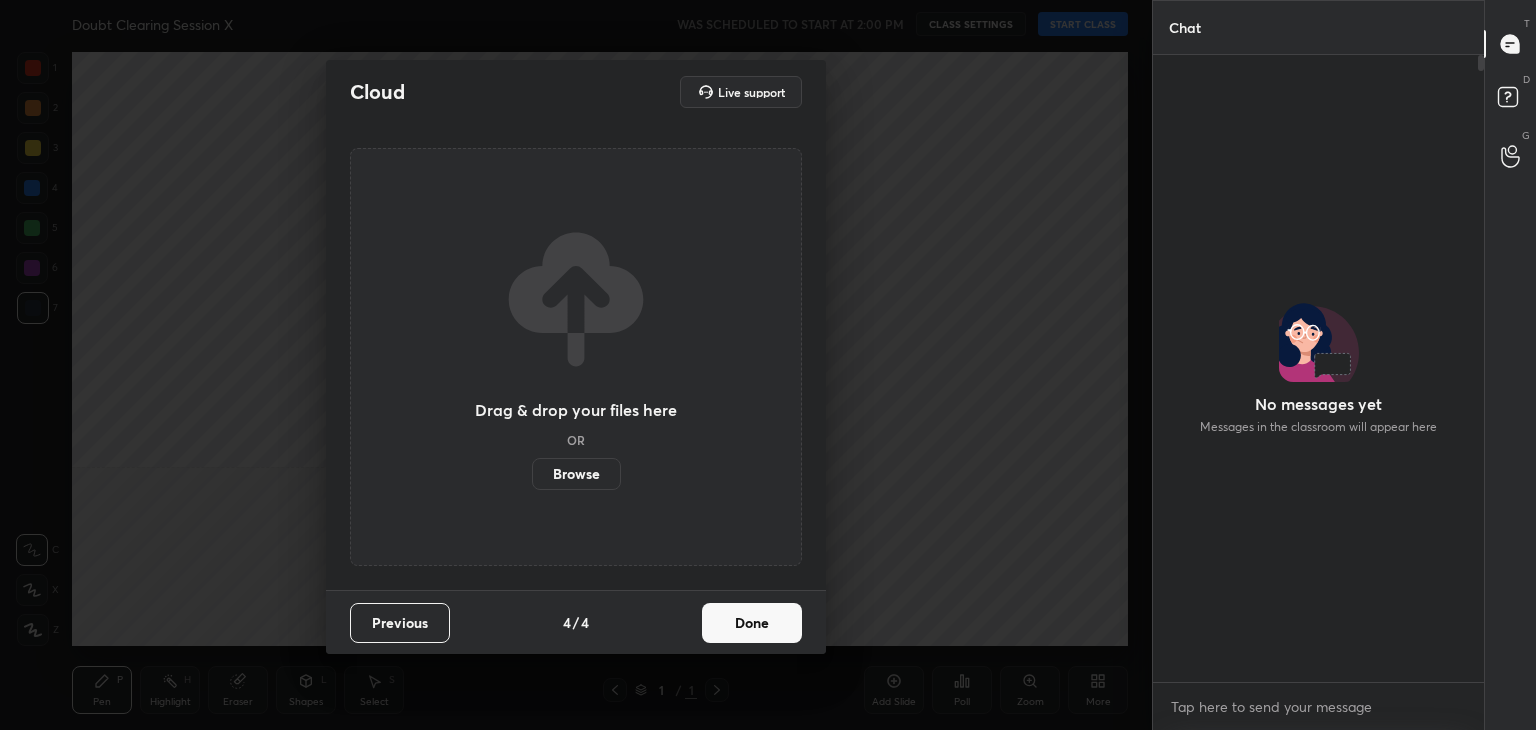 click on "Done" at bounding box center [752, 623] 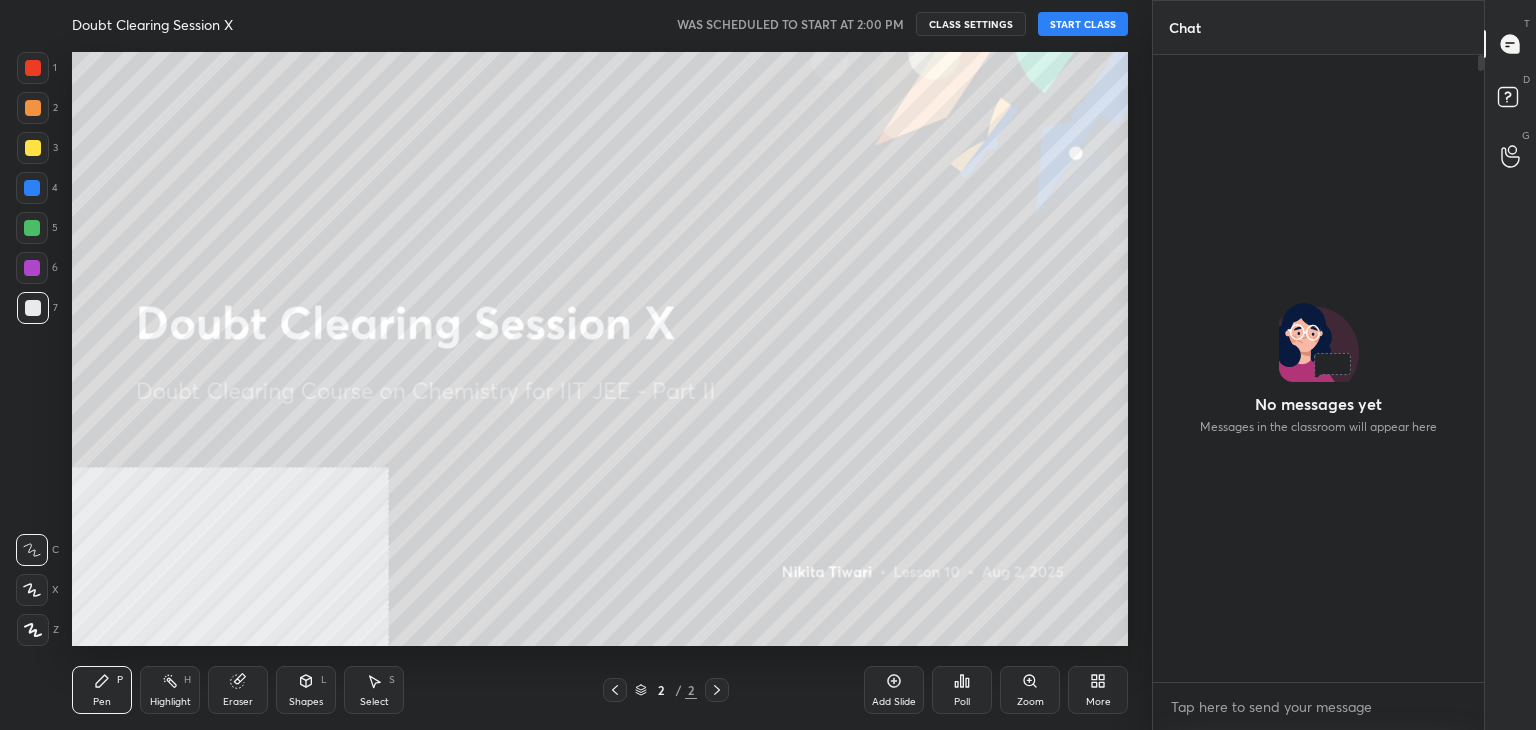 click on "START CLASS" at bounding box center (1083, 24) 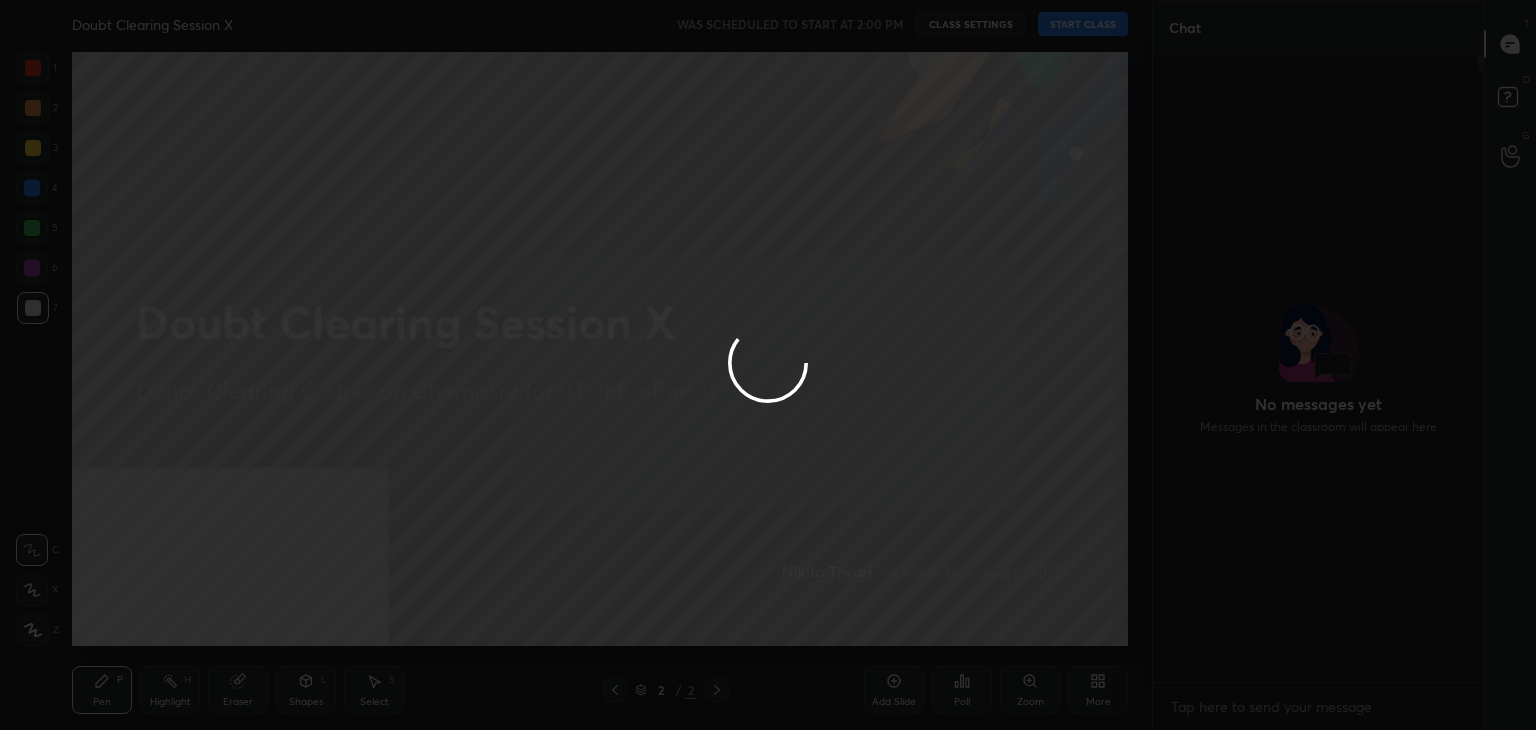 type on "x" 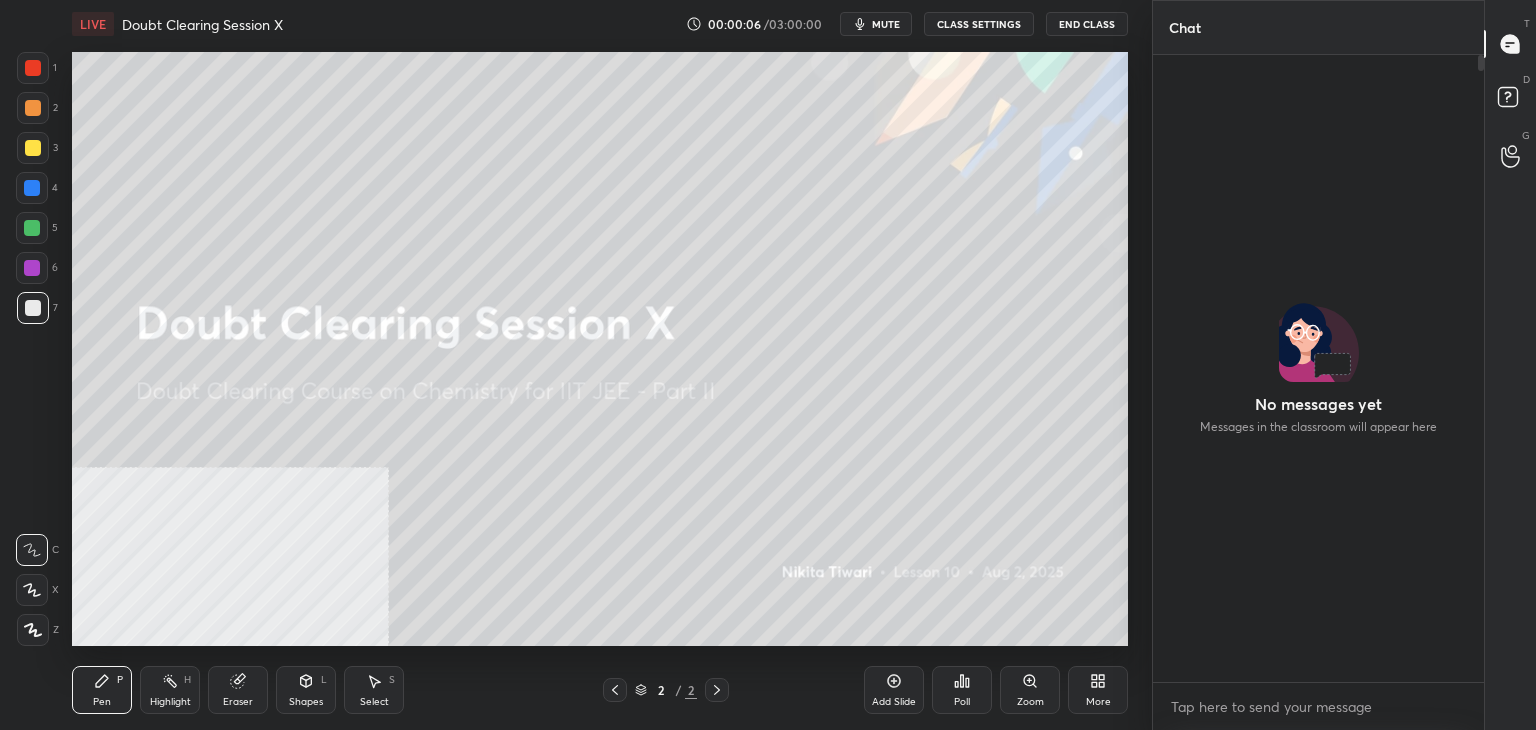 click 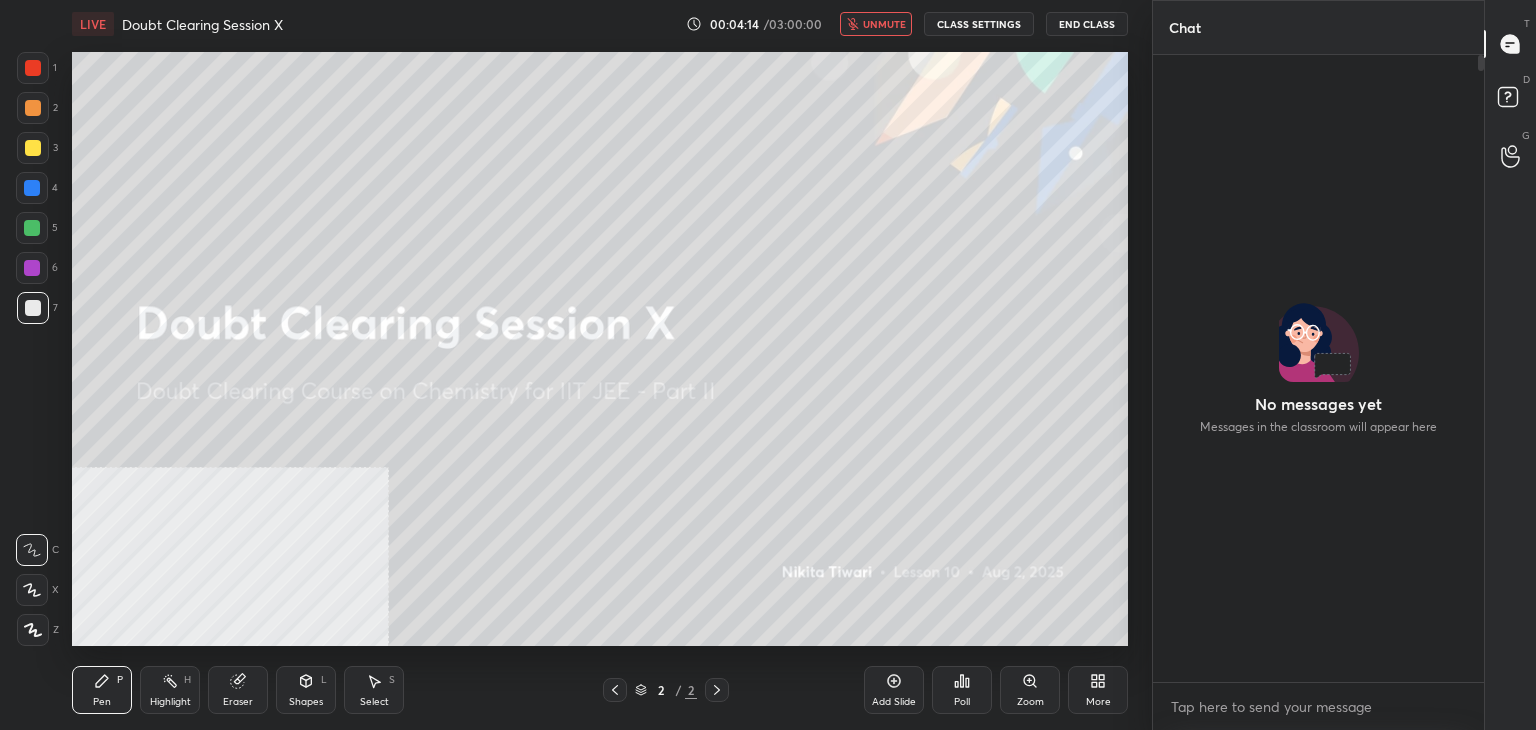 type 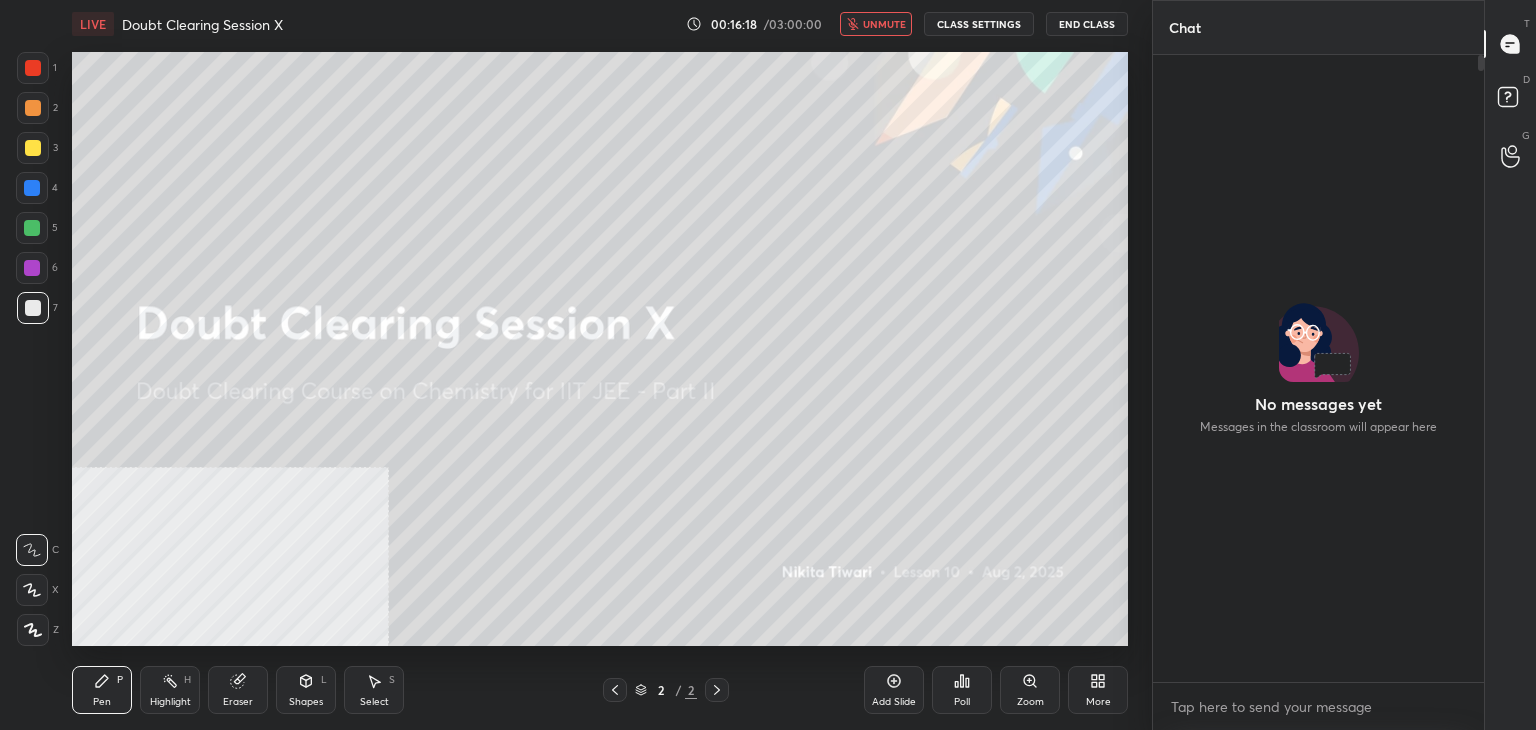 click on "End Class" at bounding box center [1087, 24] 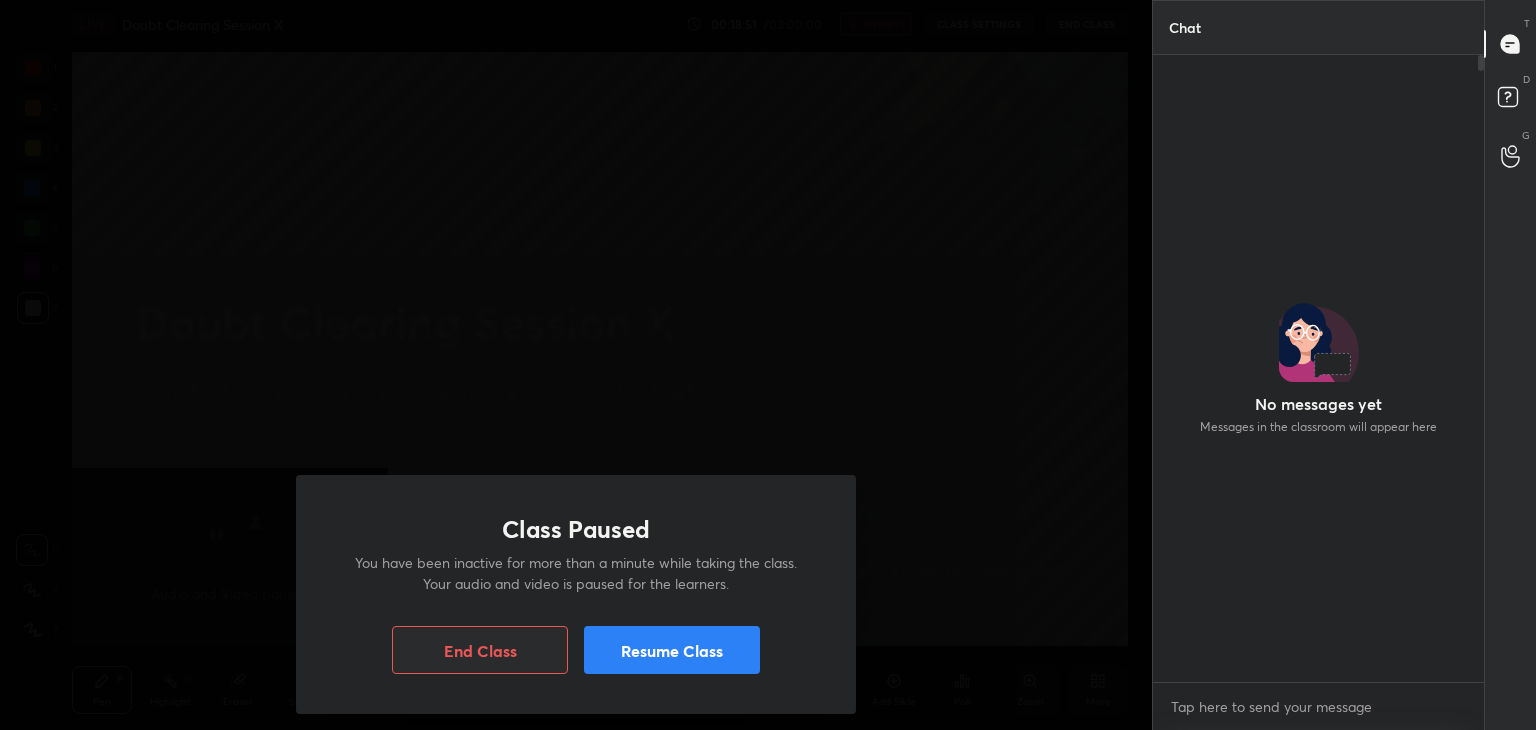 click on "Resume Class" at bounding box center [672, 650] 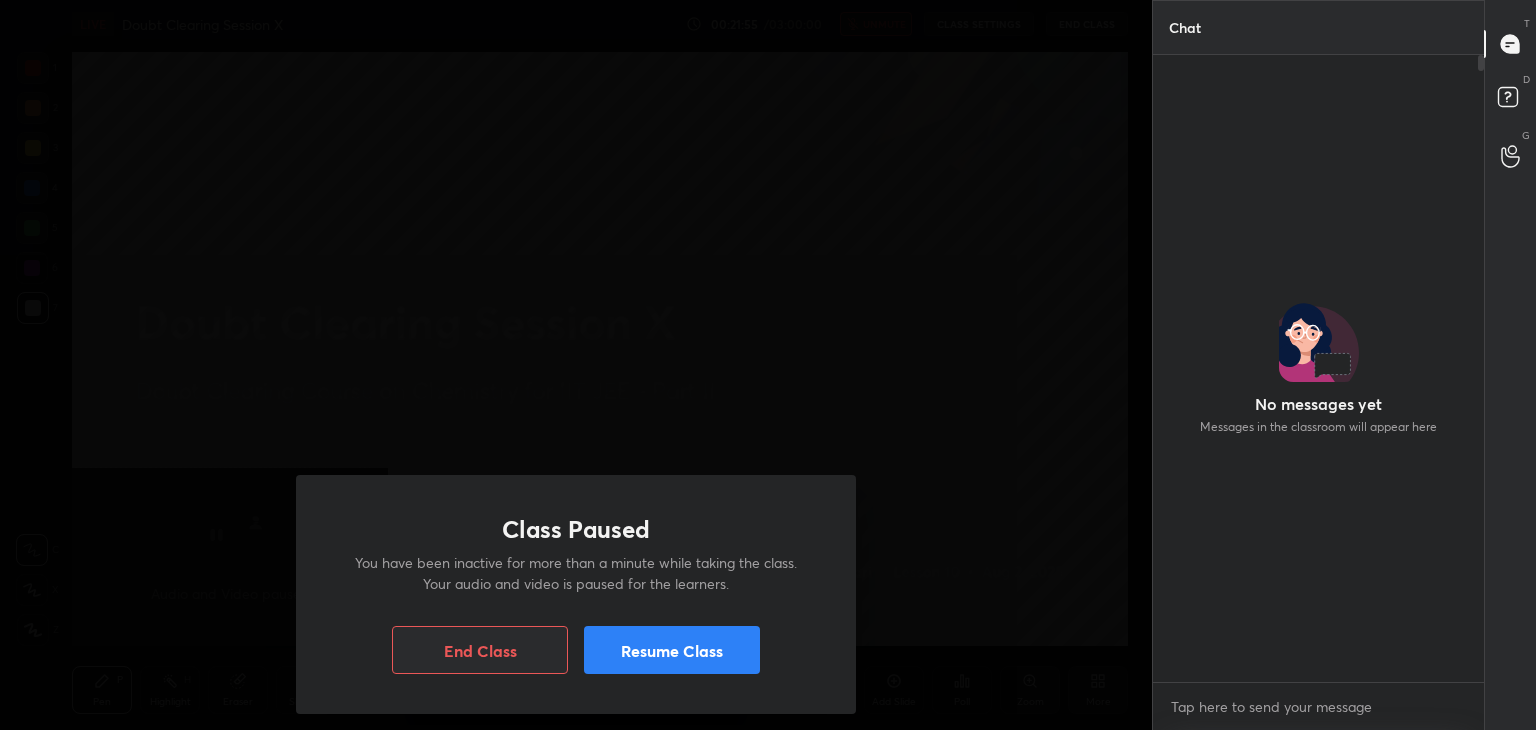 click on "Resume Class" at bounding box center (672, 650) 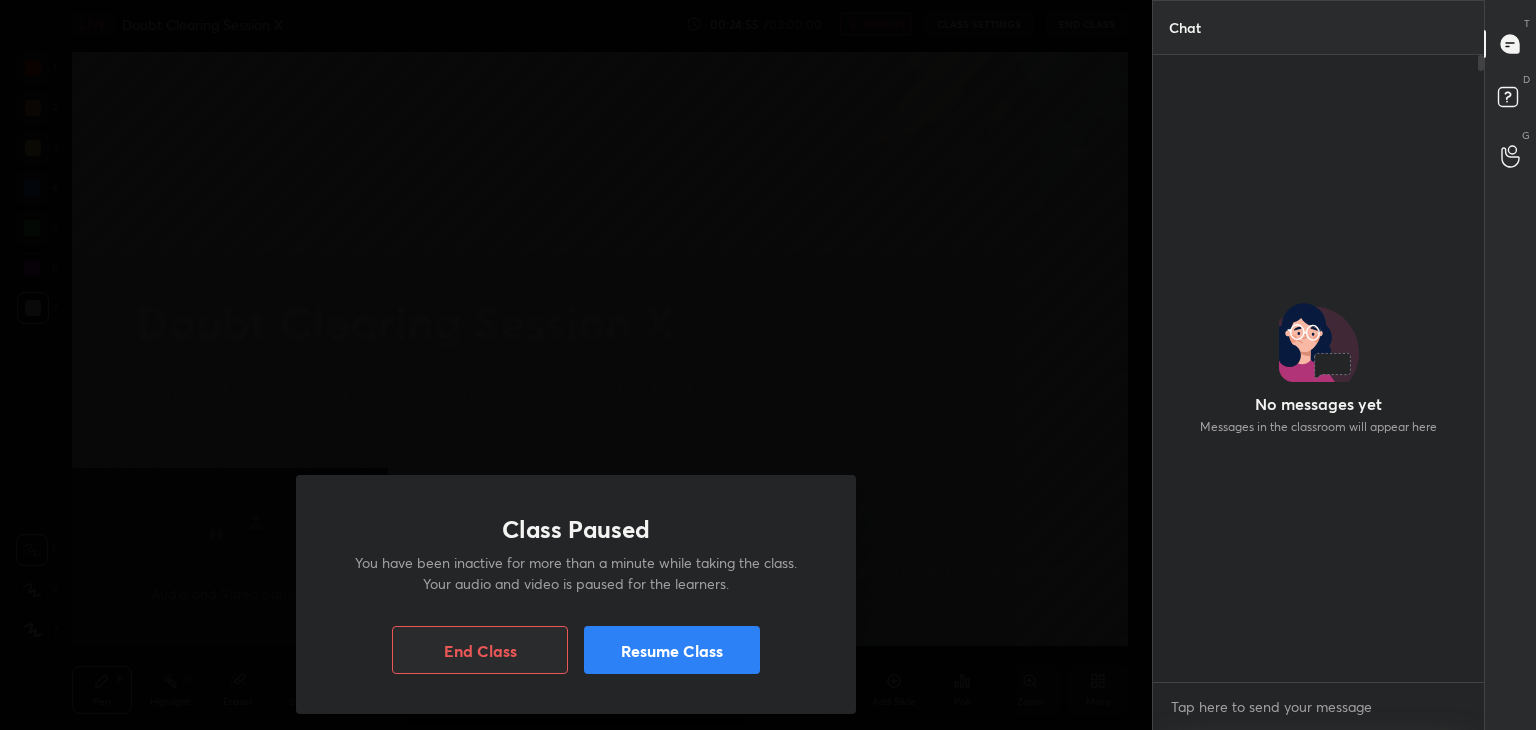 click on "Resume Class" at bounding box center (672, 650) 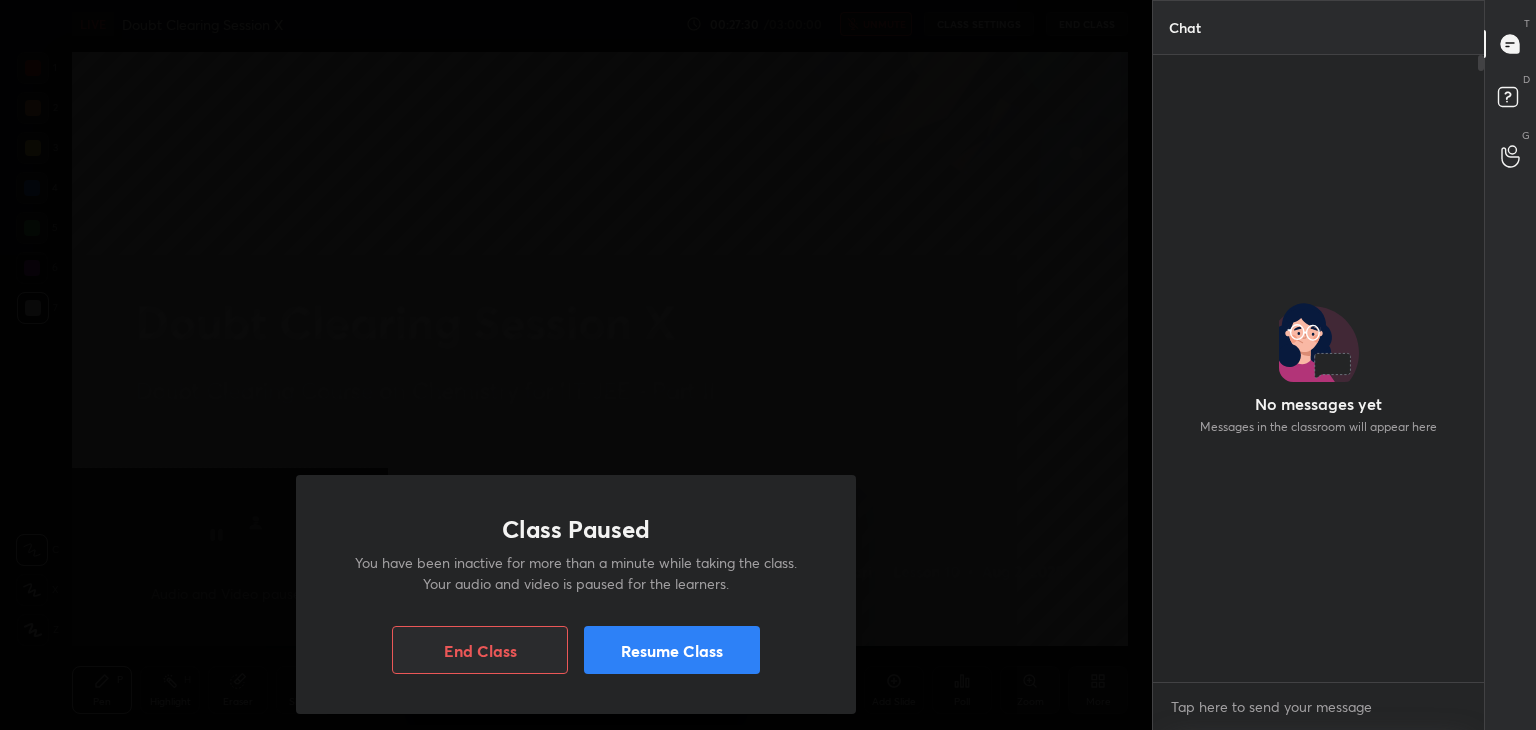 click on "Resume Class" at bounding box center (672, 650) 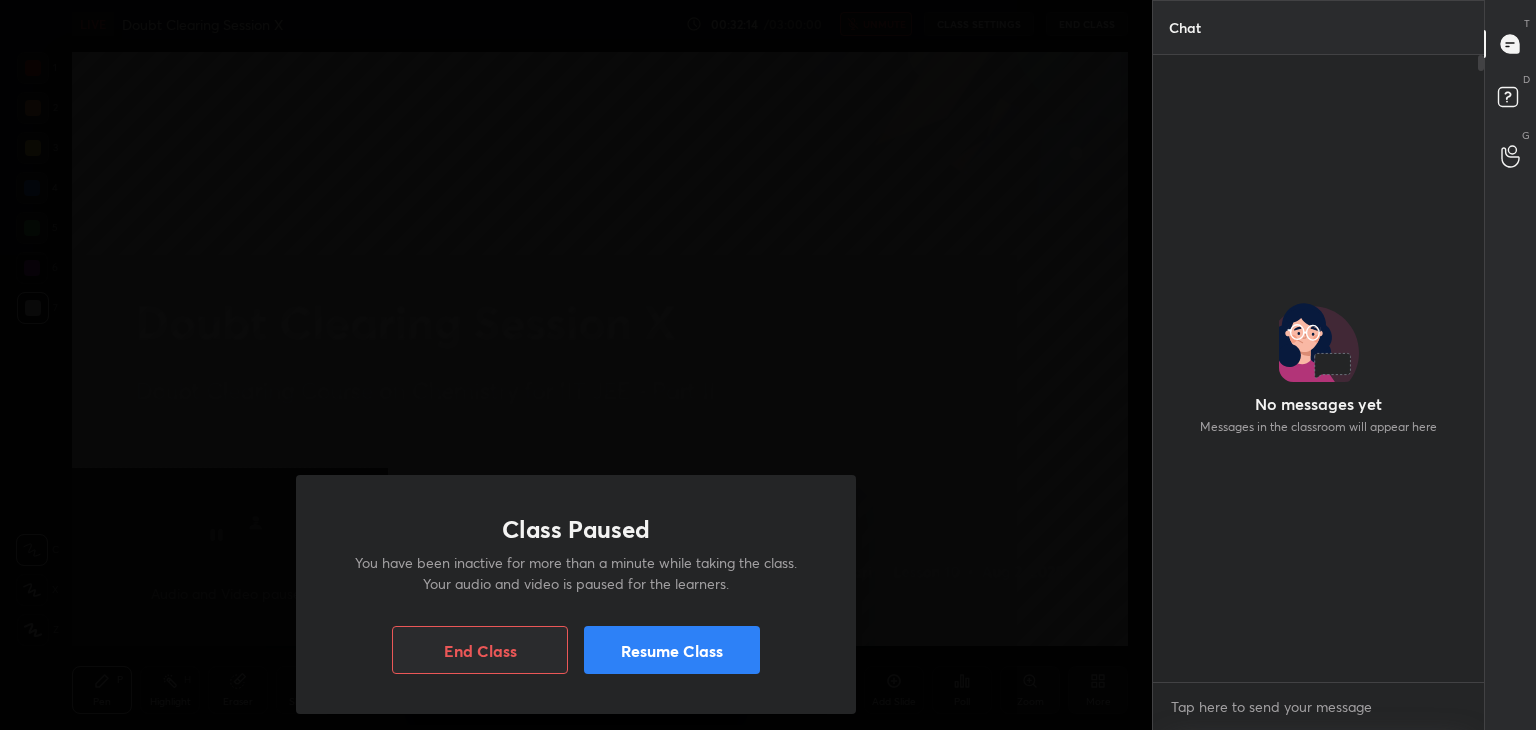 click on "Resume Class" at bounding box center [672, 650] 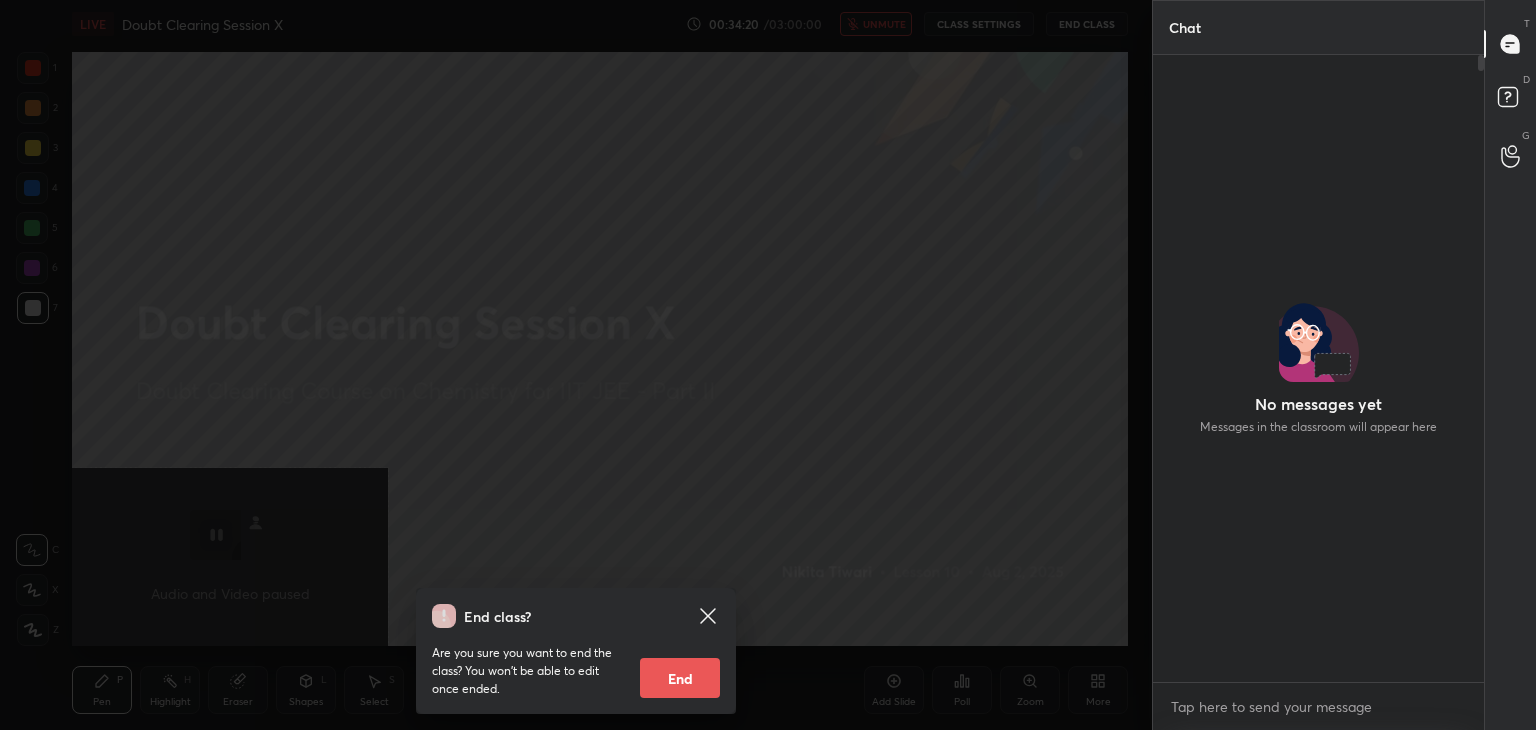 click 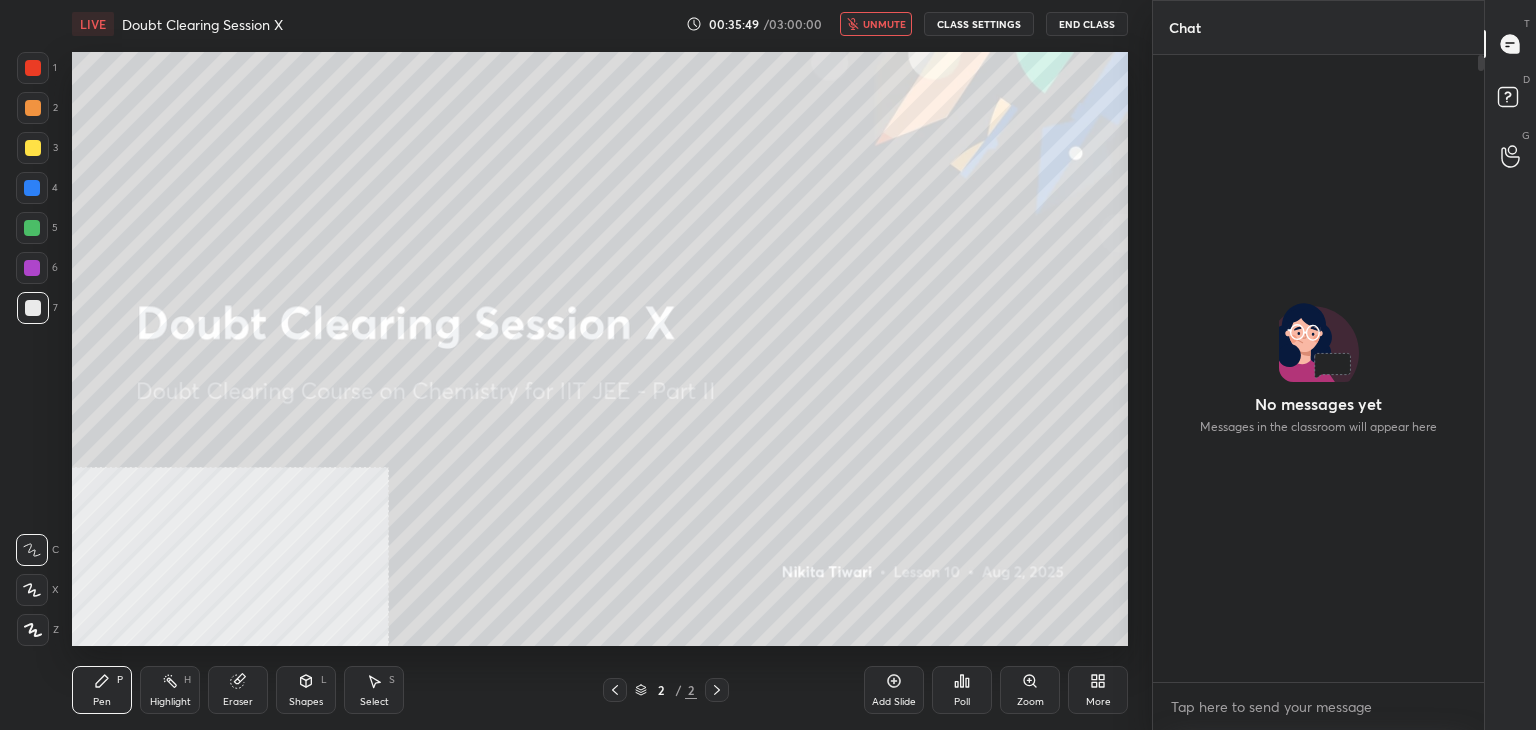 click on "End Class" at bounding box center [1087, 24] 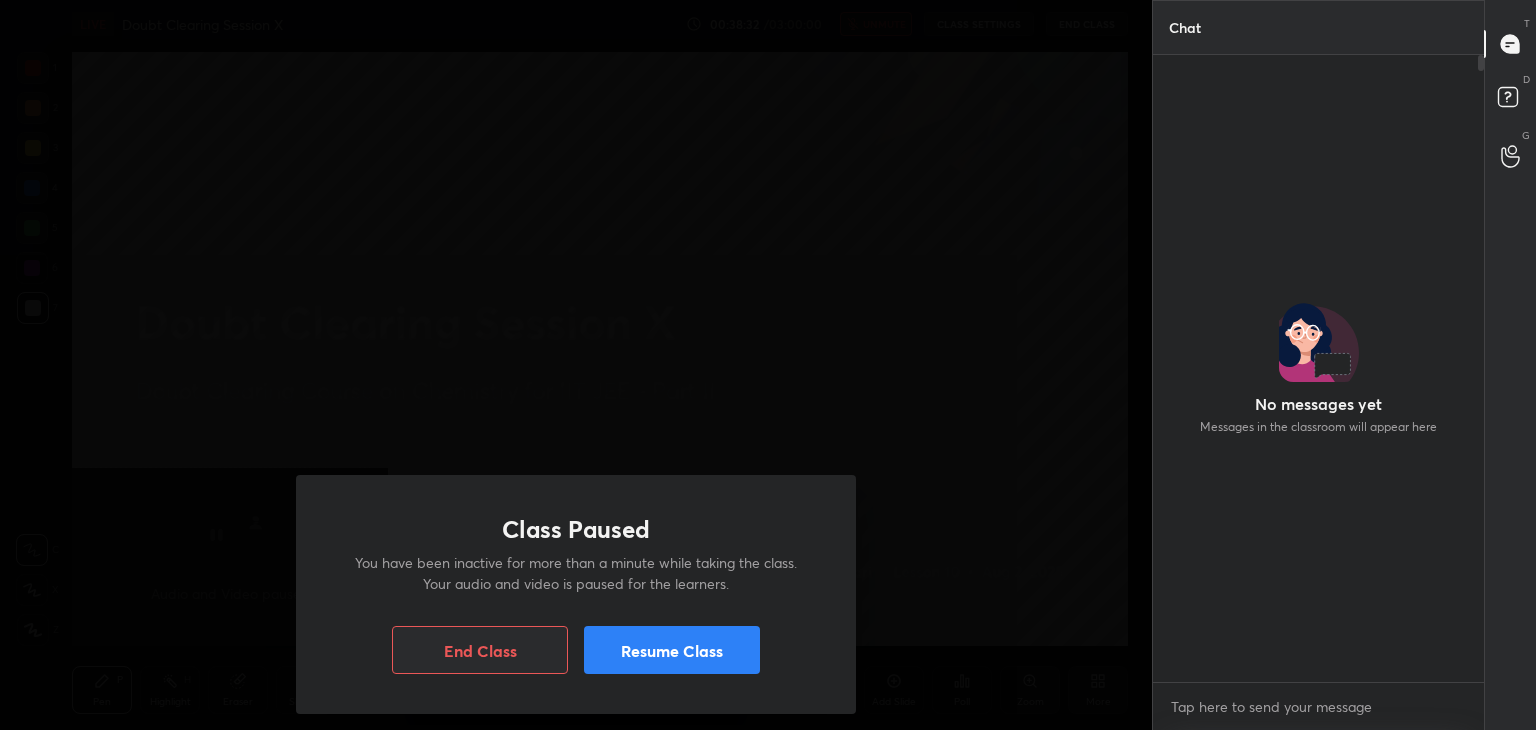 click on "Resume Class" at bounding box center (672, 650) 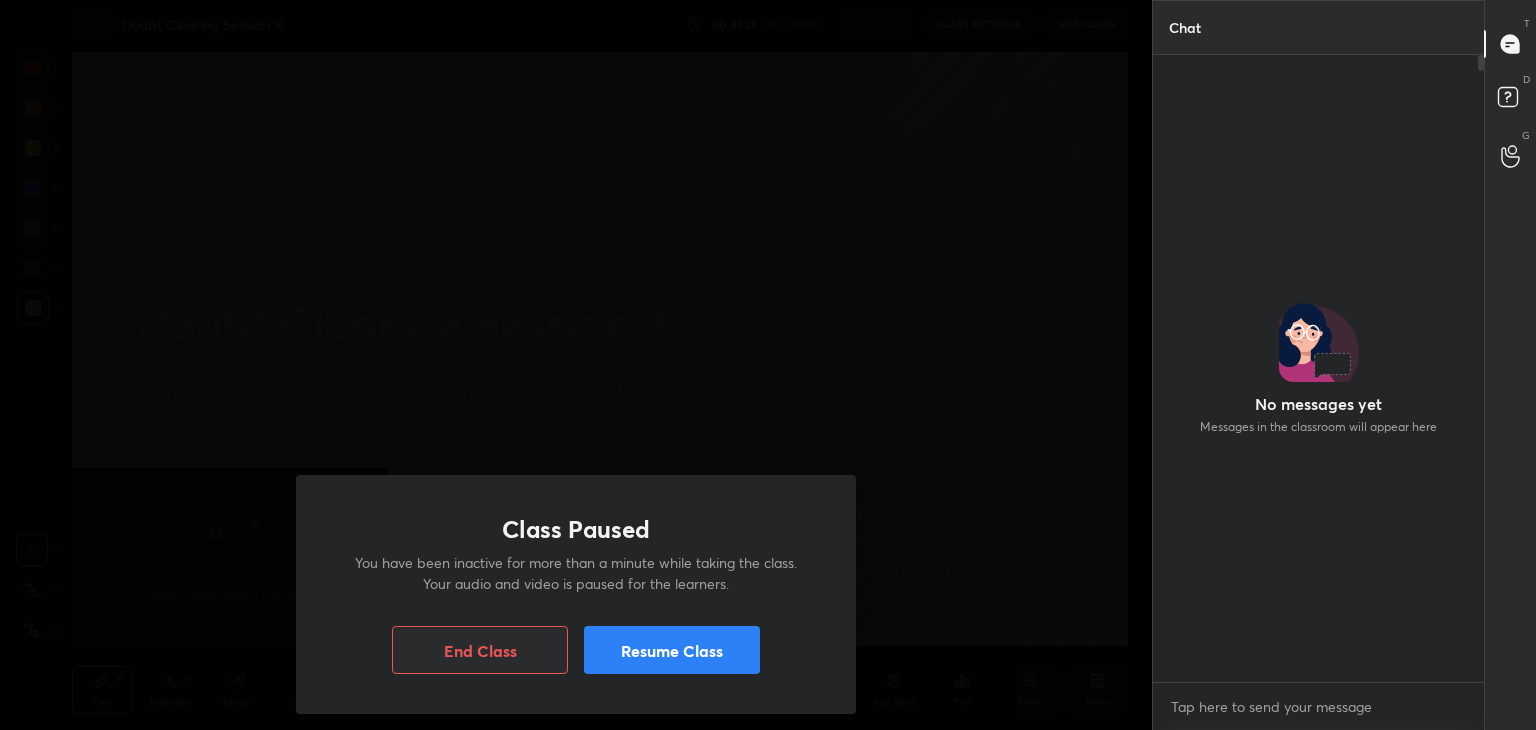 click on "Resume Class" at bounding box center [672, 650] 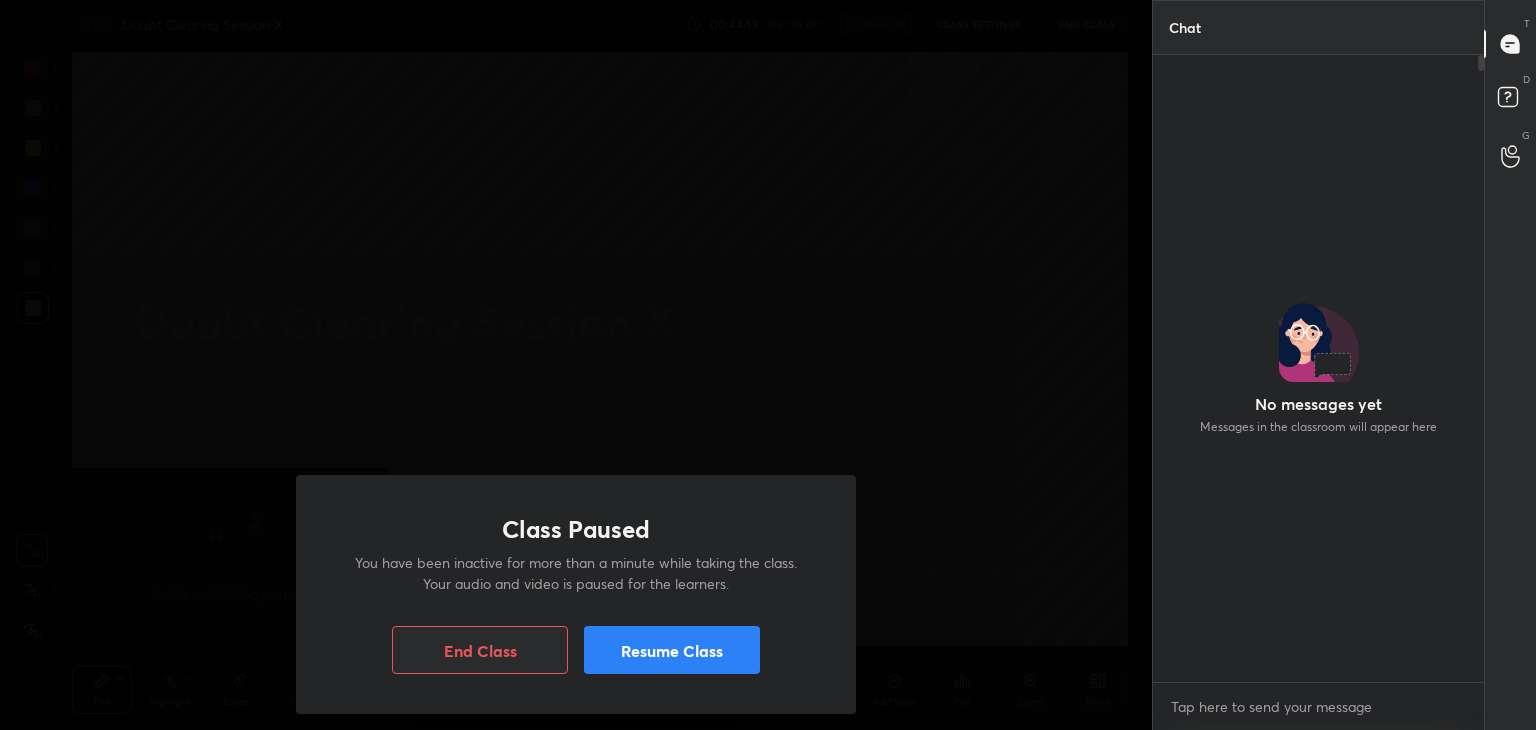 click on "Resume Class" at bounding box center [672, 650] 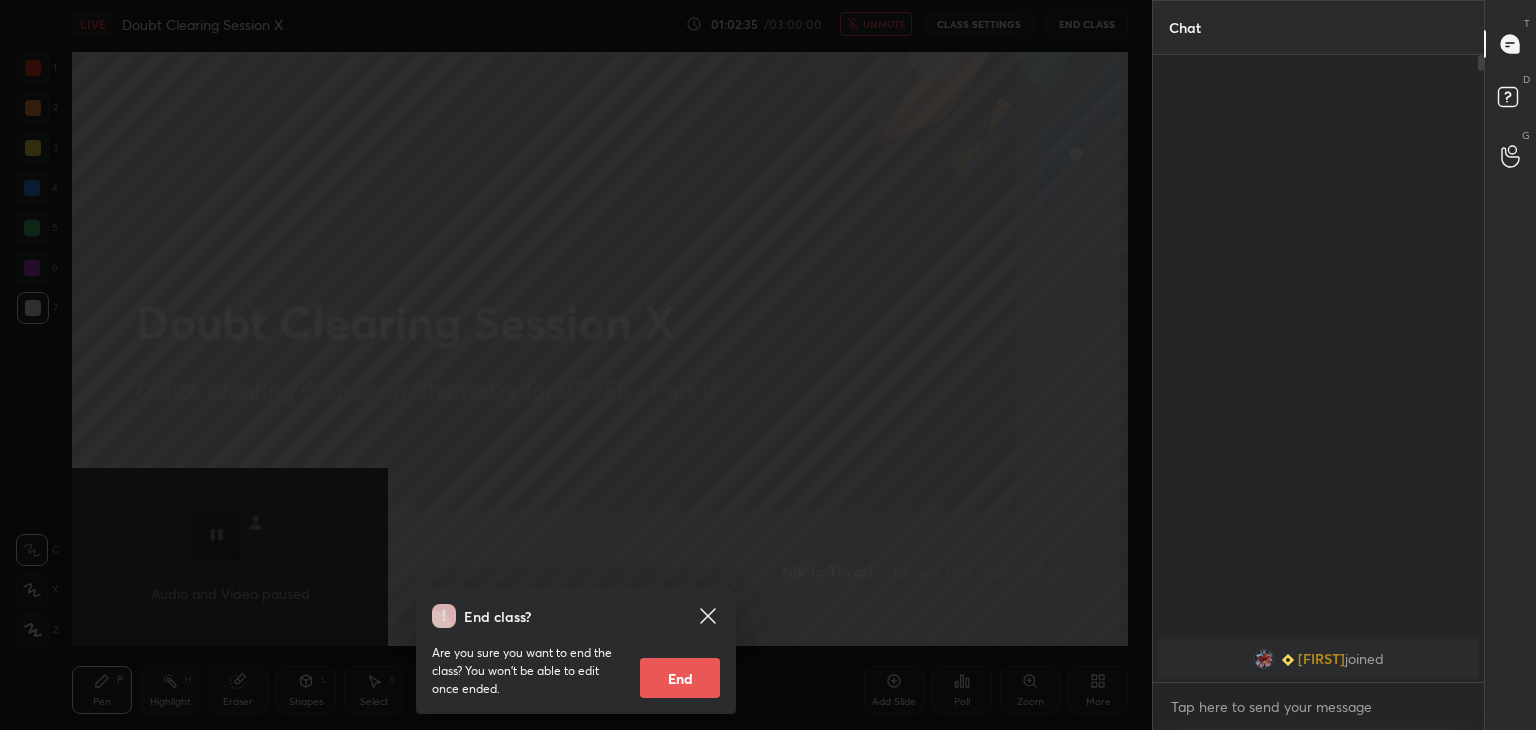 click 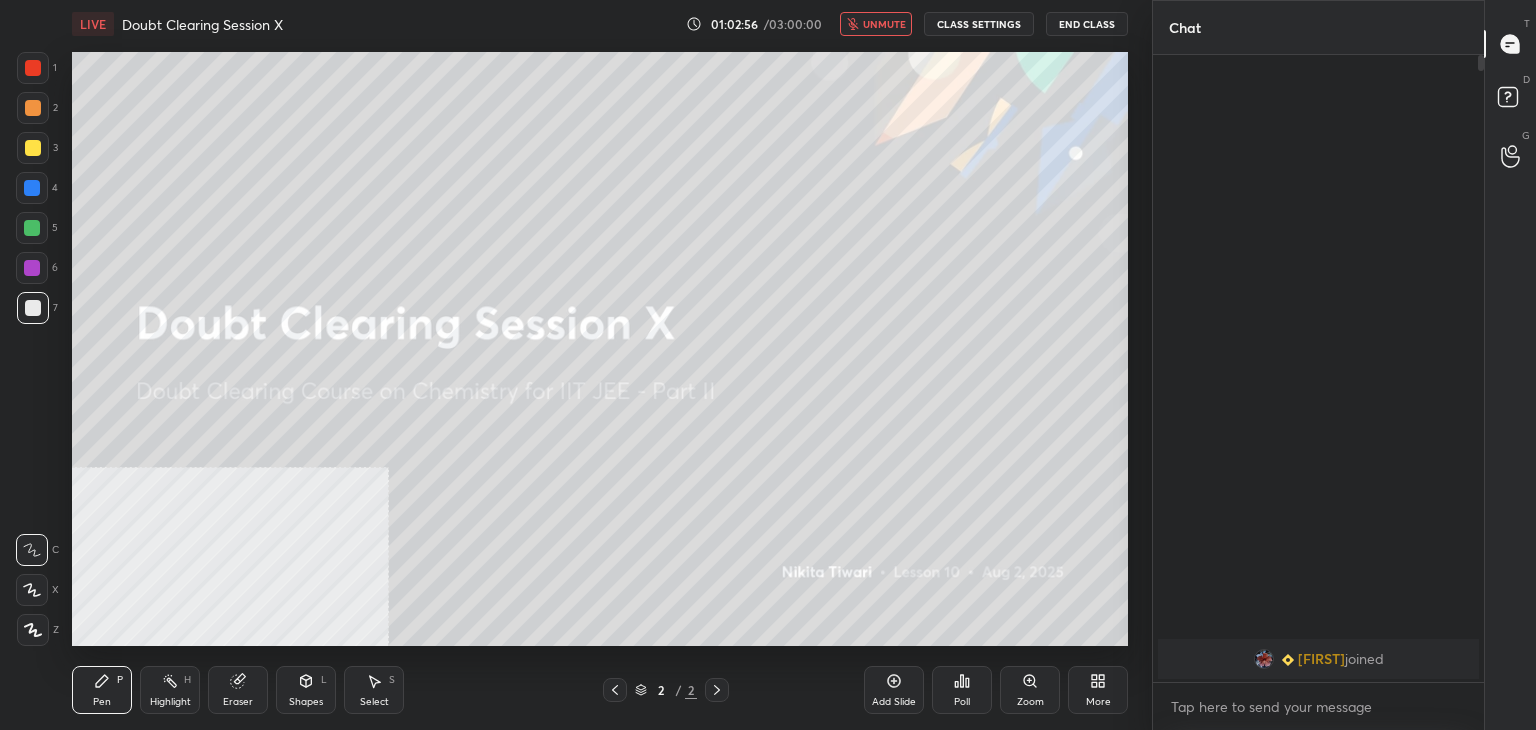 click on "[PERSON]" at bounding box center (1321, 659) 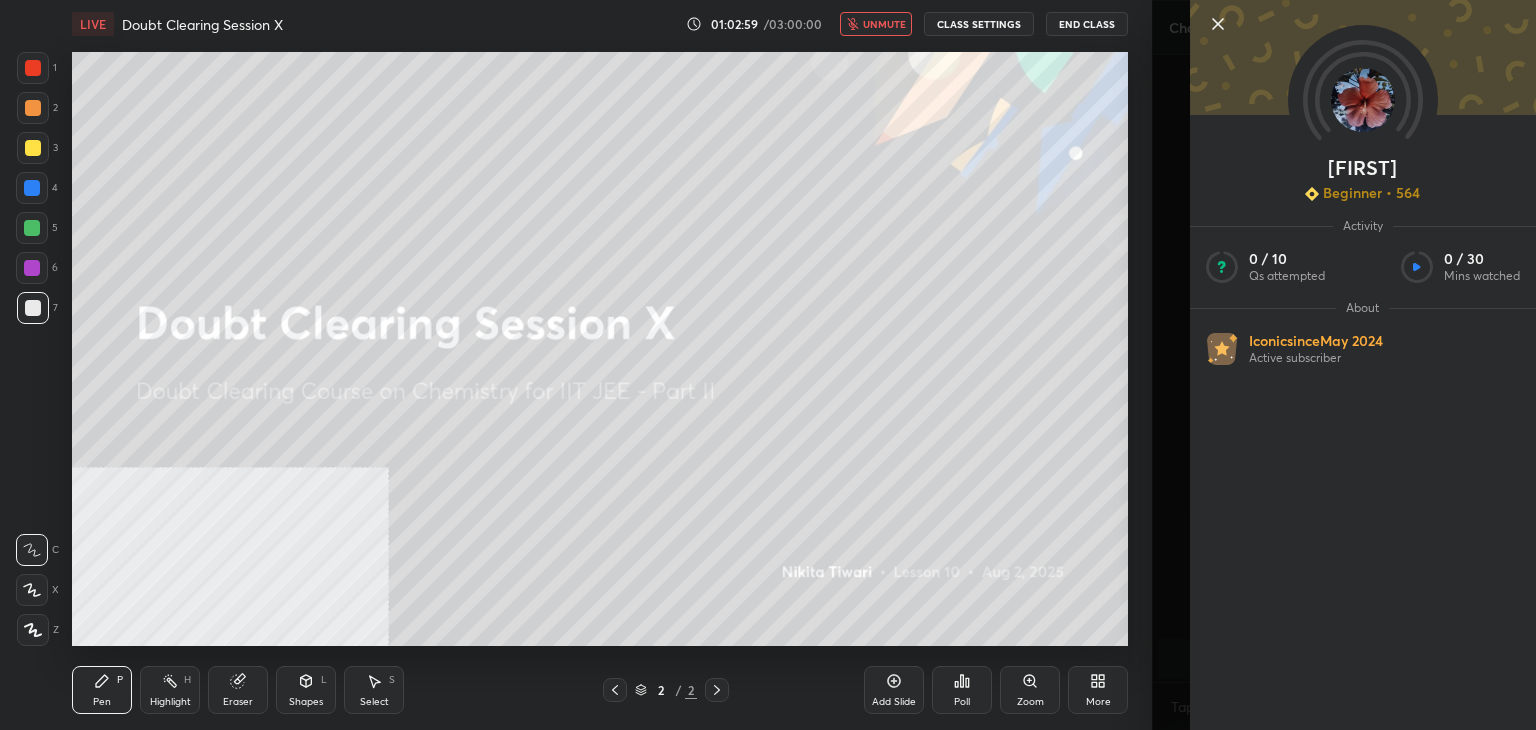 click 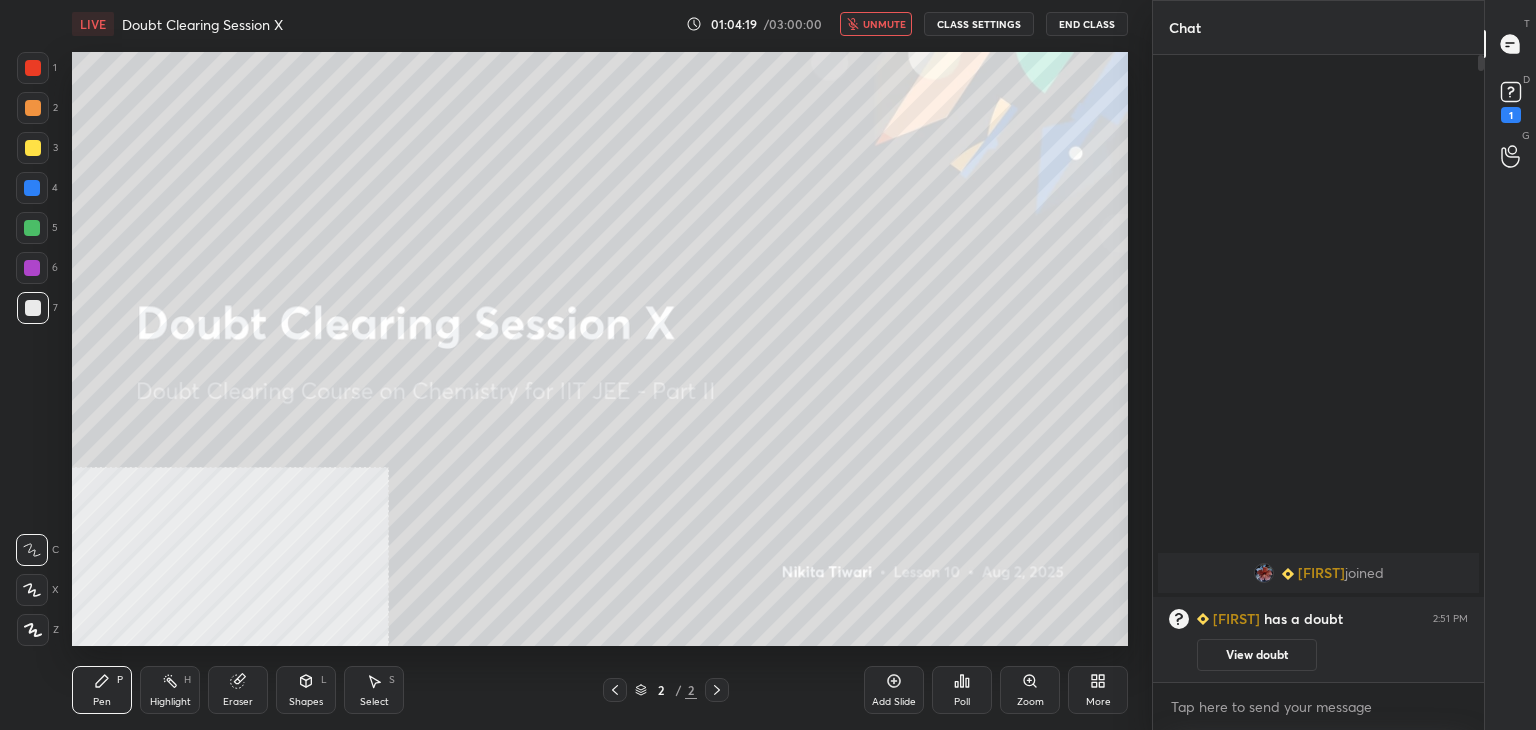 click on "unmute" at bounding box center (884, 24) 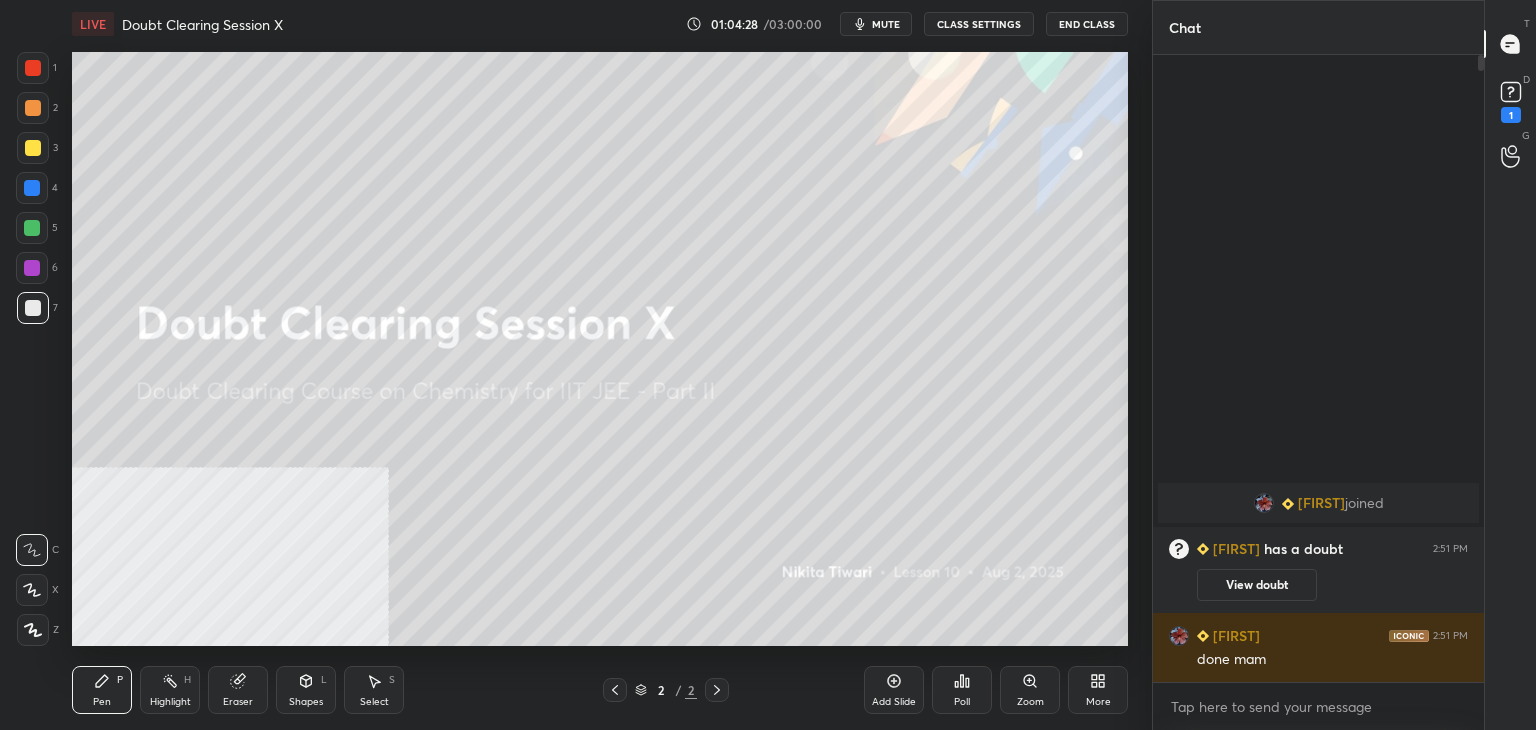 click on "View doubt" at bounding box center (1257, 585) 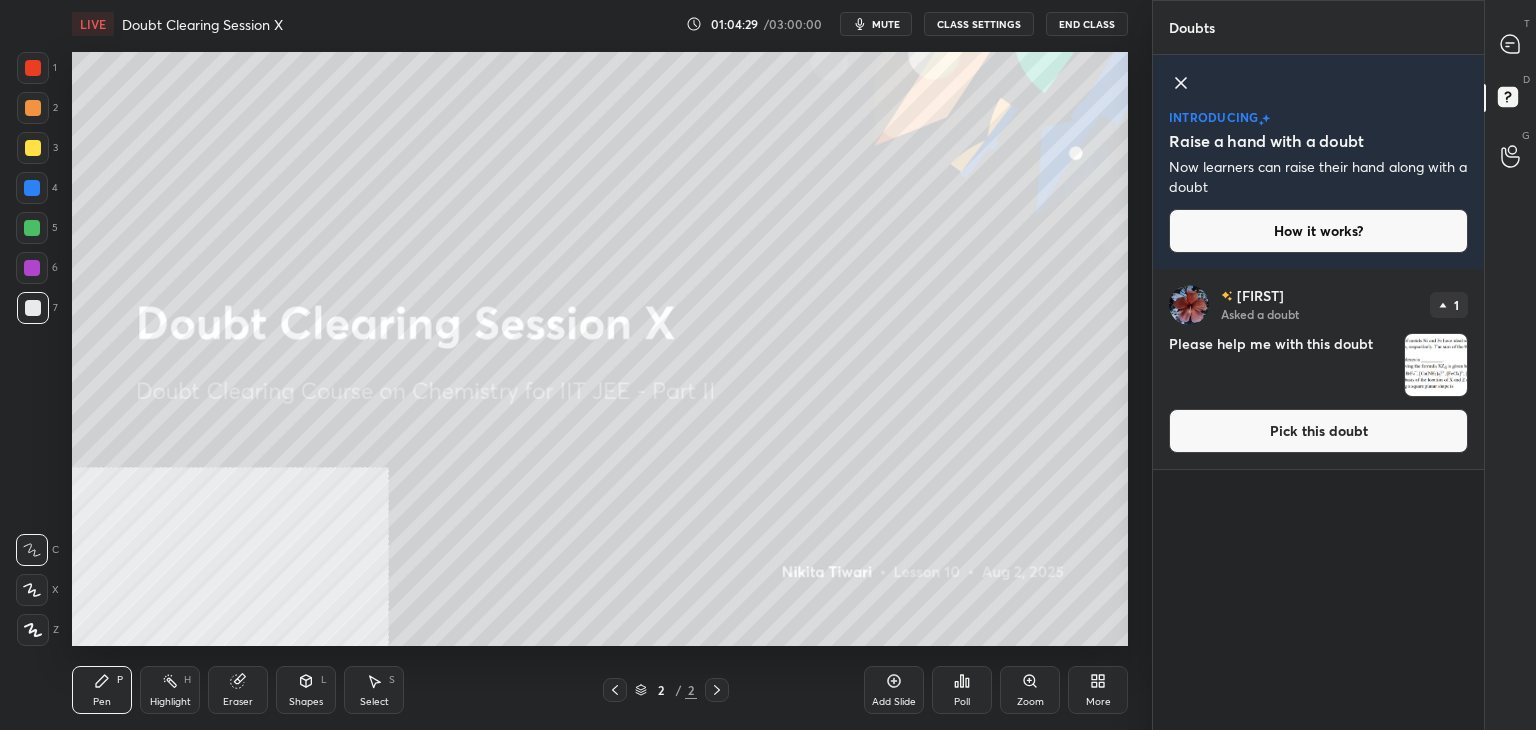 click on "Pick this doubt" at bounding box center [1318, 431] 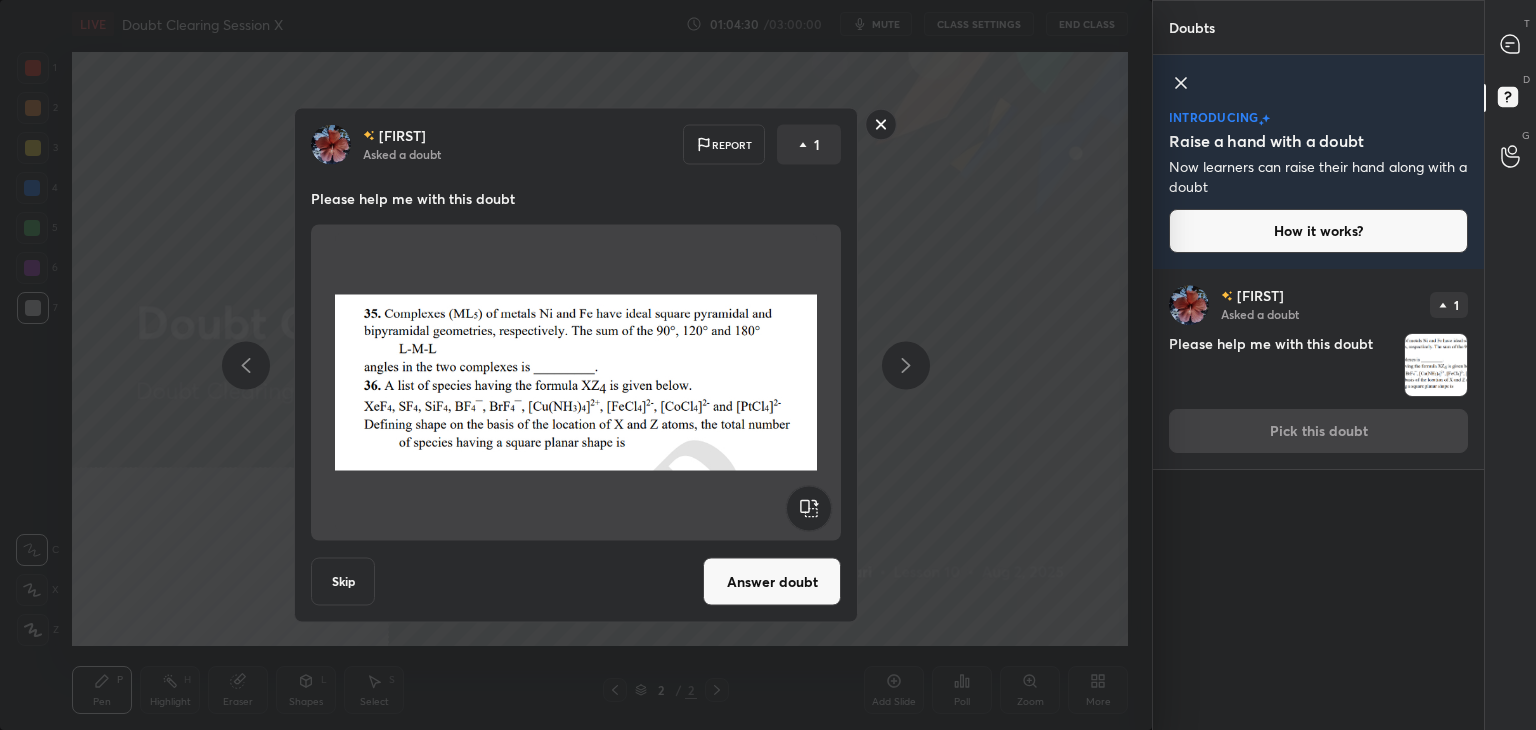 click on "Answer doubt" at bounding box center [772, 582] 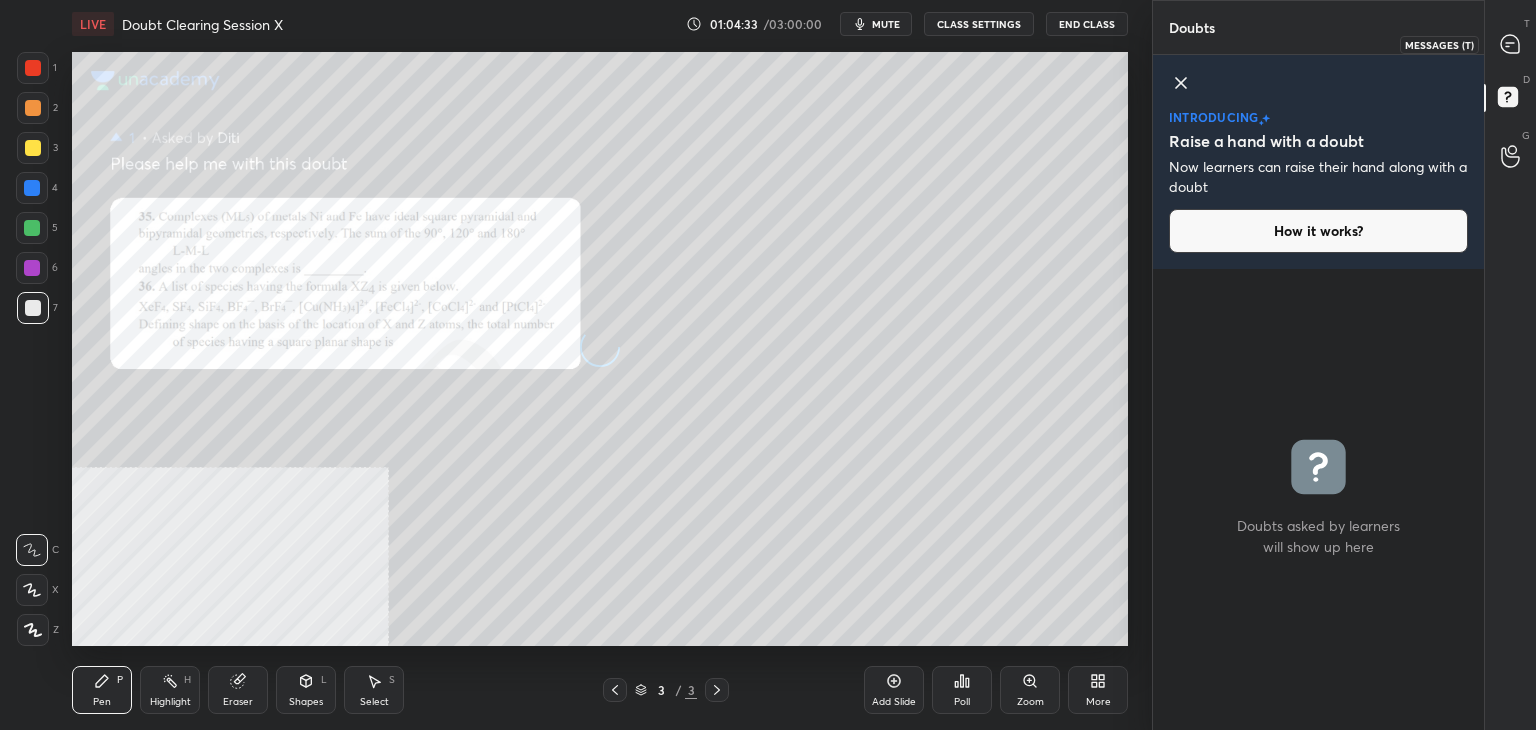 click 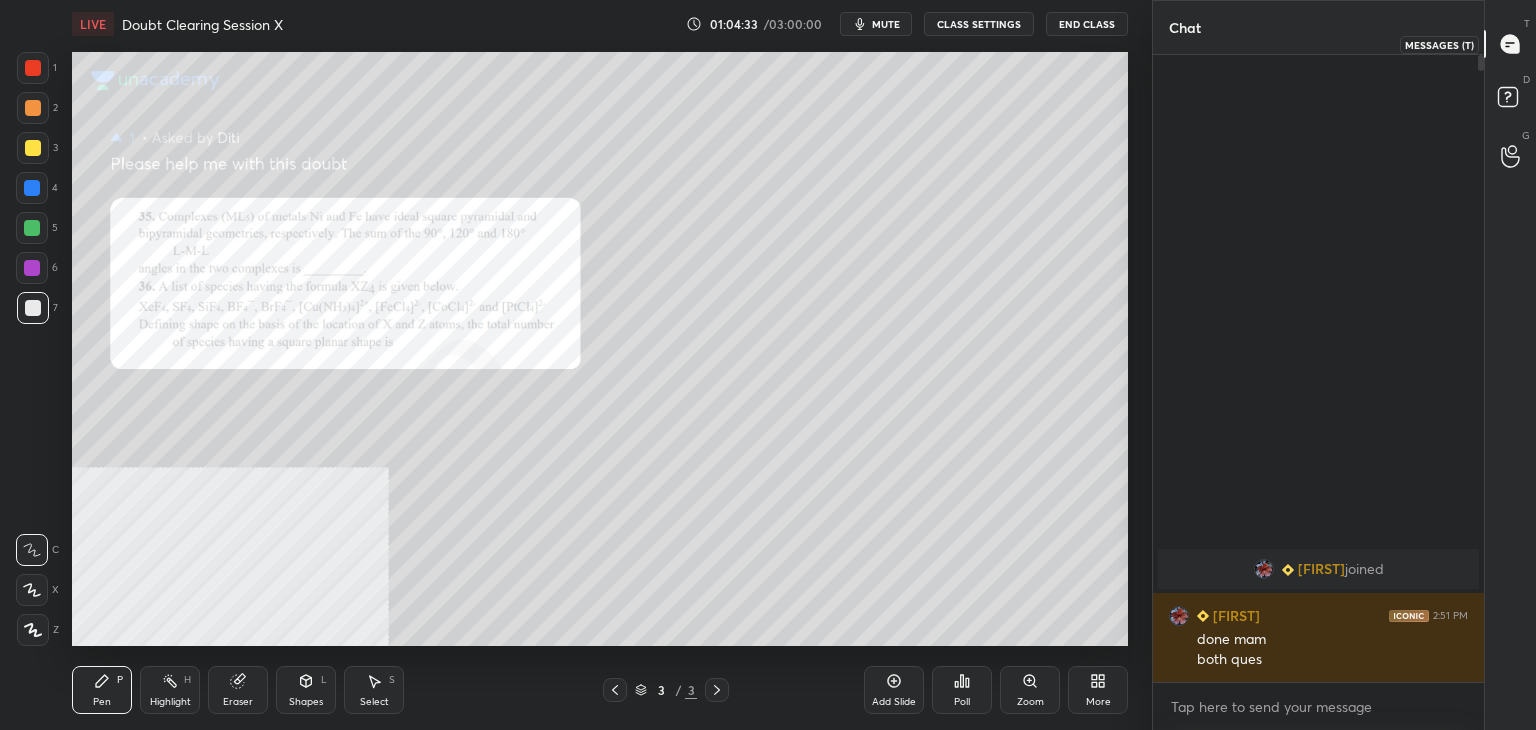 scroll, scrollTop: 6, scrollLeft: 6, axis: both 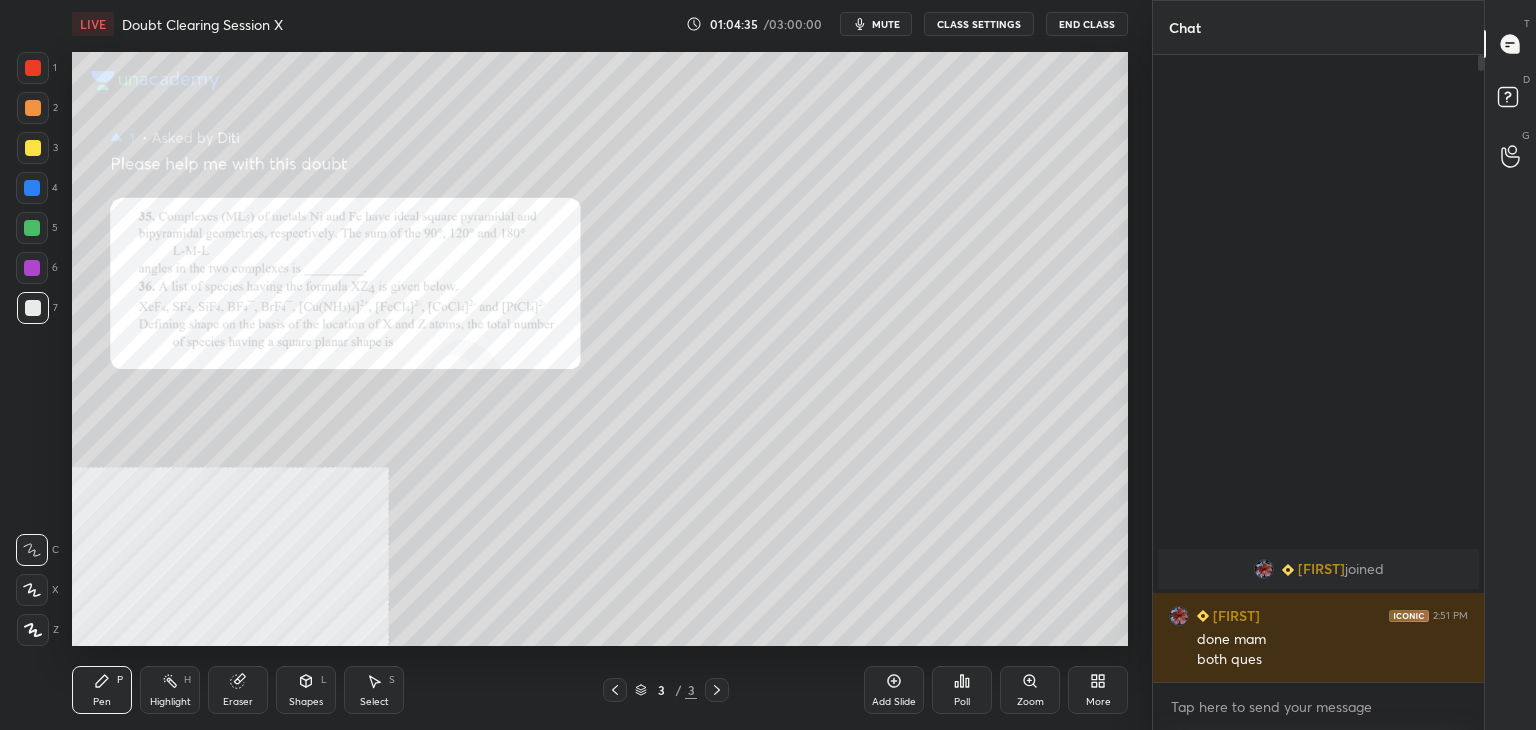 click at bounding box center (33, 68) 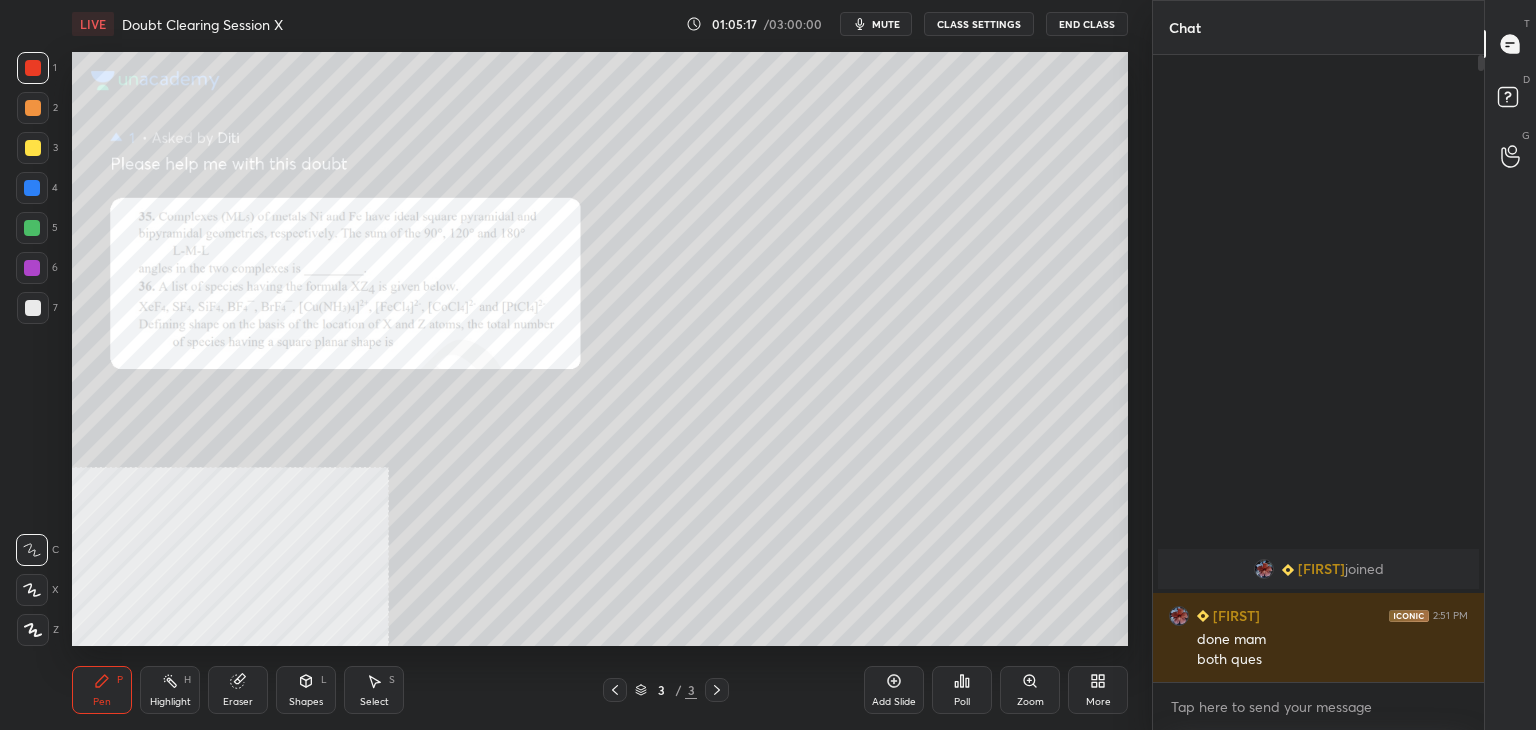 click at bounding box center (33, 108) 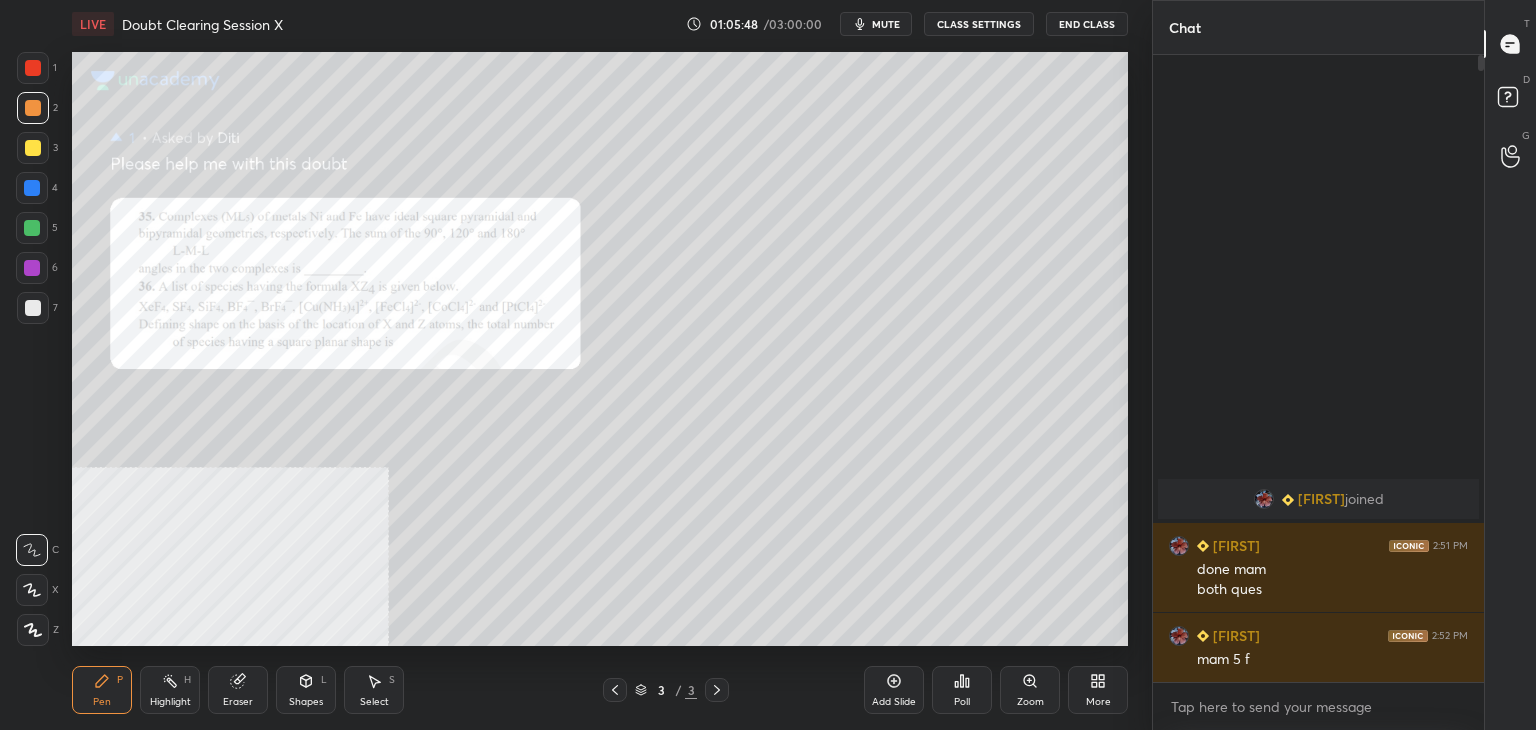 click on "1" at bounding box center (37, 68) 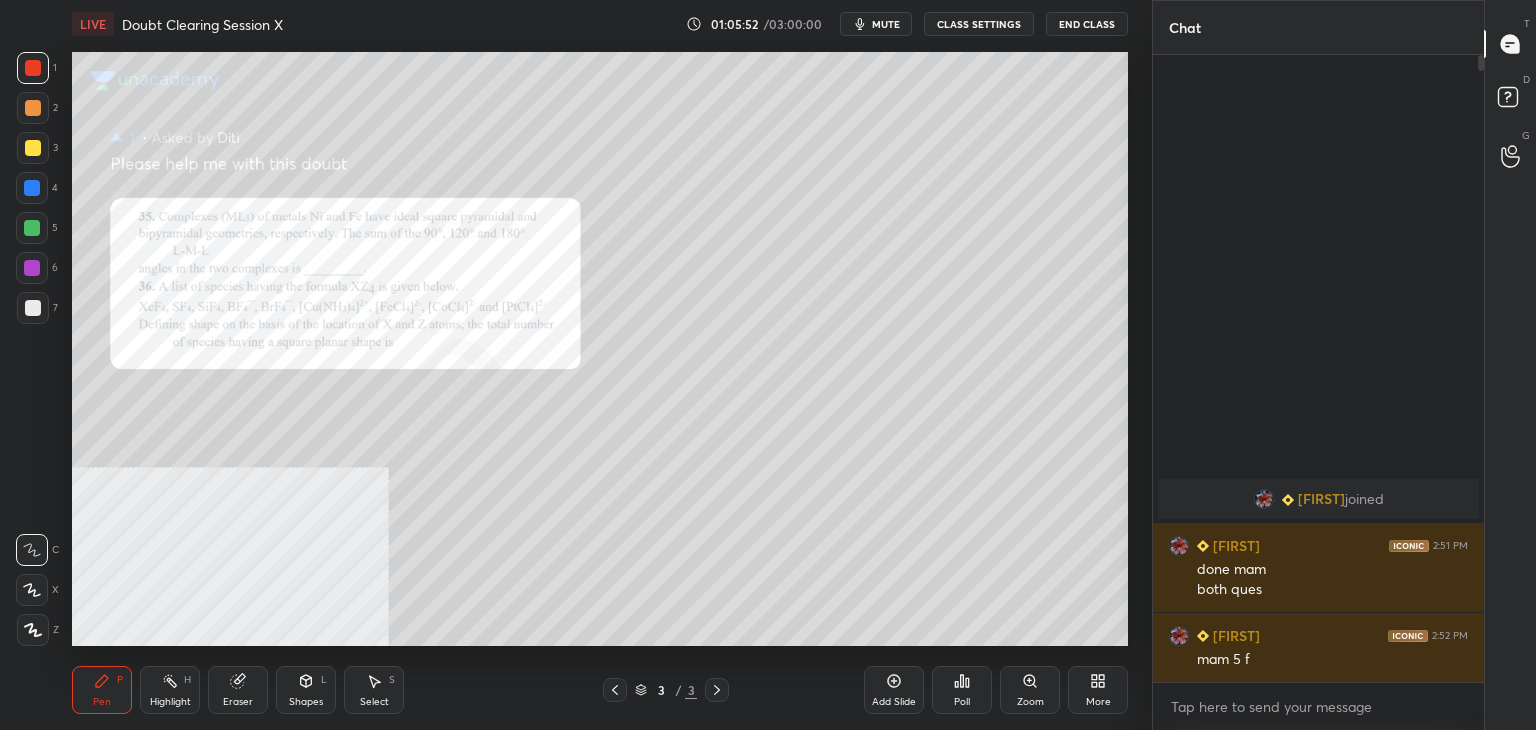 click 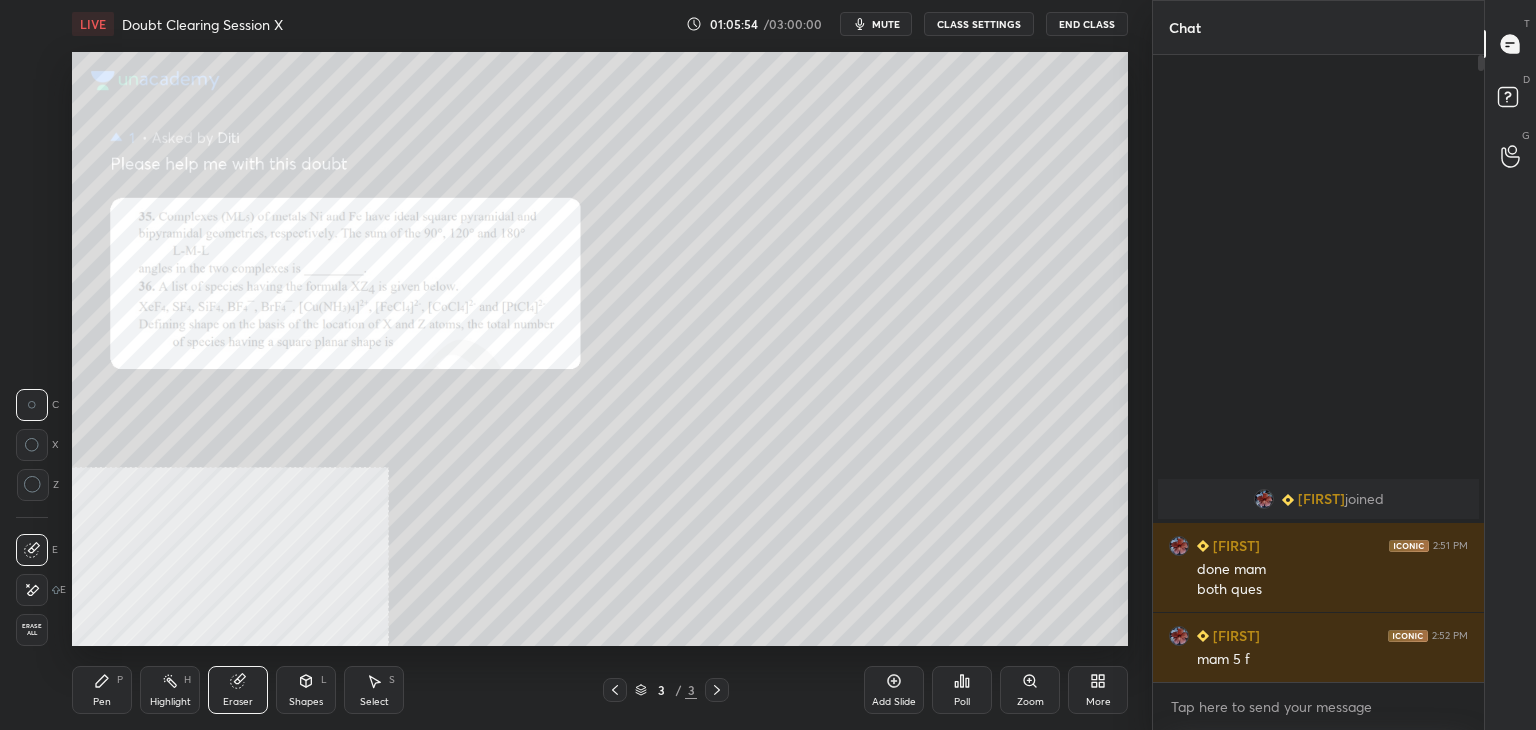 click on "Select S" at bounding box center [374, 690] 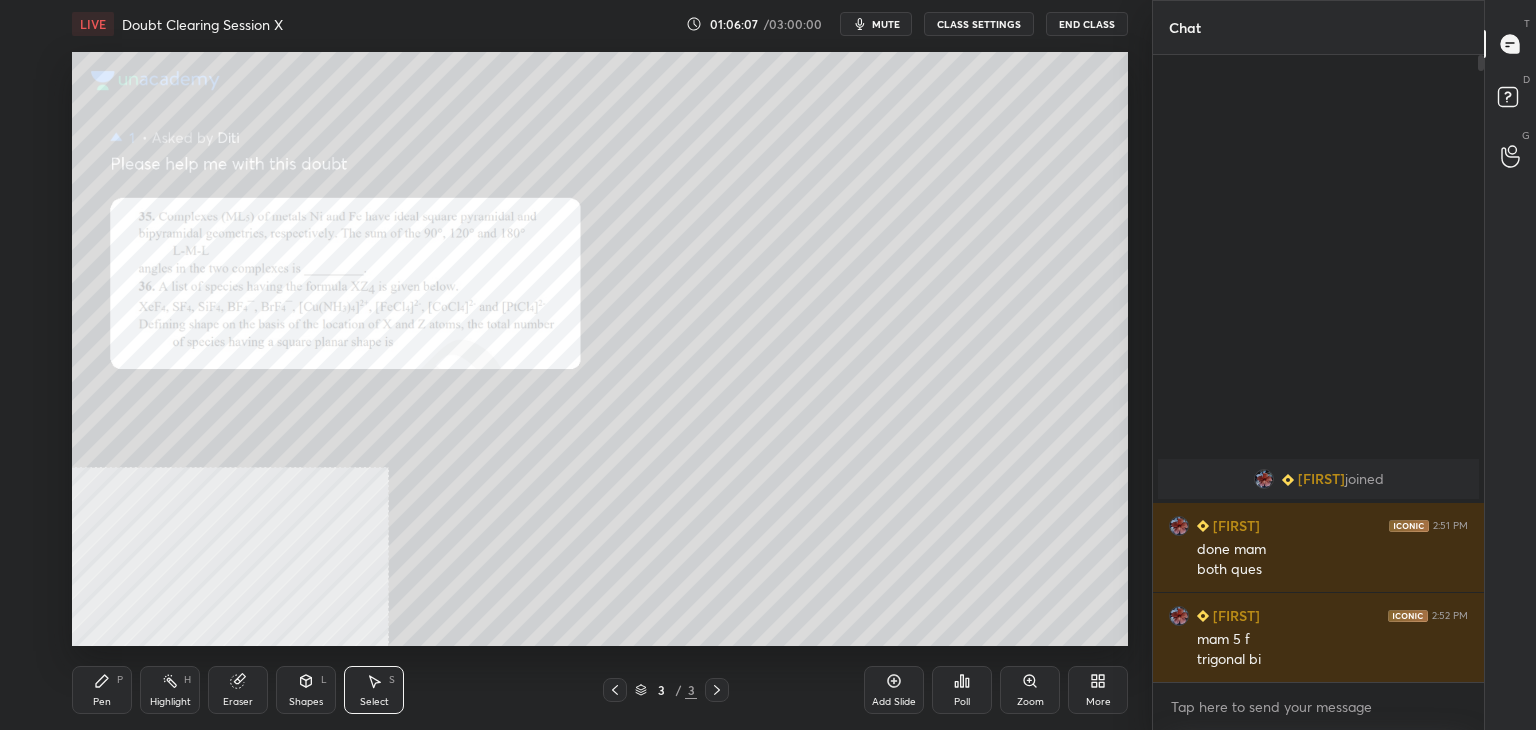 click 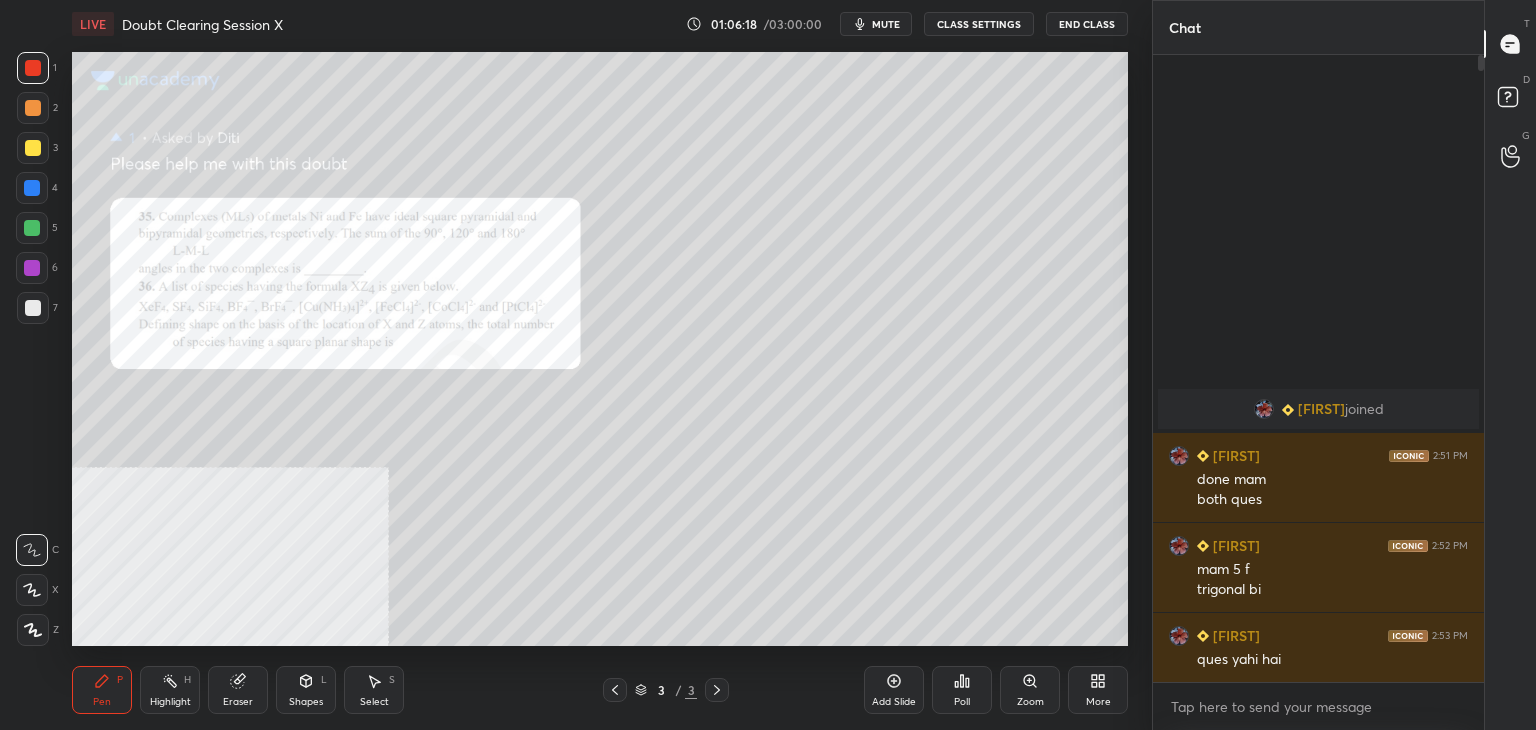 click at bounding box center [33, 108] 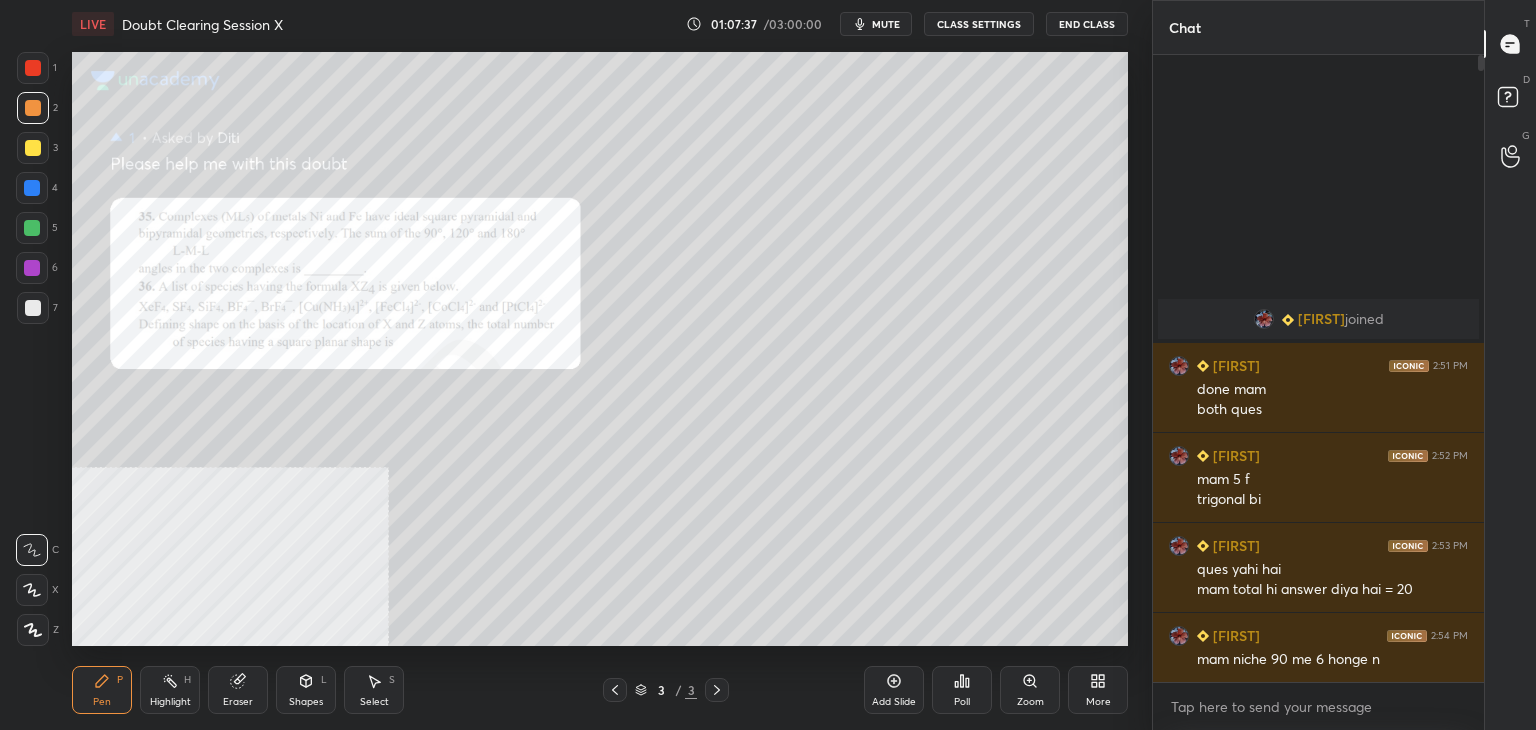 click at bounding box center (33, 68) 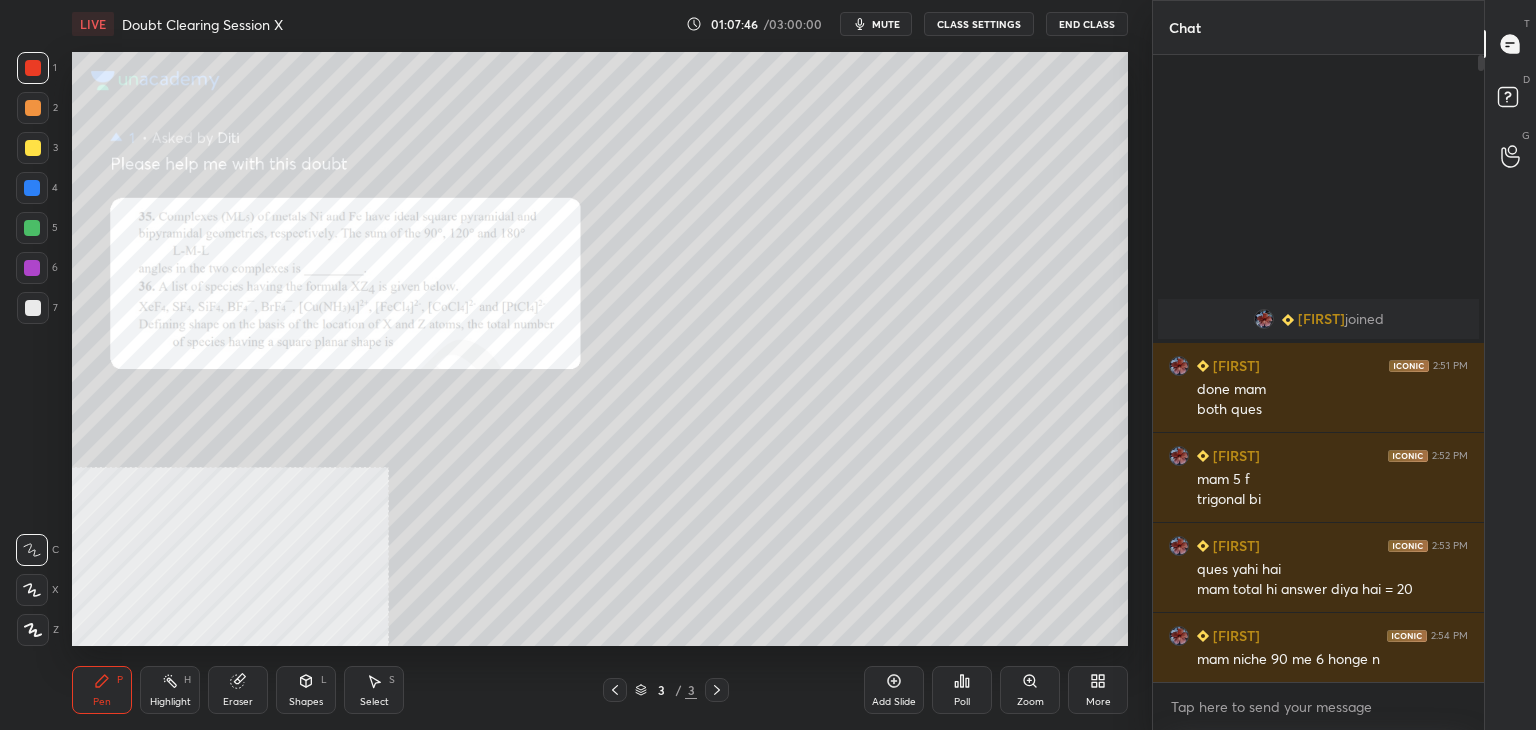 click at bounding box center [33, 148] 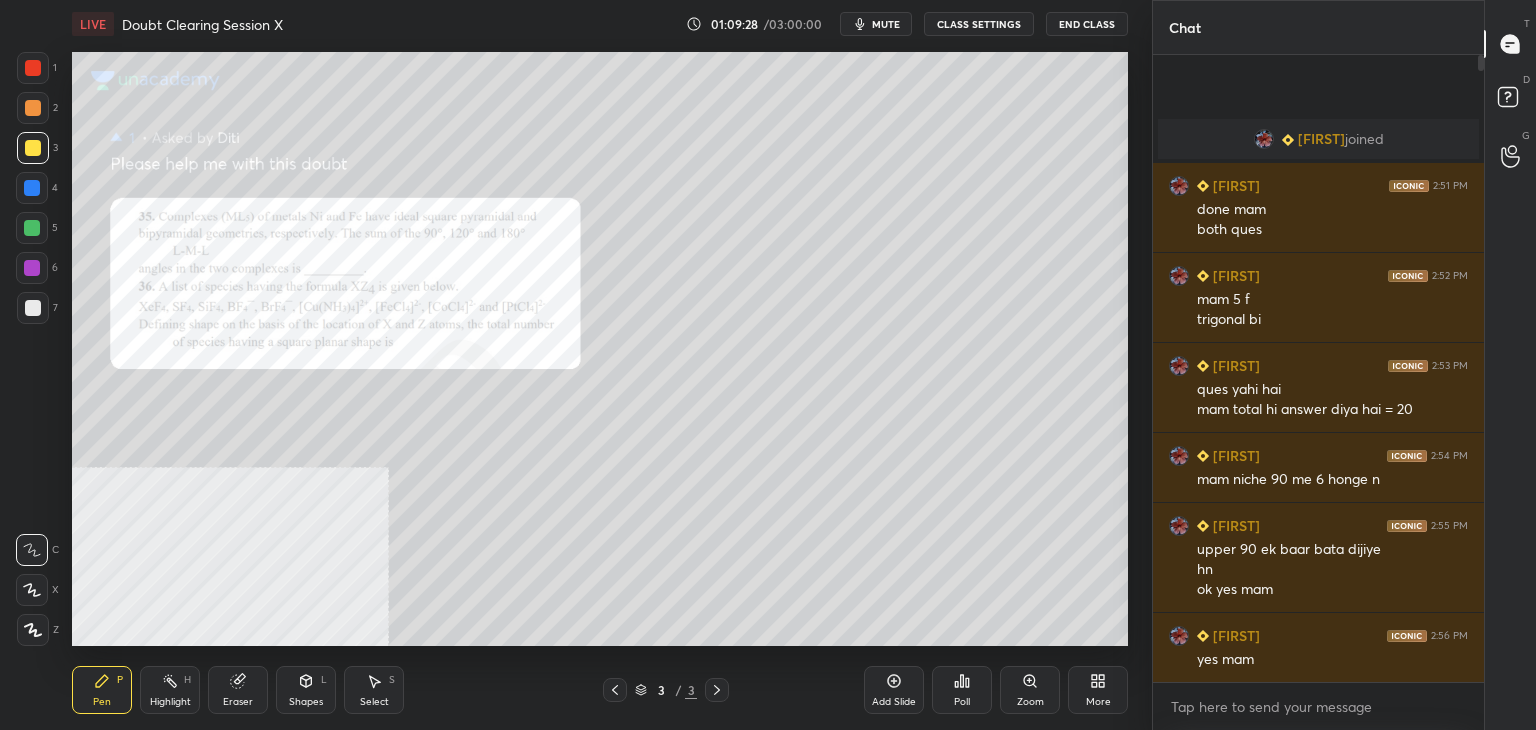 click at bounding box center (32, 228) 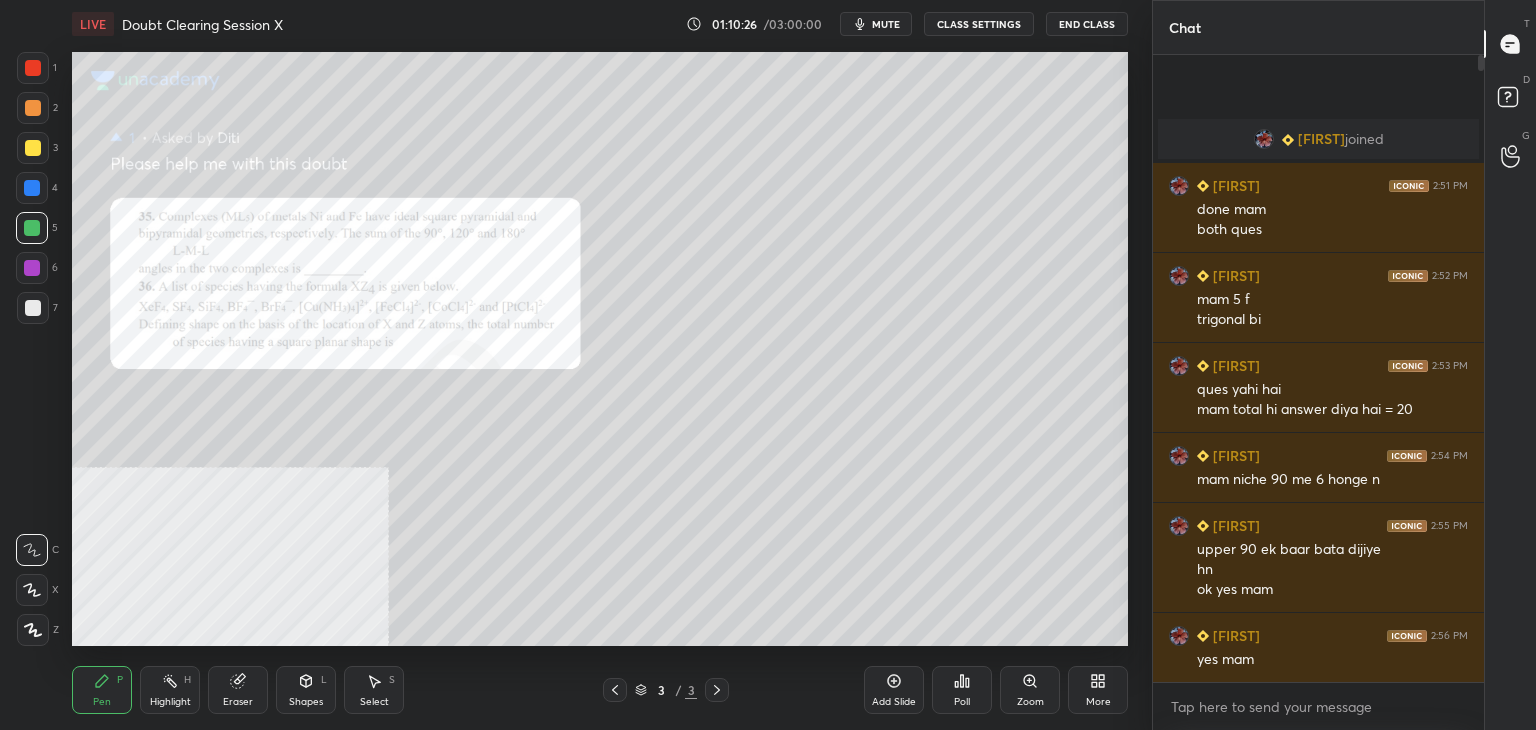 click at bounding box center (32, 188) 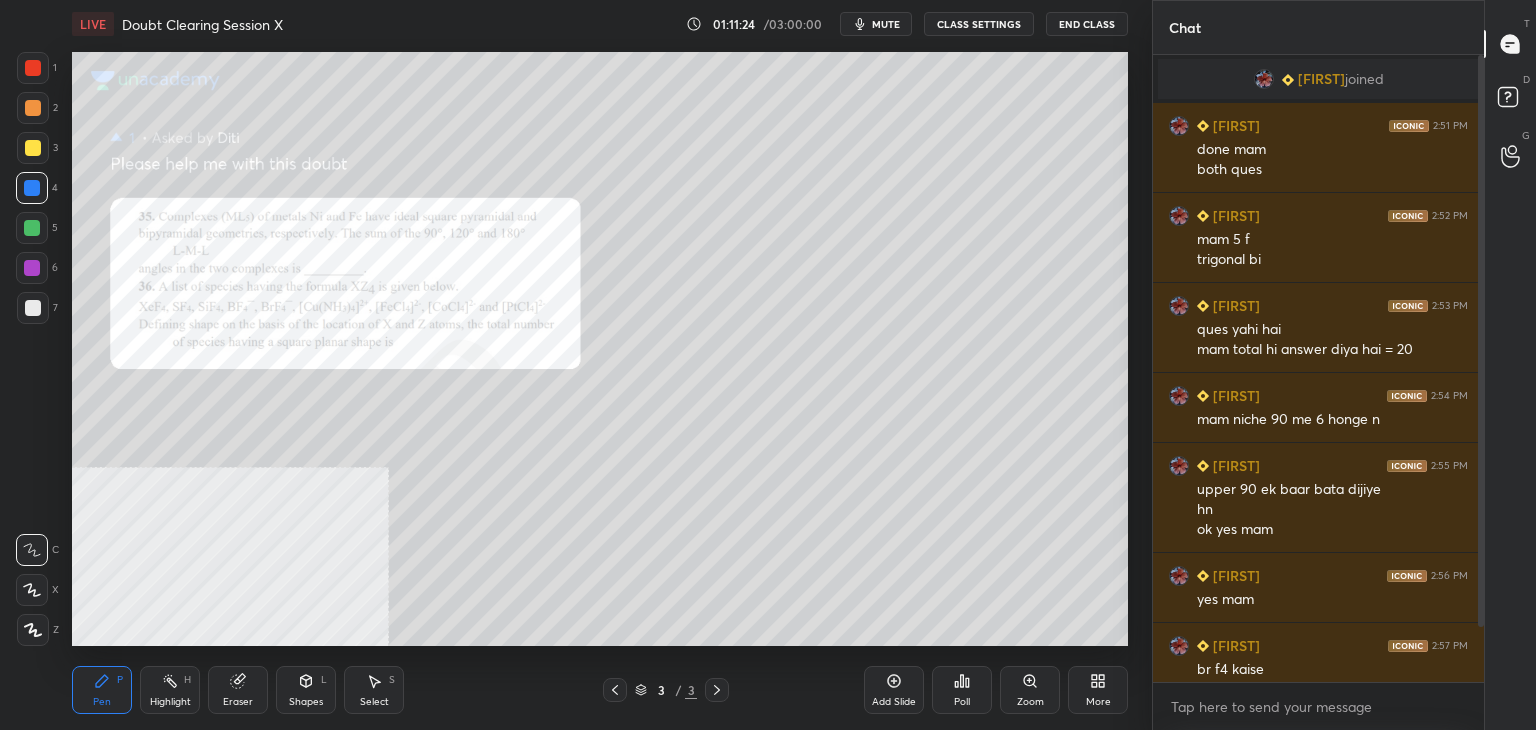 scroll, scrollTop: 80, scrollLeft: 0, axis: vertical 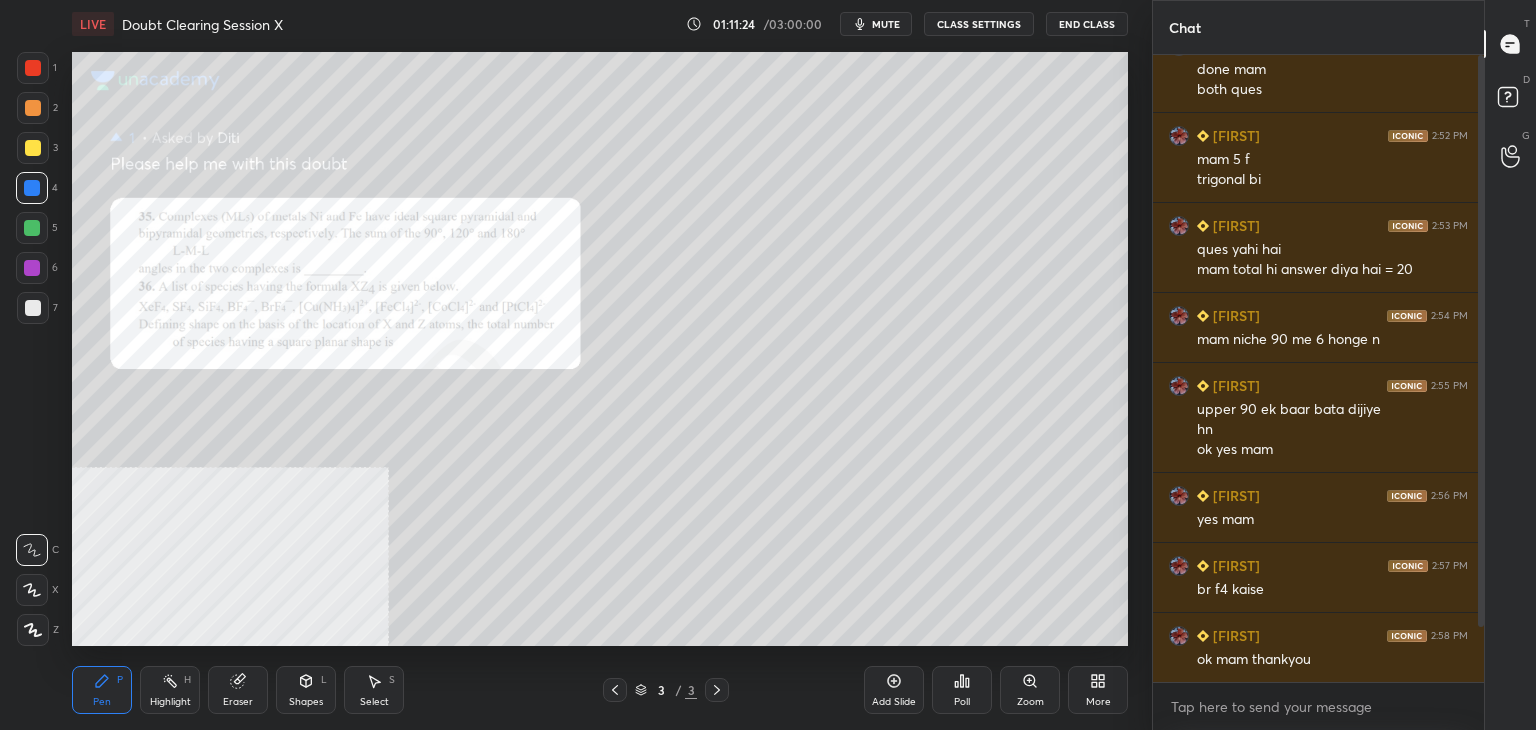 drag, startPoint x: 1483, startPoint y: 541, endPoint x: 1468, endPoint y: 735, distance: 194.57903 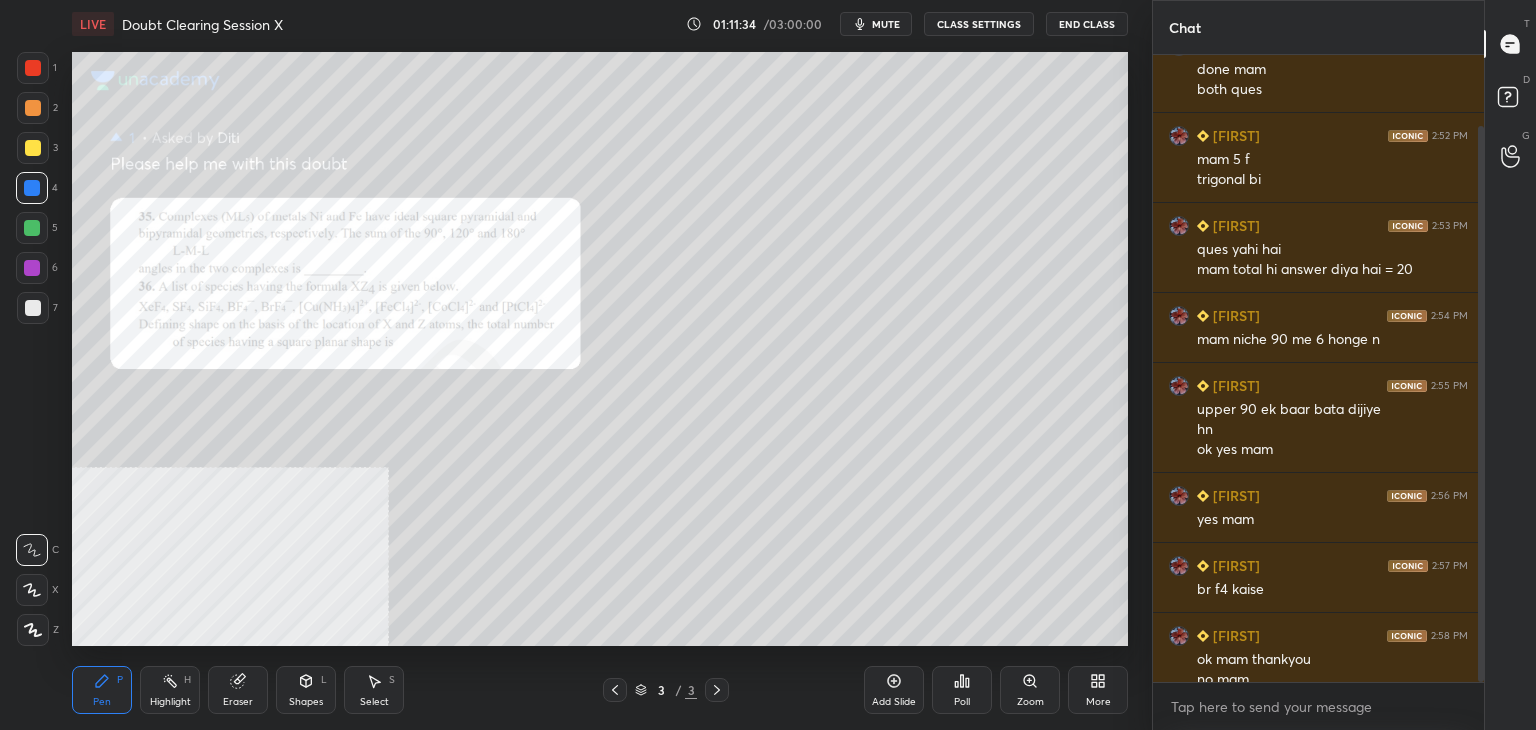 scroll, scrollTop: 100, scrollLeft: 0, axis: vertical 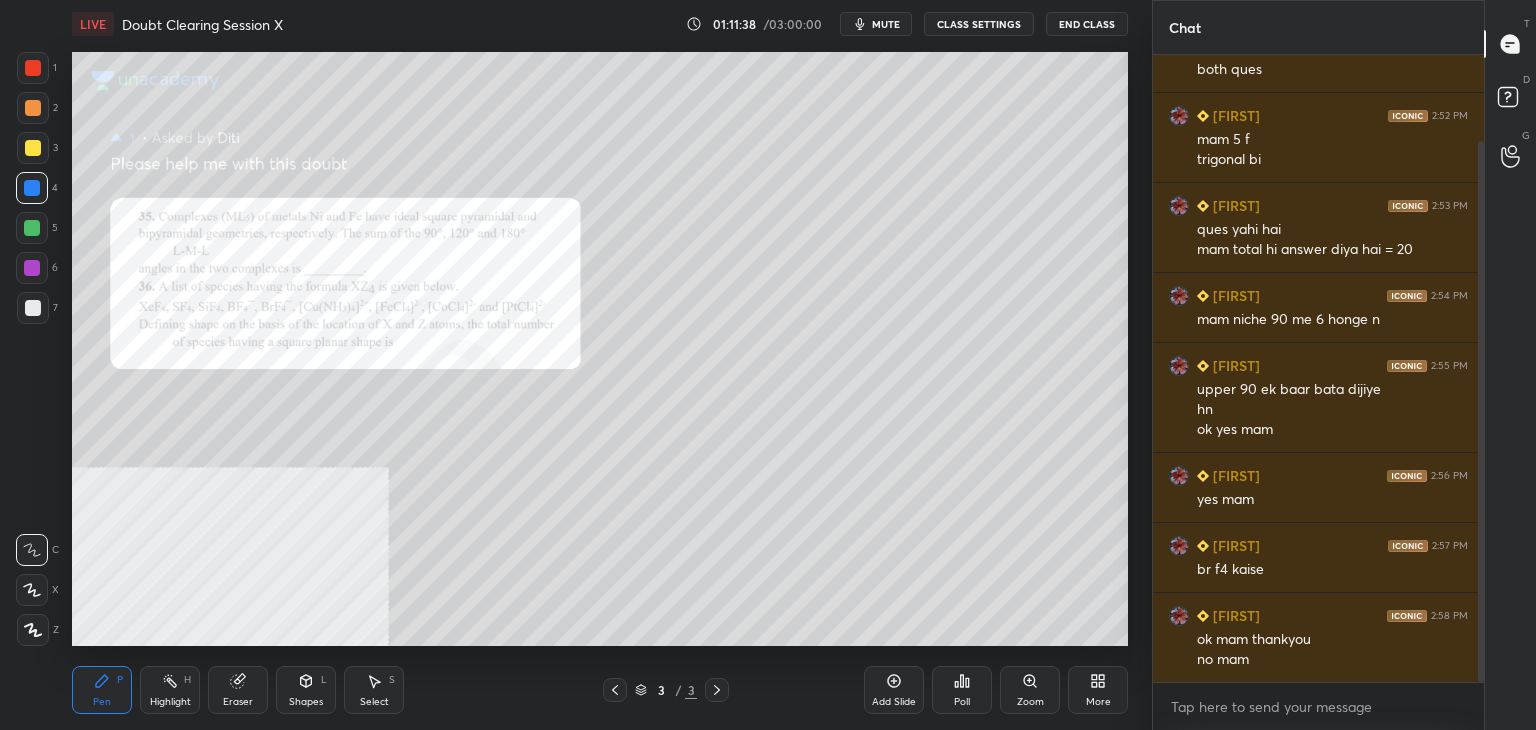 click on "mute" at bounding box center [886, 24] 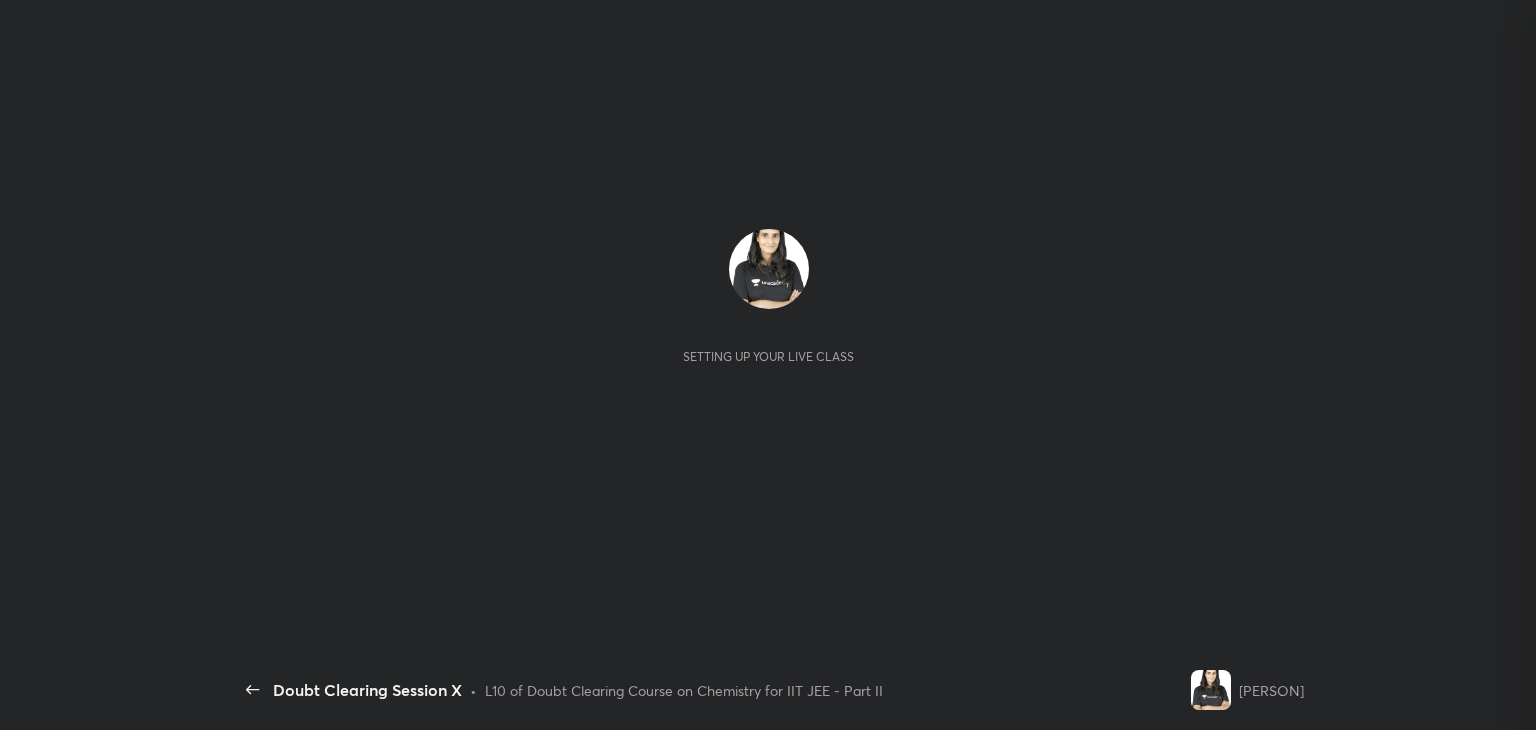 scroll, scrollTop: 0, scrollLeft: 0, axis: both 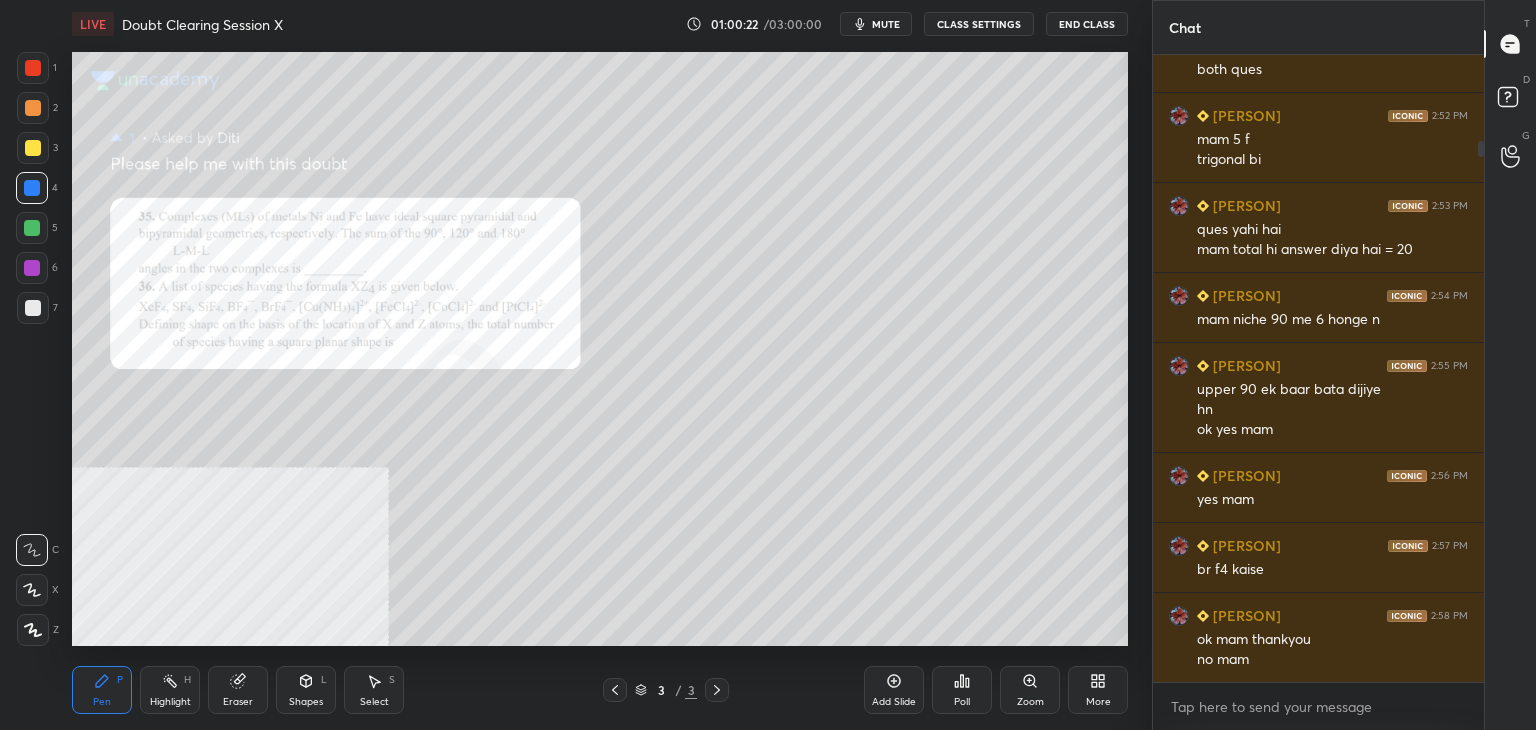 click 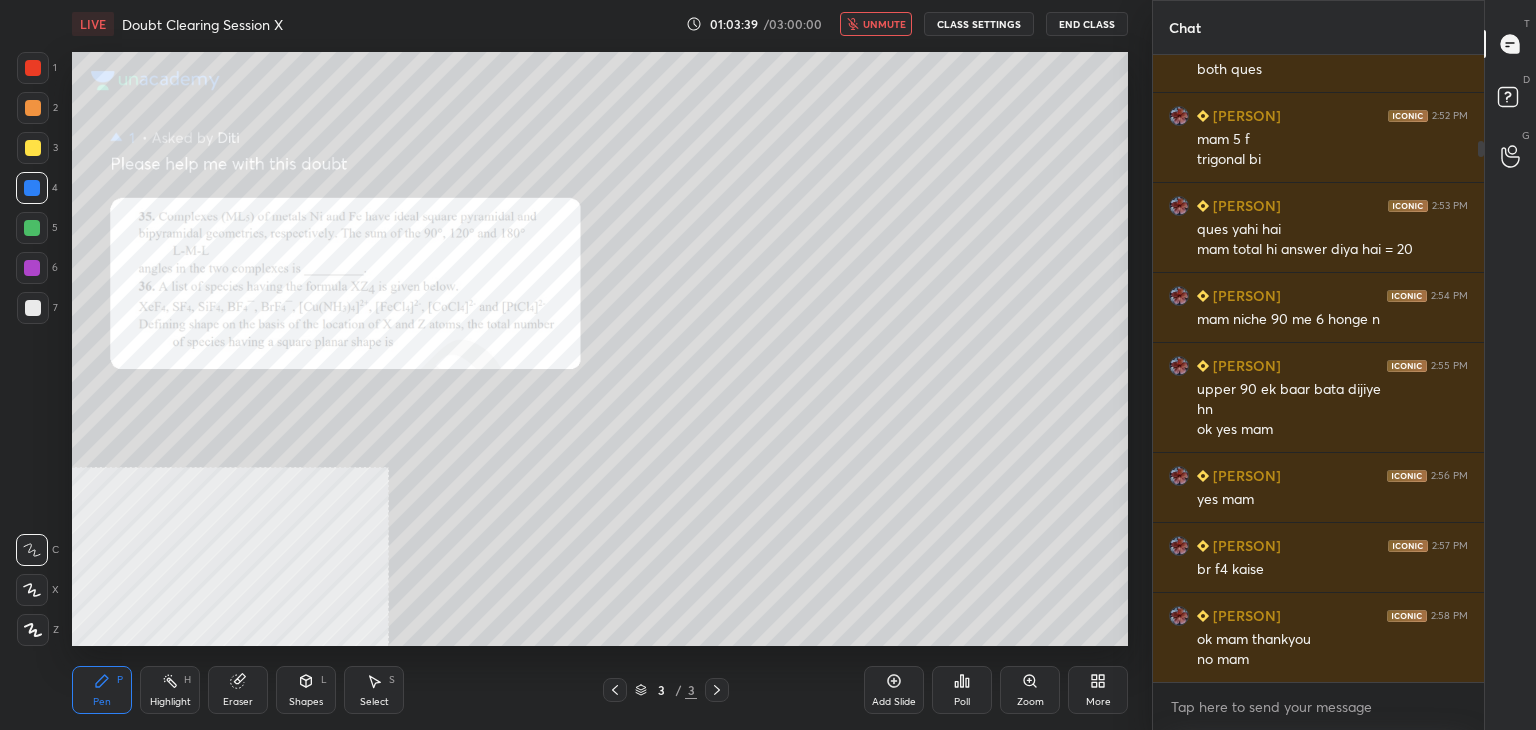 click on "End Class" at bounding box center [1087, 24] 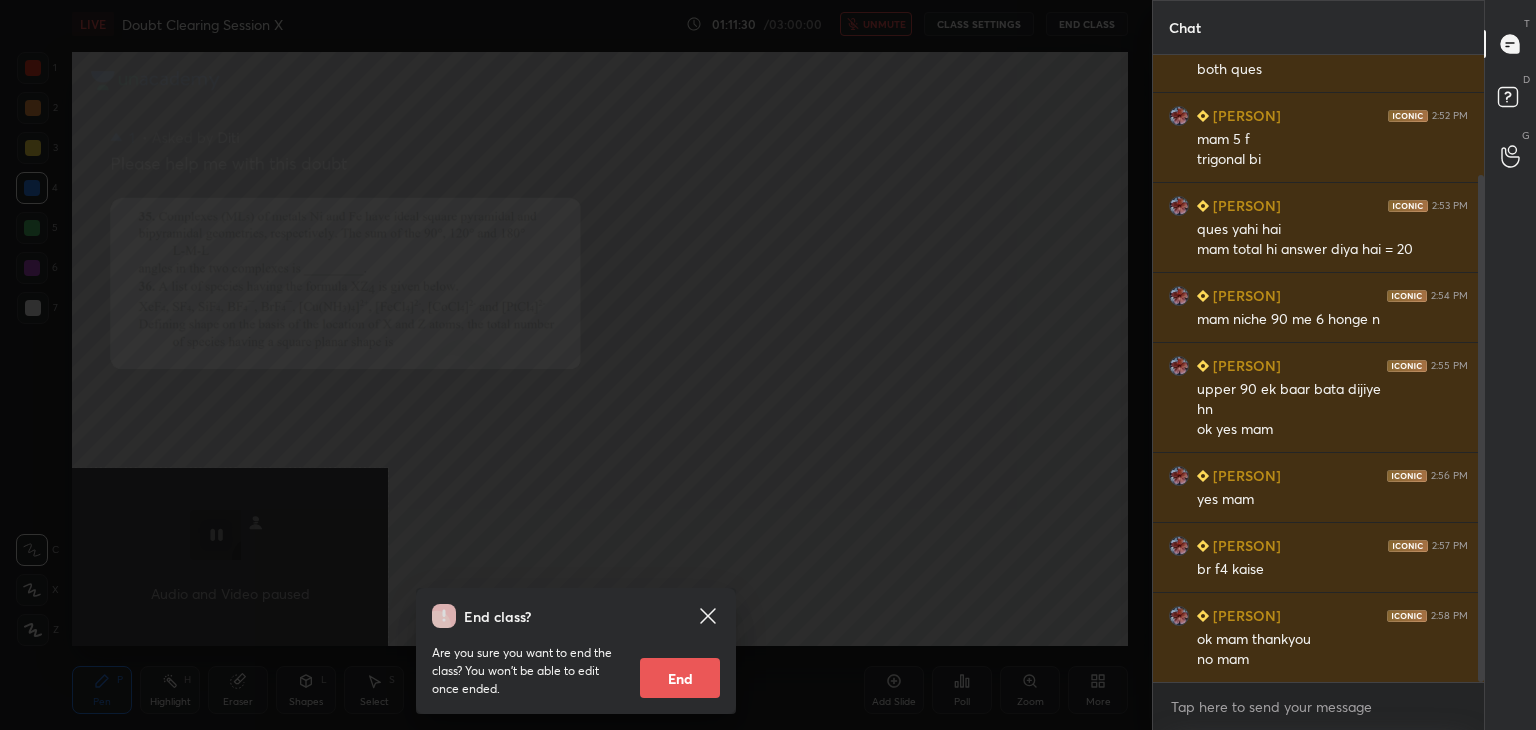 scroll, scrollTop: 148, scrollLeft: 0, axis: vertical 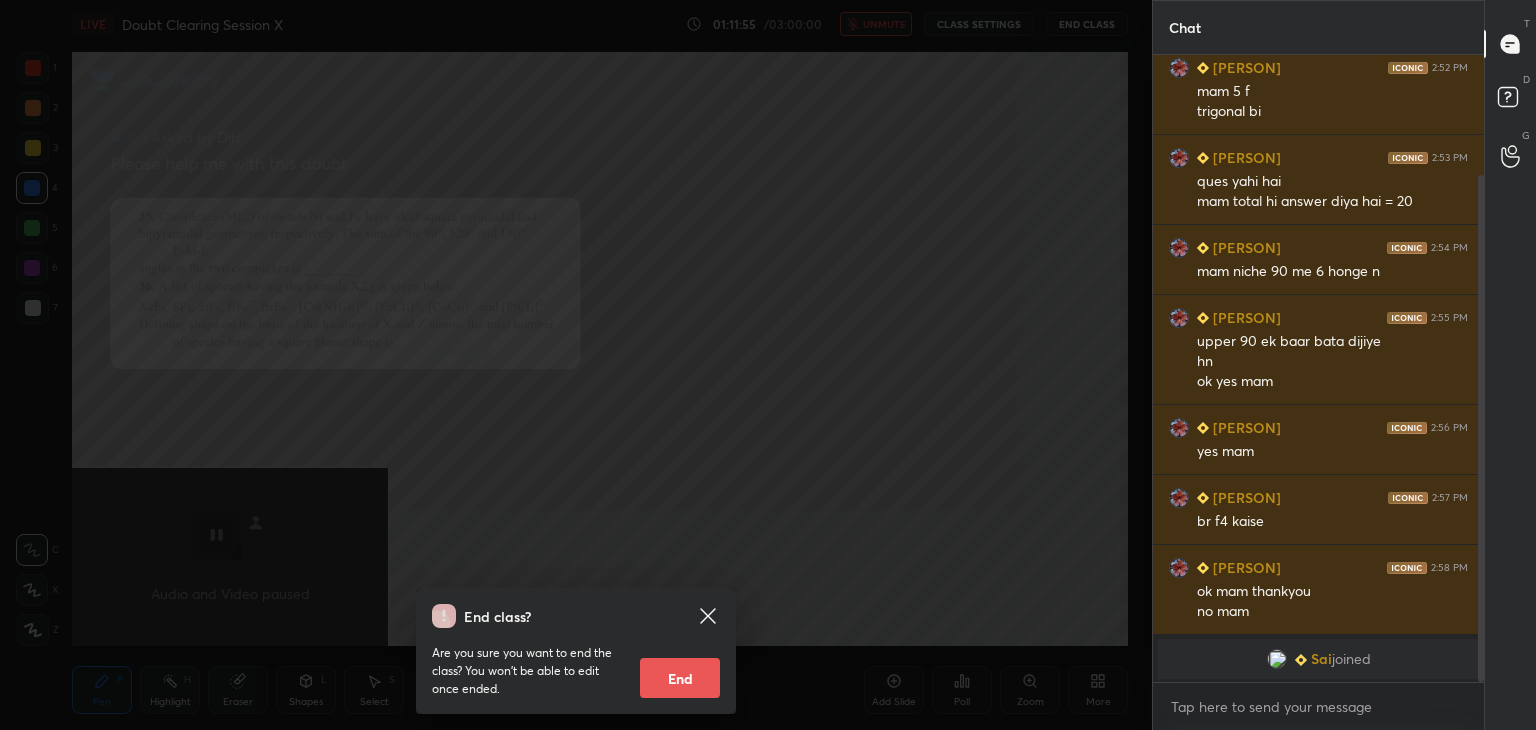 click 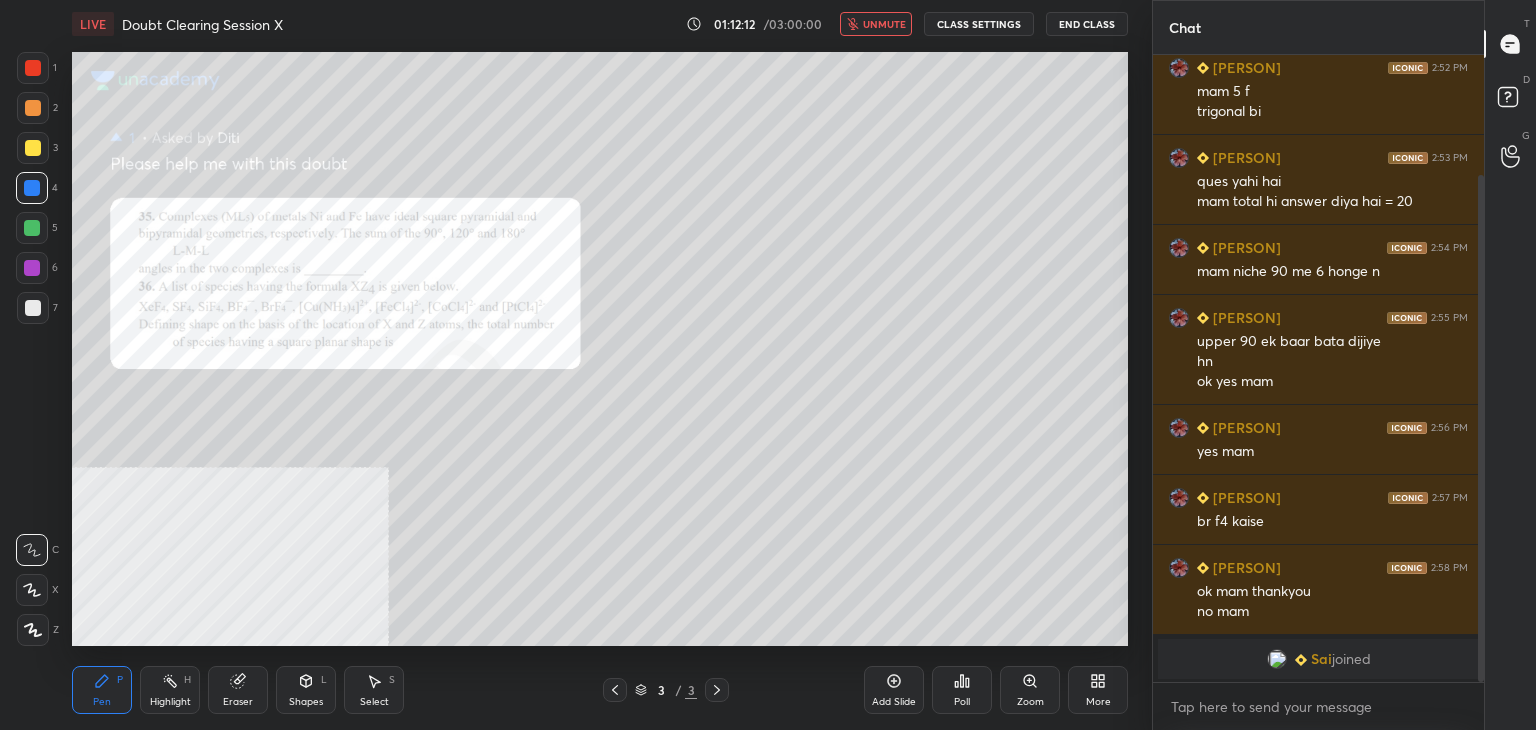 scroll, scrollTop: 220, scrollLeft: 0, axis: vertical 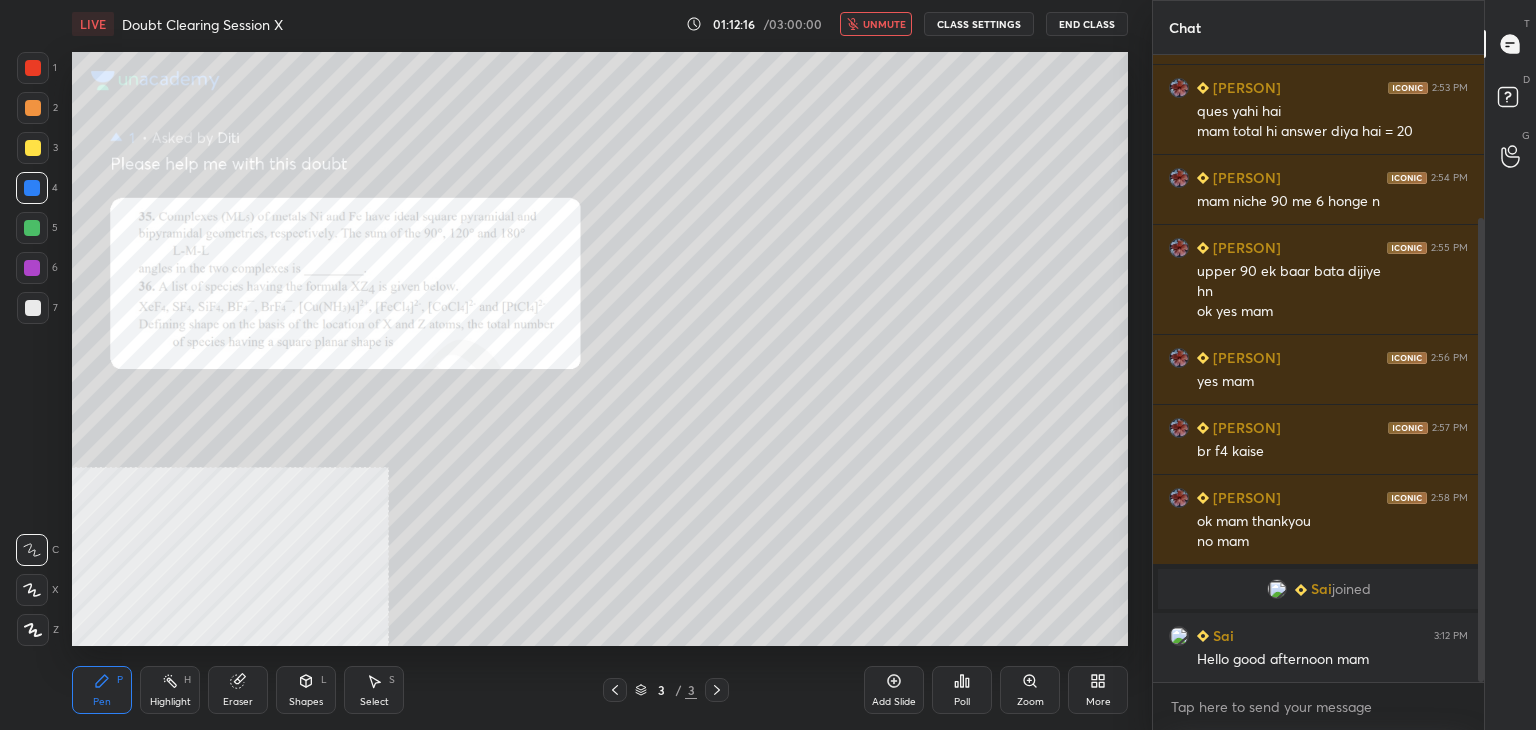 click on "unmute" at bounding box center (884, 24) 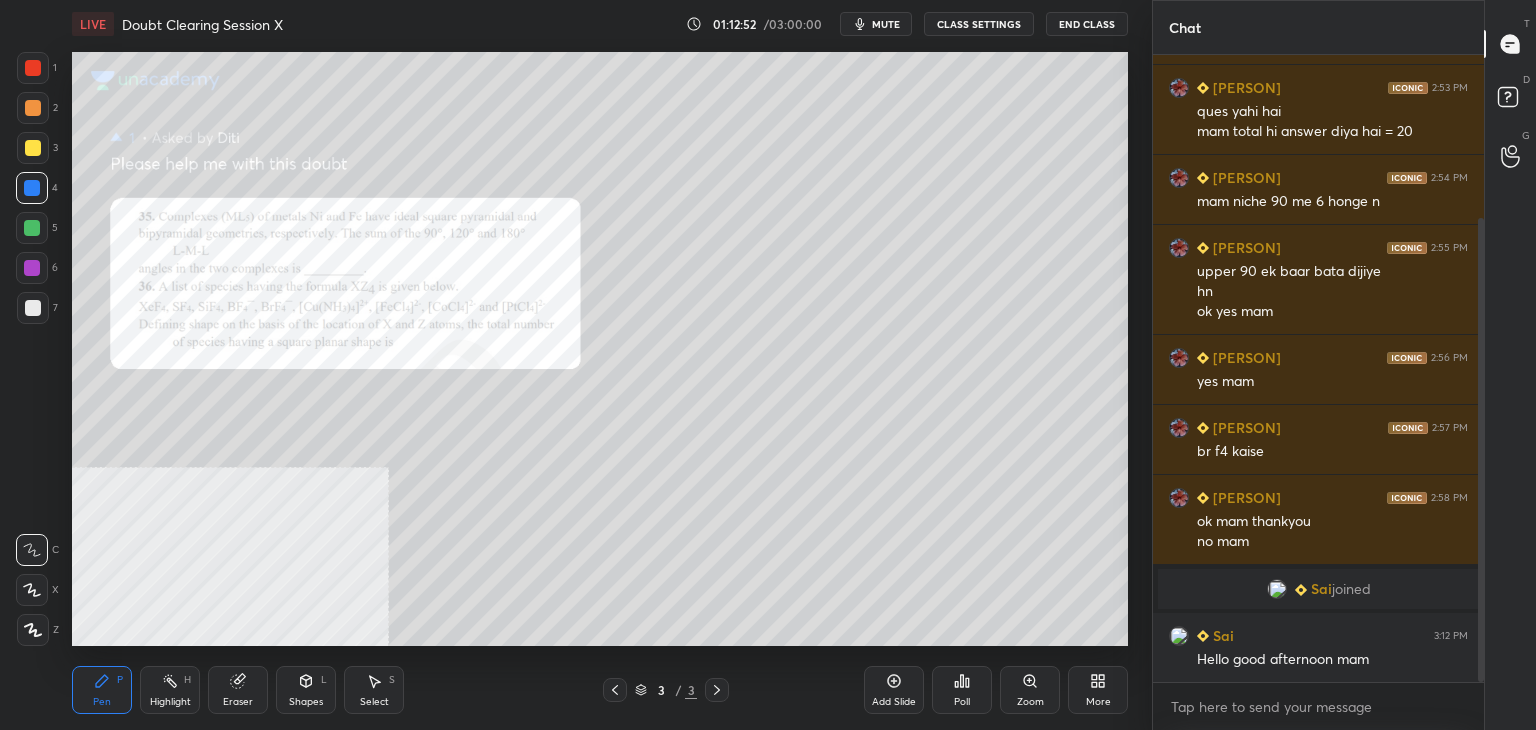 click 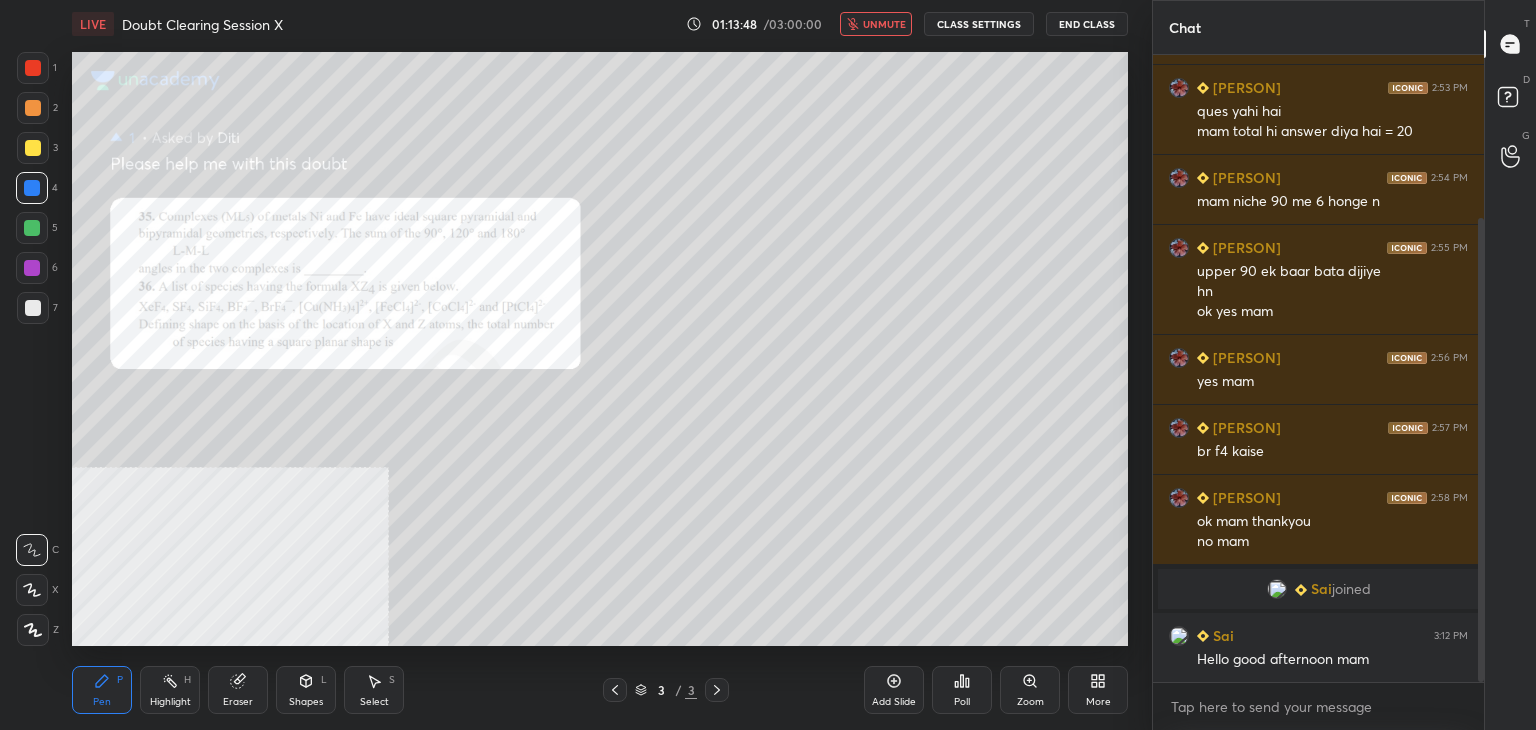 scroll, scrollTop: 326, scrollLeft: 0, axis: vertical 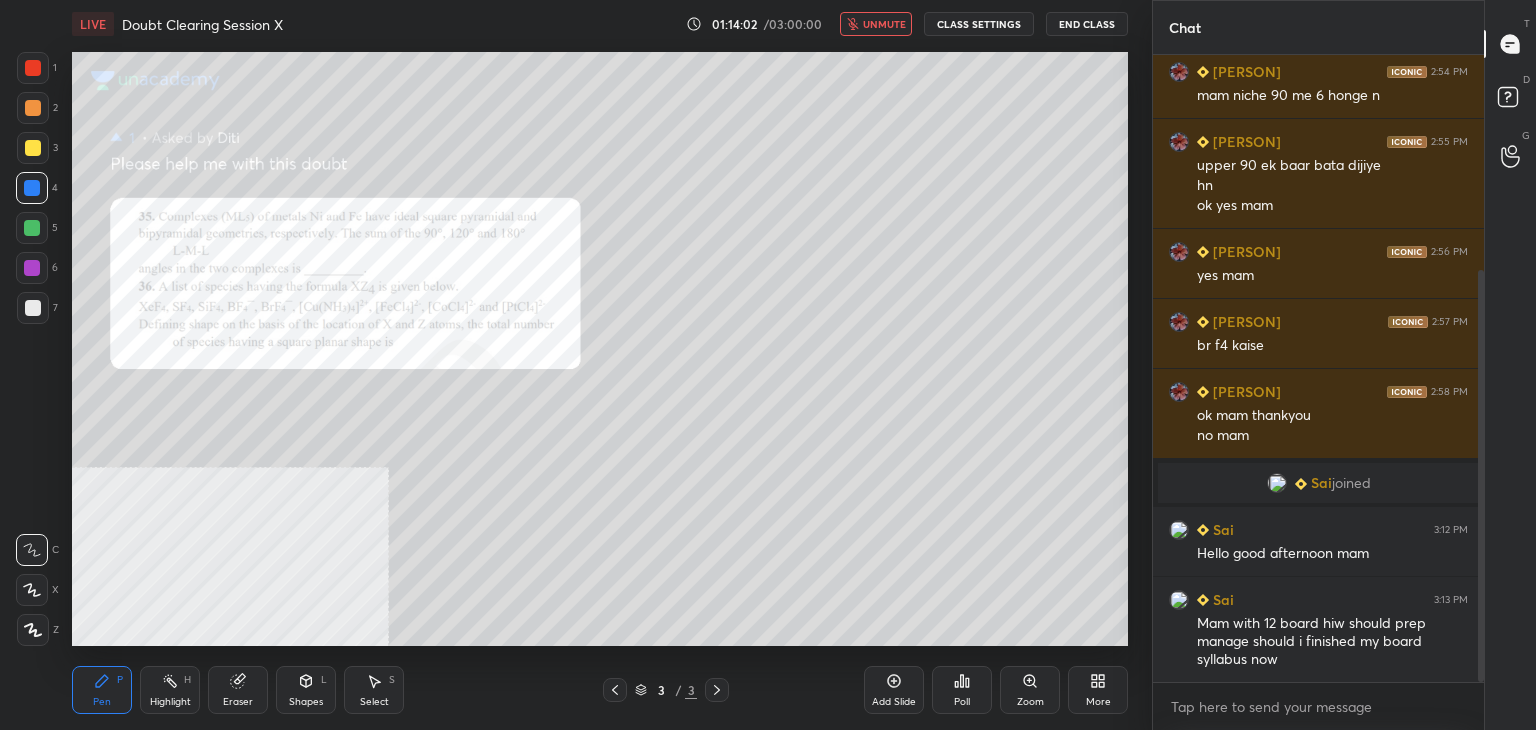 click on "unmute" at bounding box center [884, 24] 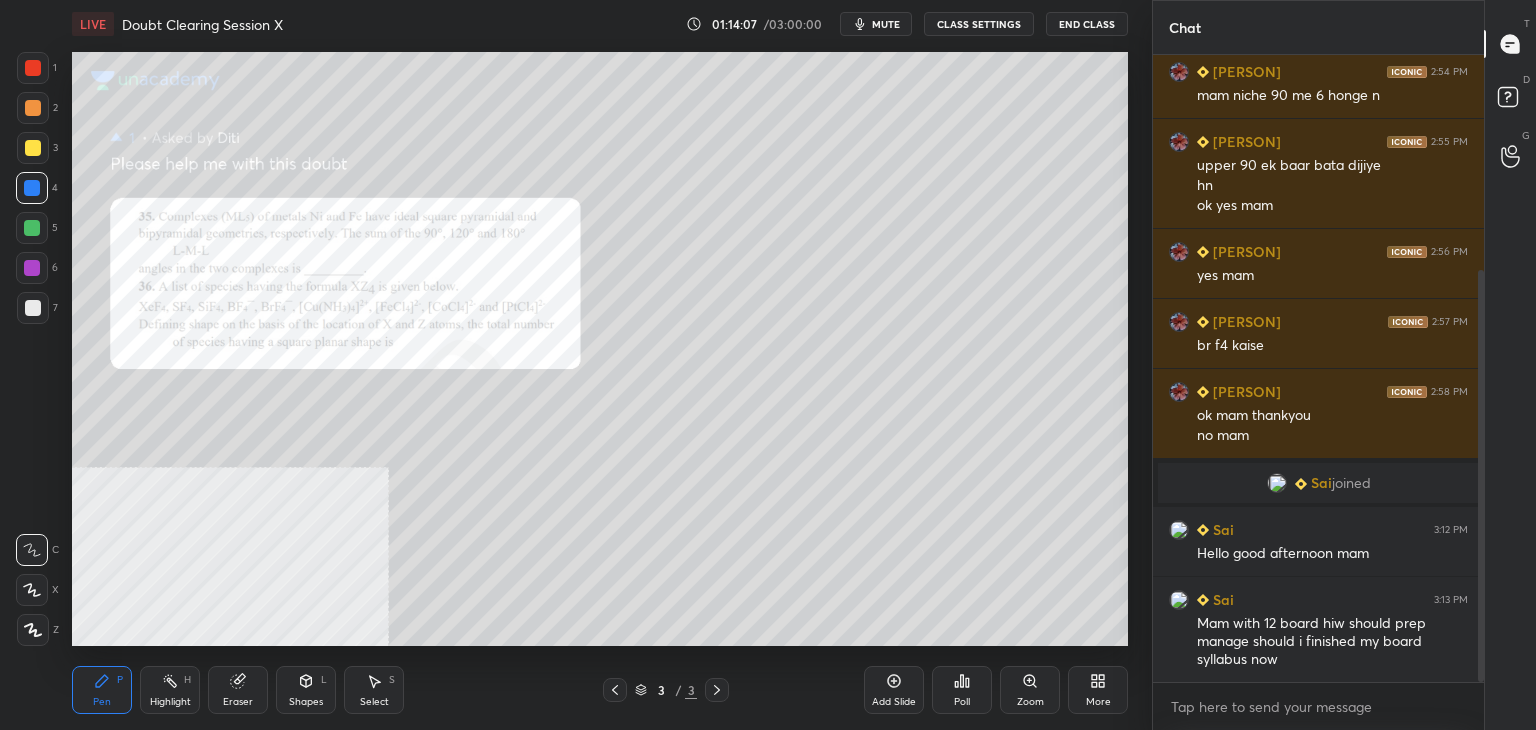 scroll, scrollTop: 396, scrollLeft: 0, axis: vertical 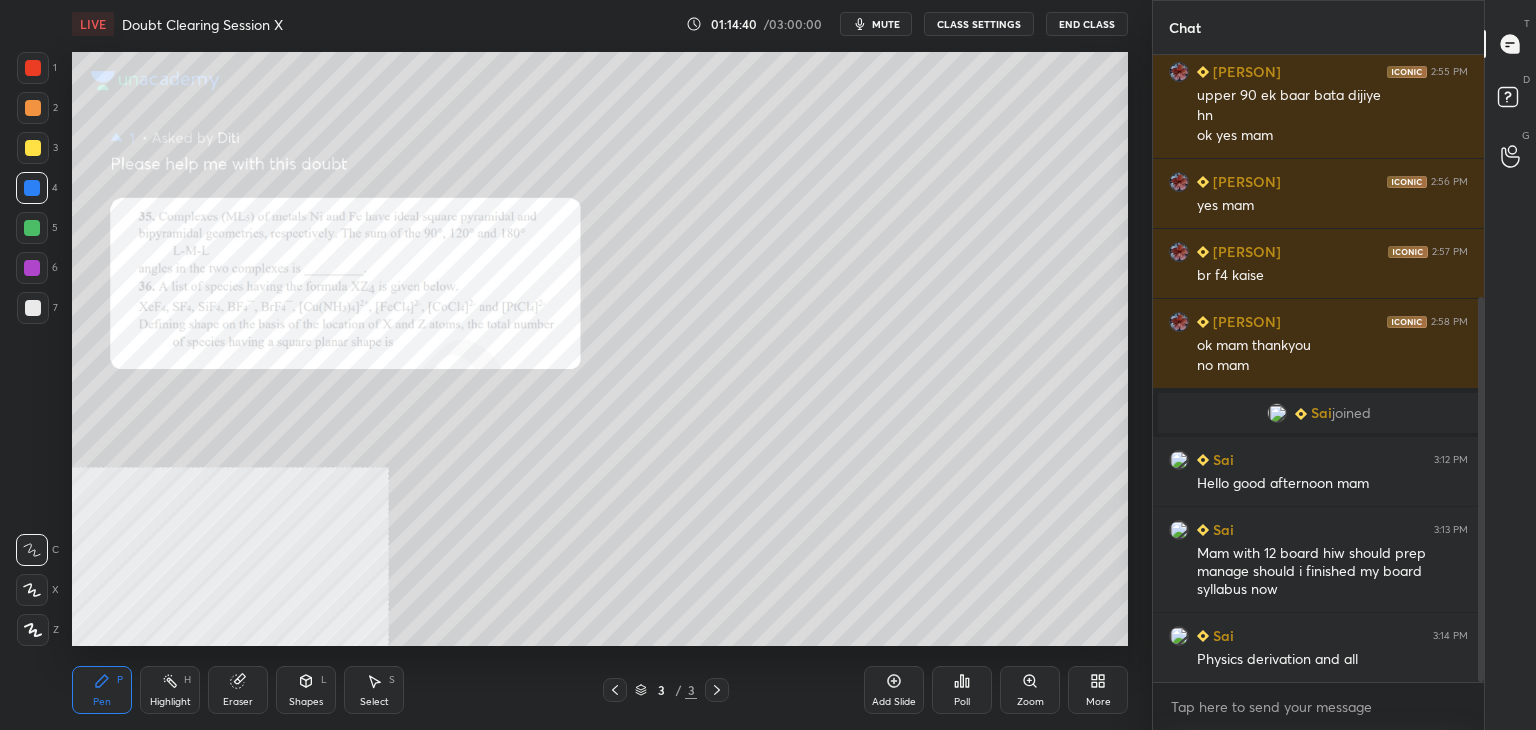click on "LIVE Doubt Clearing Session X 01:14:40 / 03:00:00 mute CLASS SETTINGS End Class" at bounding box center [600, 24] 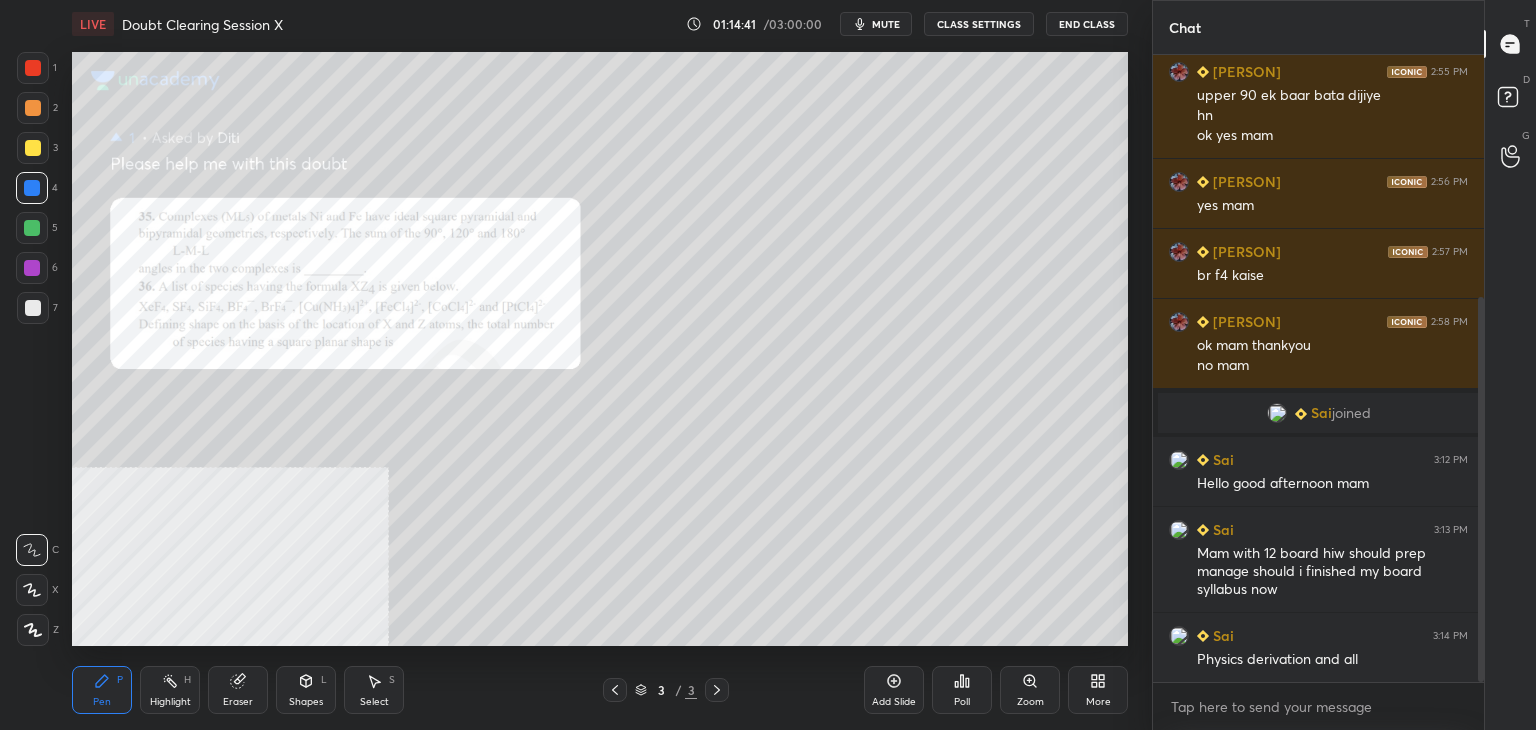 click on "mute" at bounding box center (876, 24) 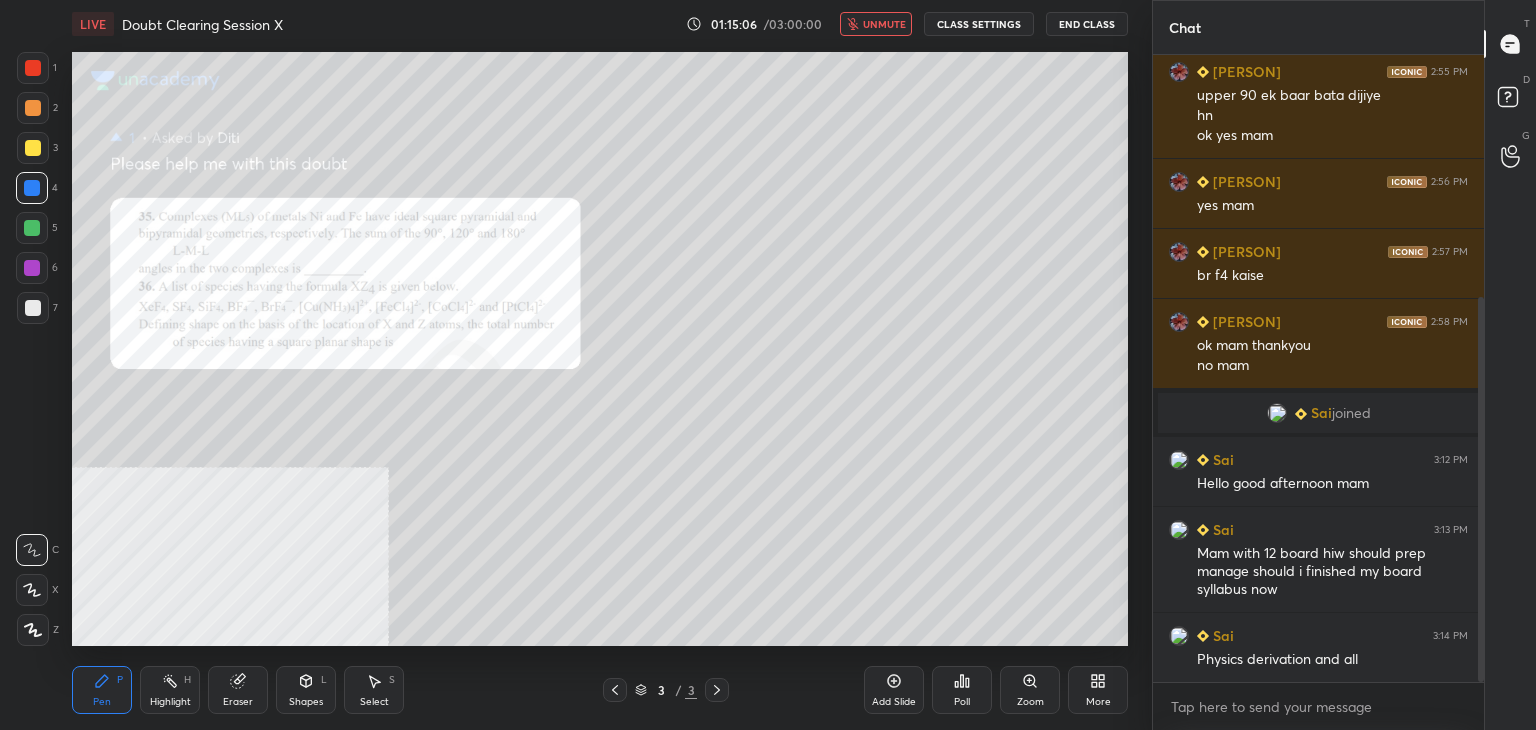 click on "joined" at bounding box center (1351, 413) 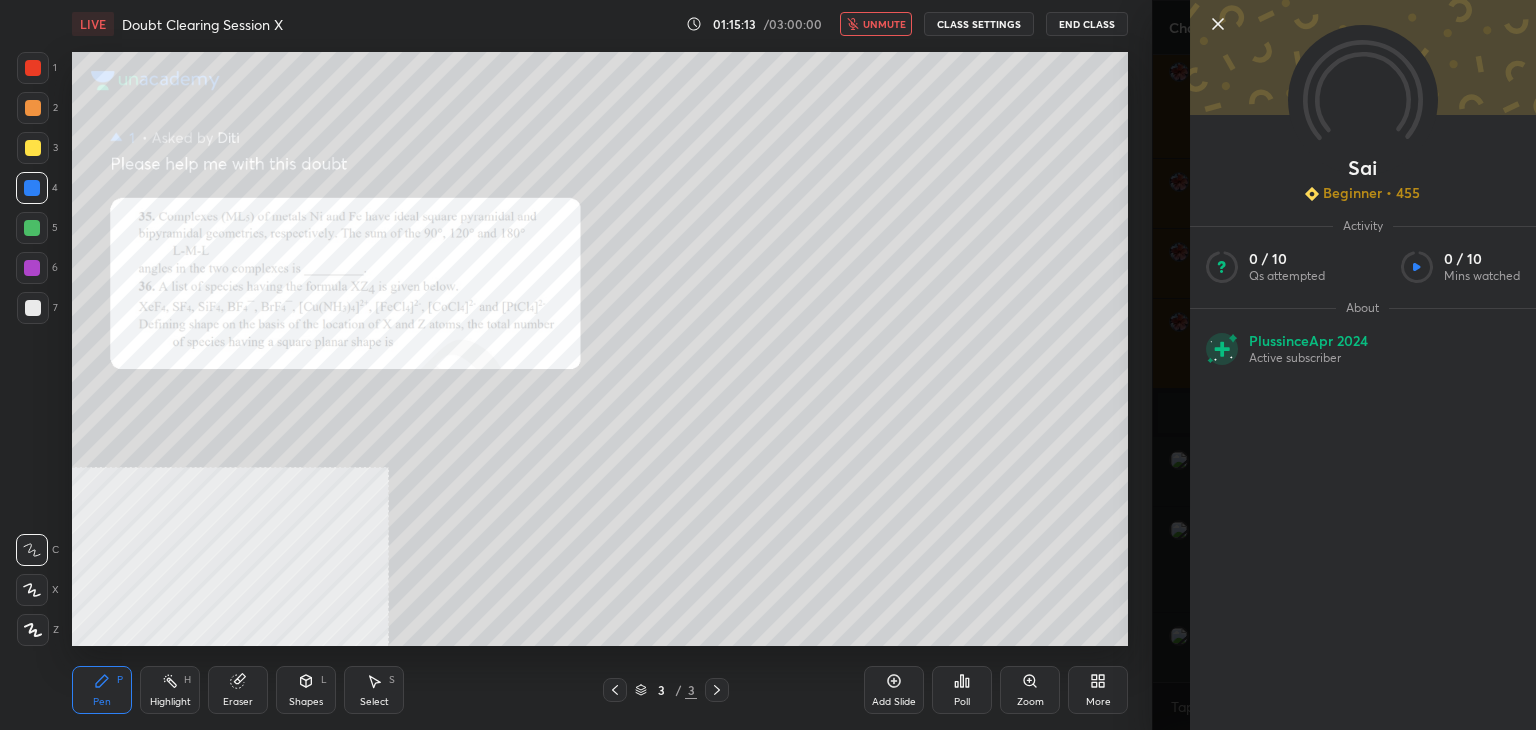 scroll, scrollTop: 484, scrollLeft: 0, axis: vertical 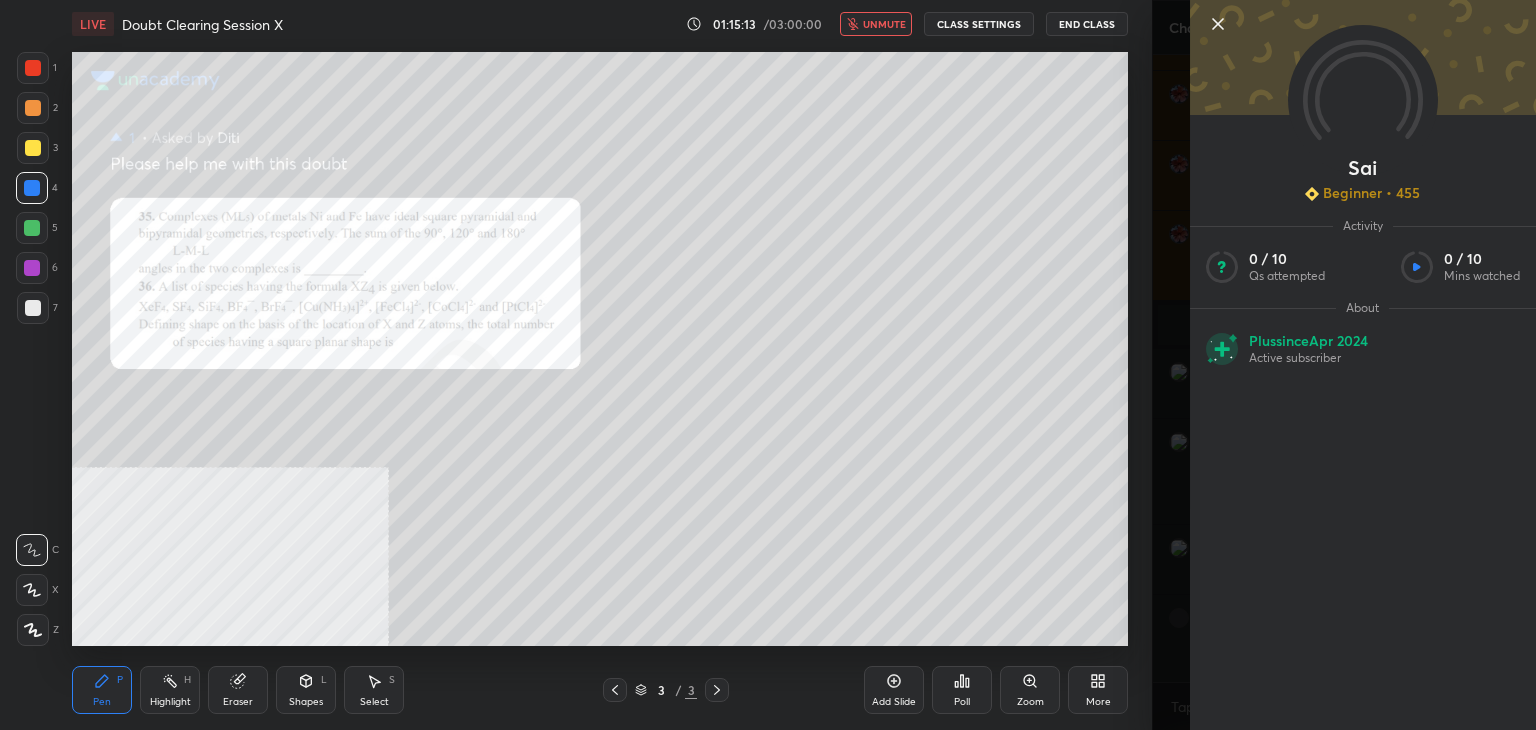 click 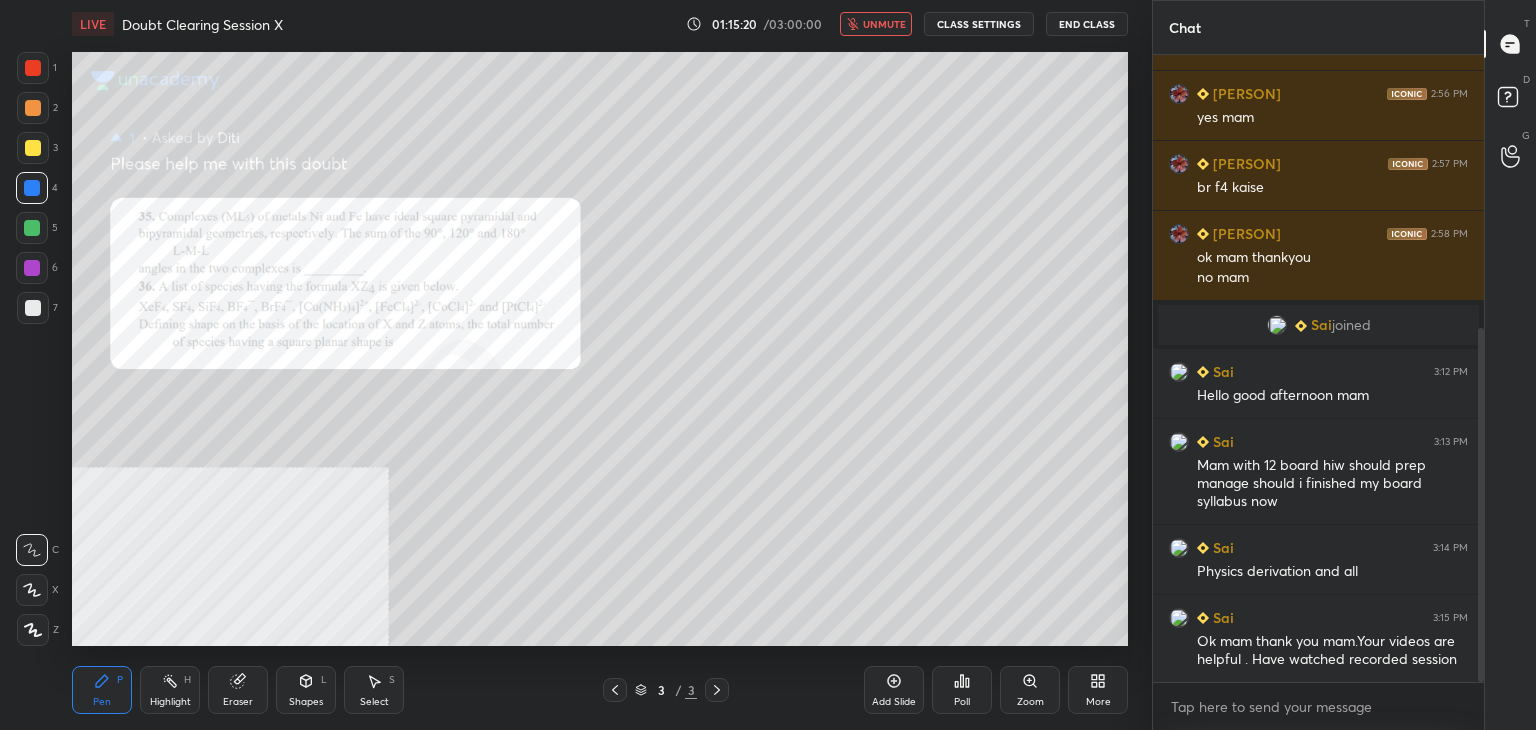 click on "unmute" at bounding box center (884, 24) 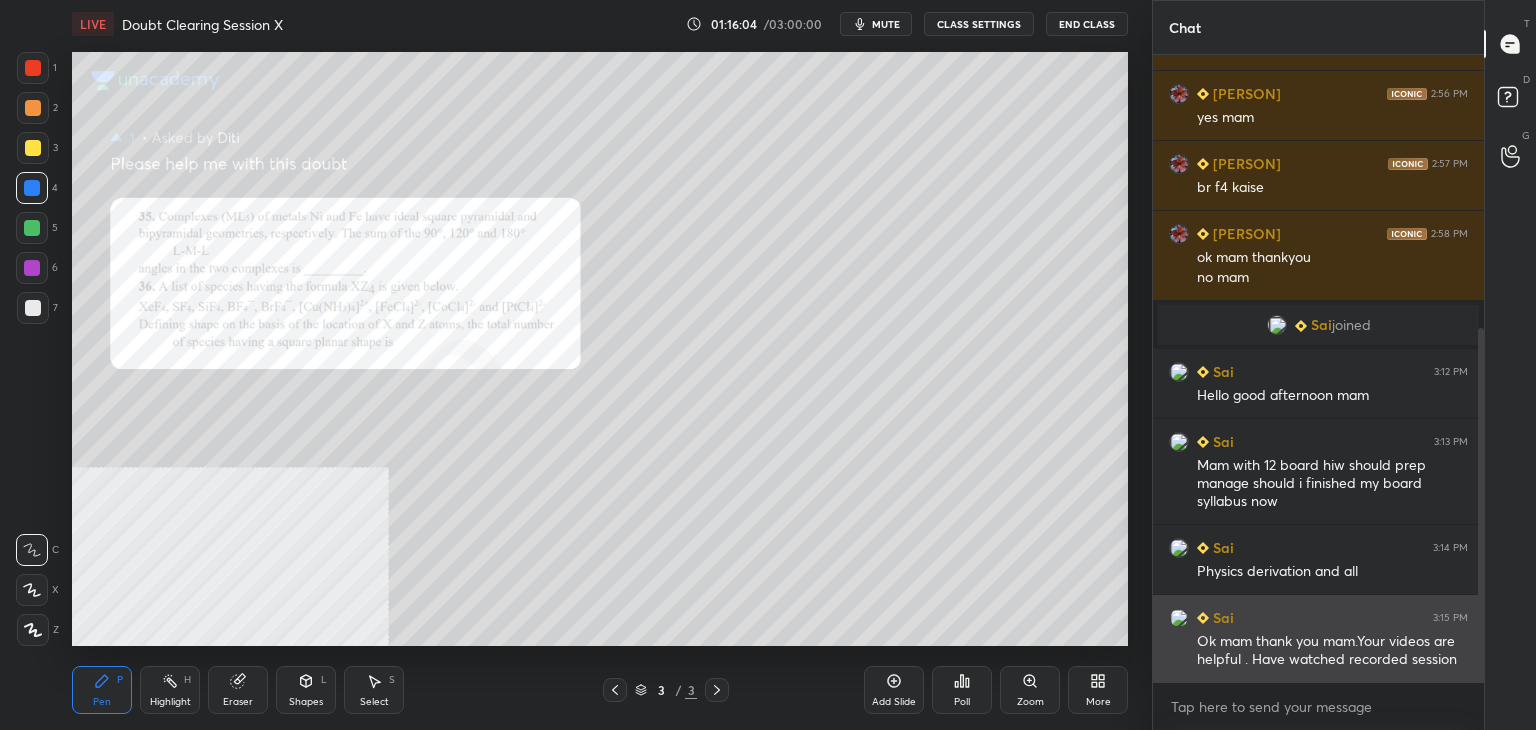 click on "Sai" at bounding box center [1221, 617] 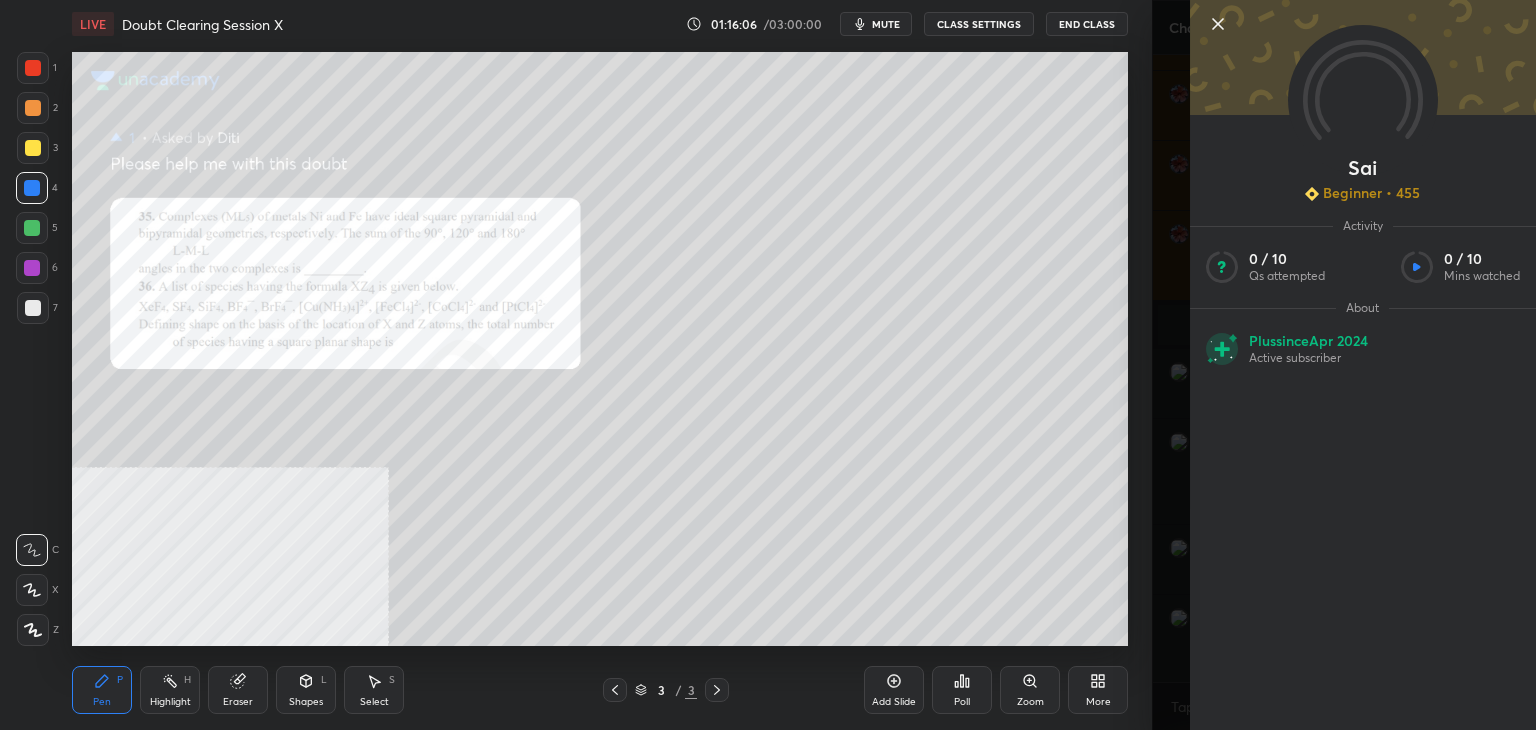 click 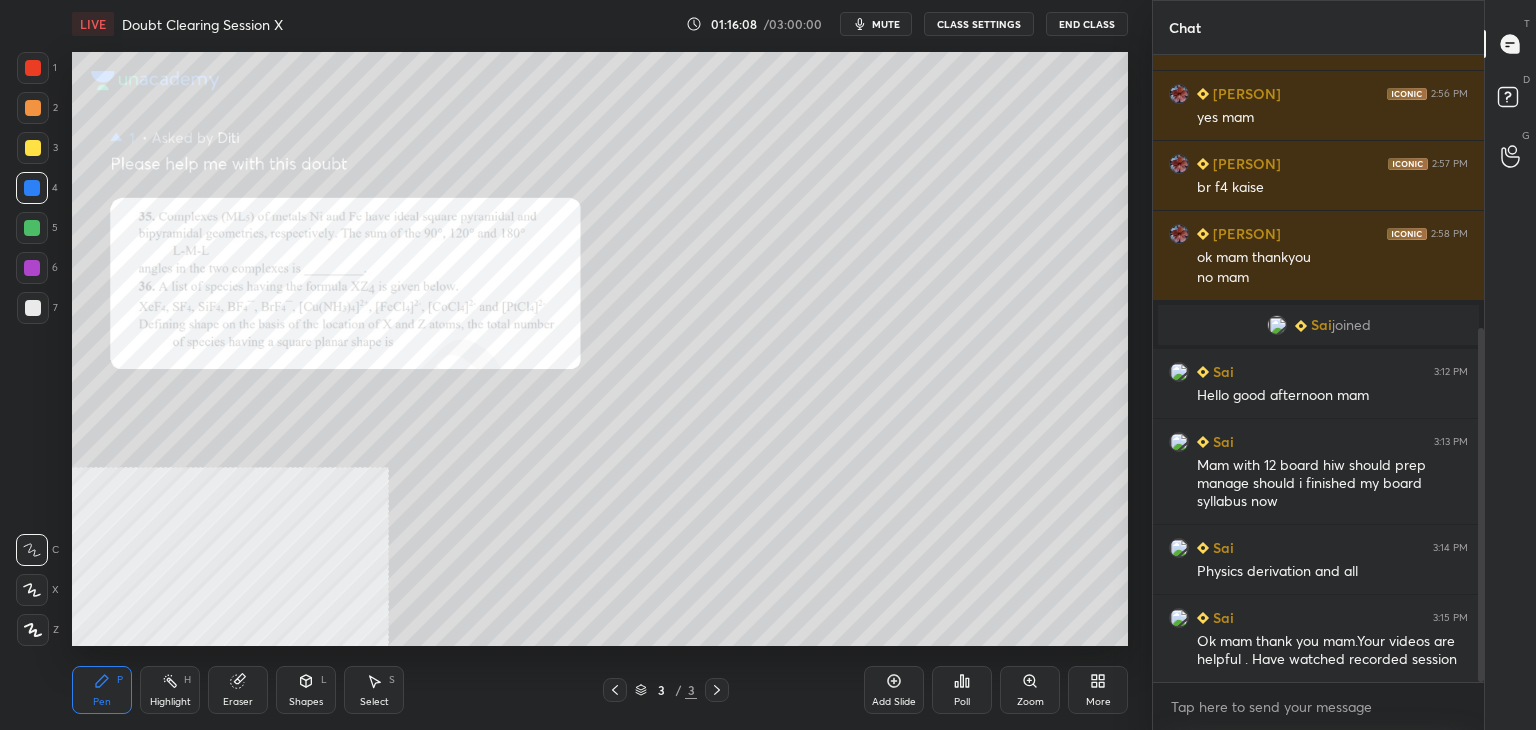click on "mute" at bounding box center [886, 24] 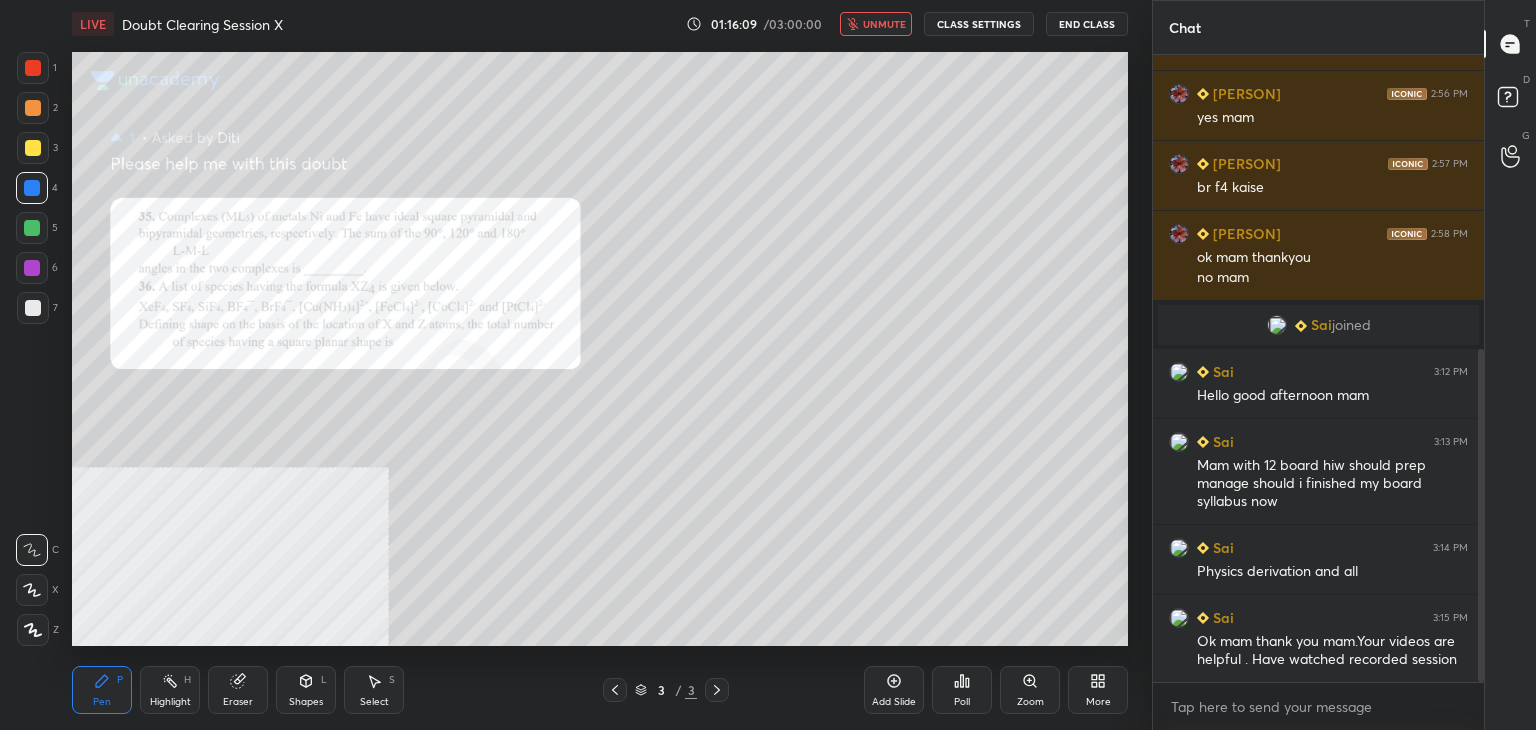 scroll, scrollTop: 554, scrollLeft: 0, axis: vertical 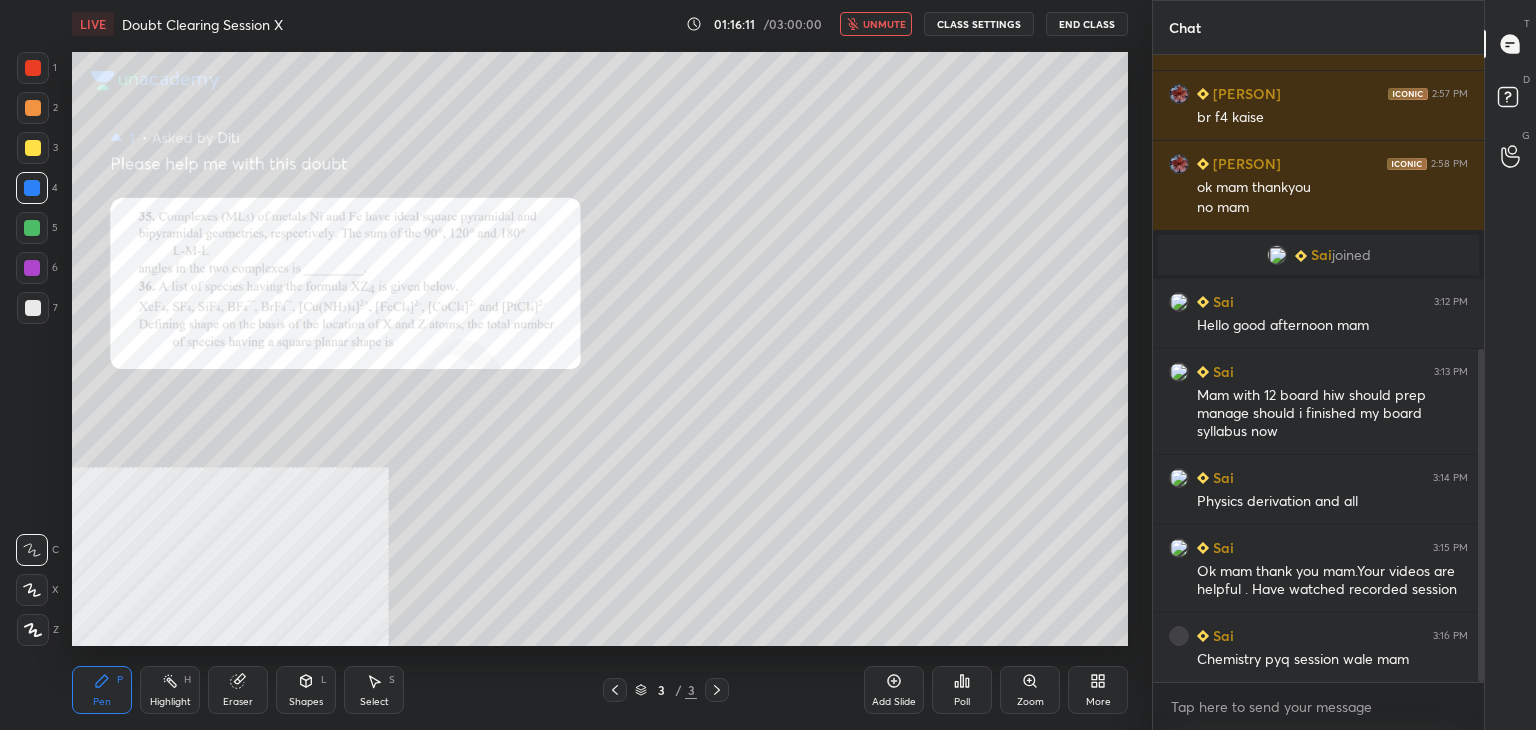 click on "unmute" at bounding box center [884, 24] 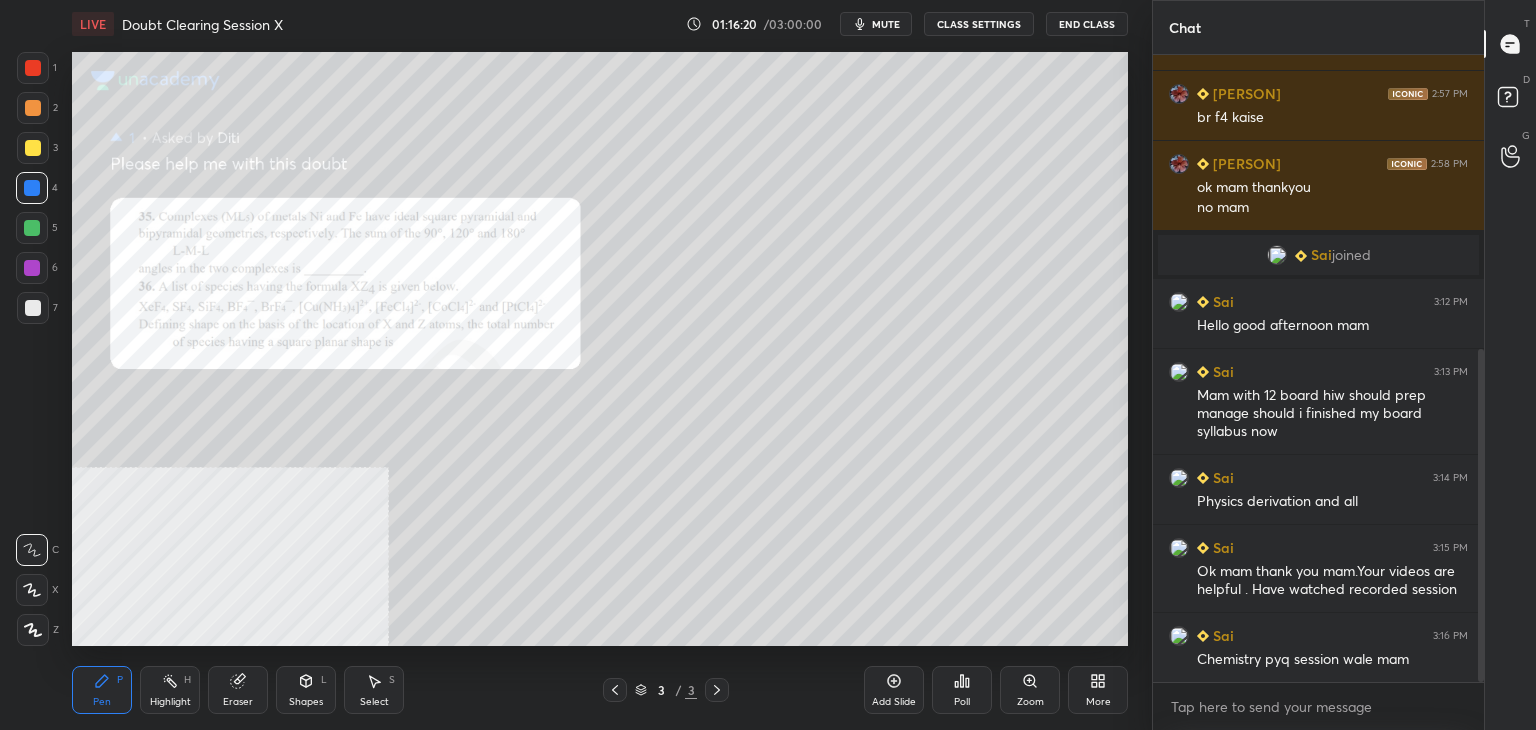 click at bounding box center [33, 68] 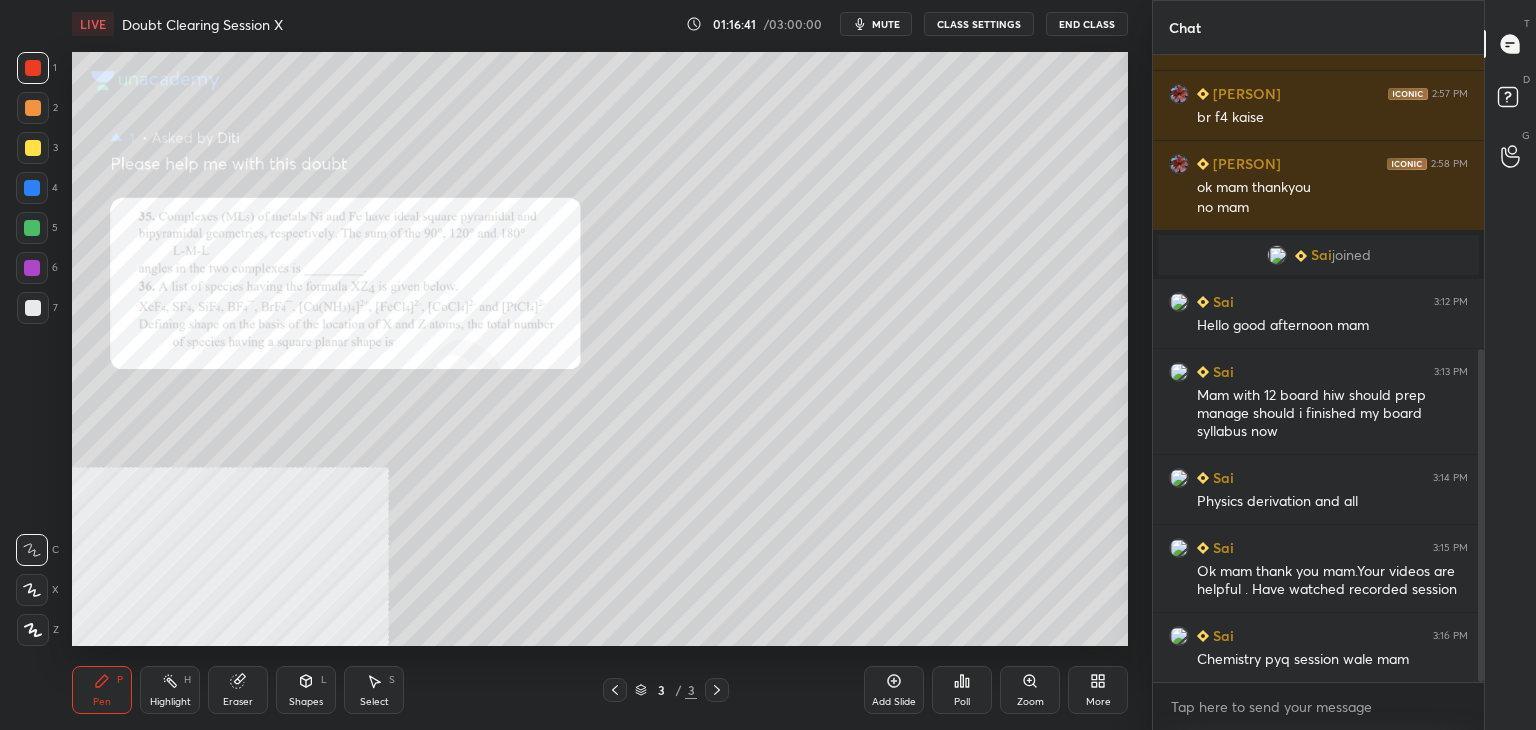 click on "Add Slide" at bounding box center (894, 690) 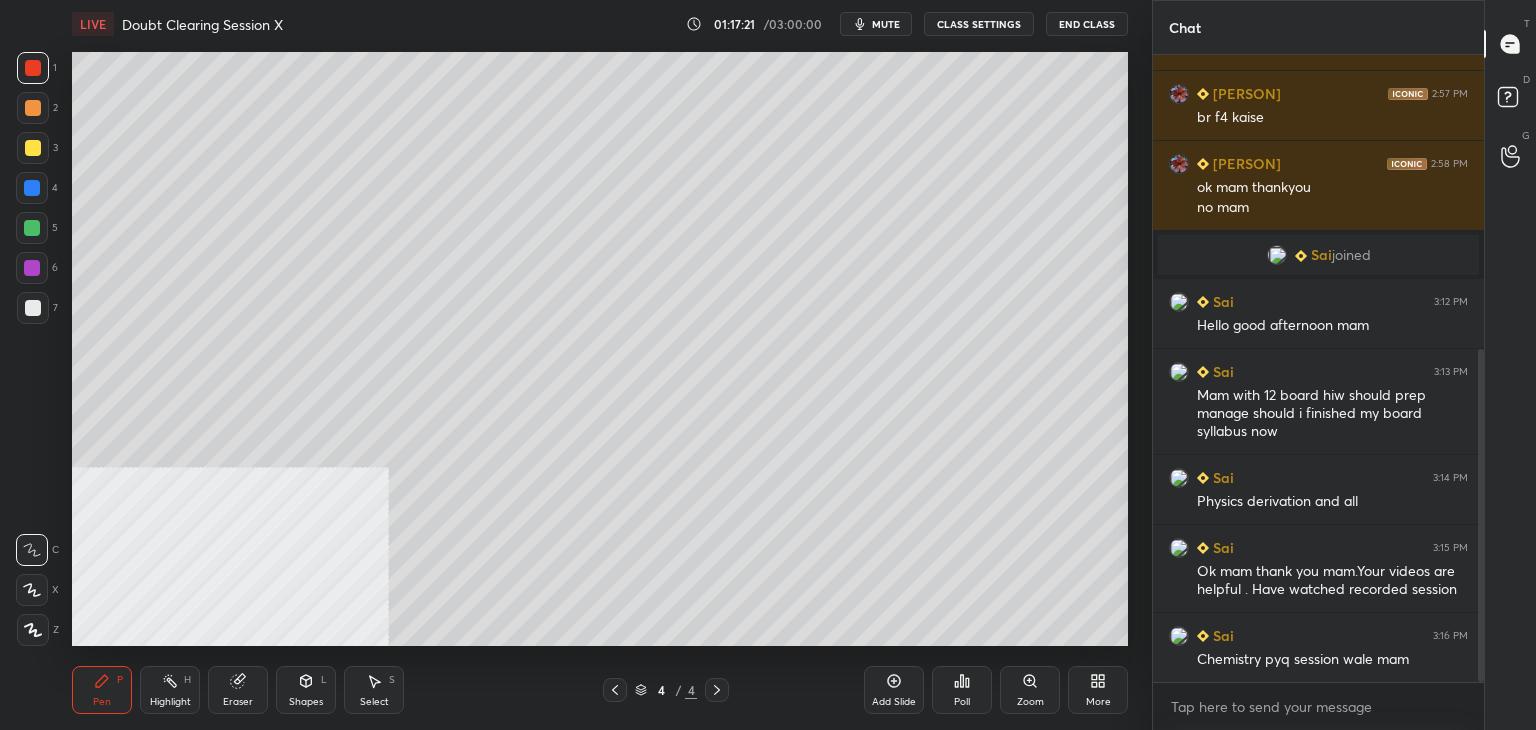 click at bounding box center (33, 108) 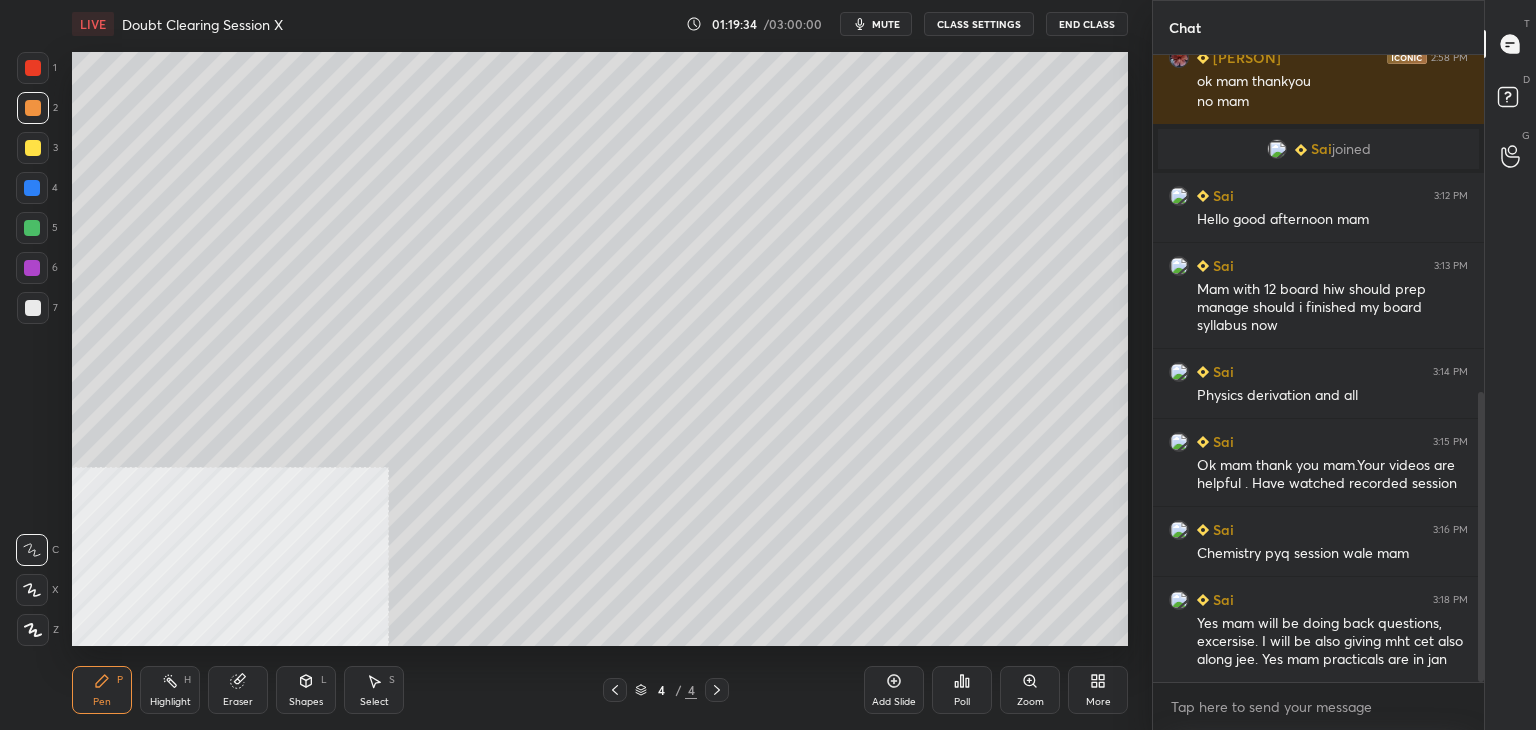 scroll, scrollTop: 730, scrollLeft: 0, axis: vertical 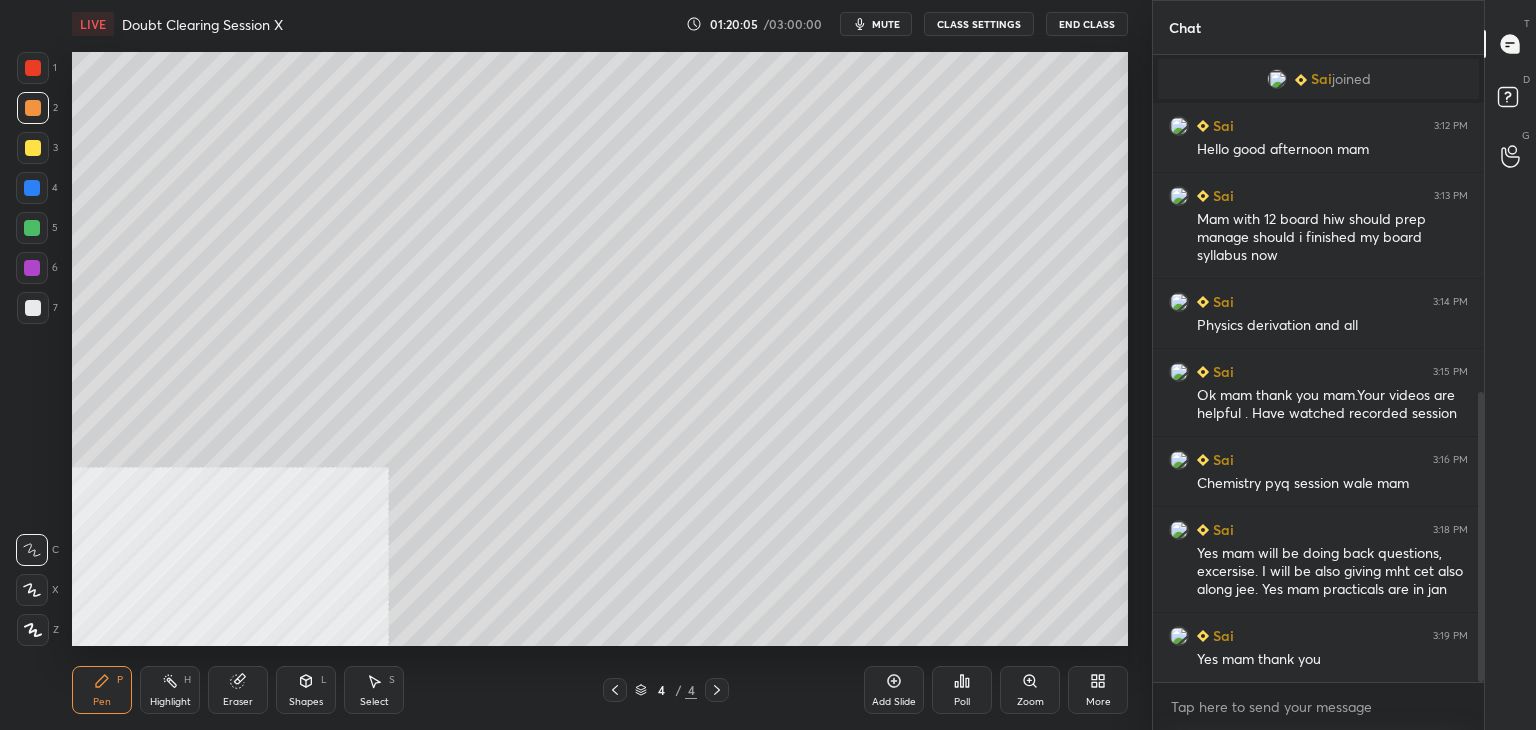 click at bounding box center (33, 68) 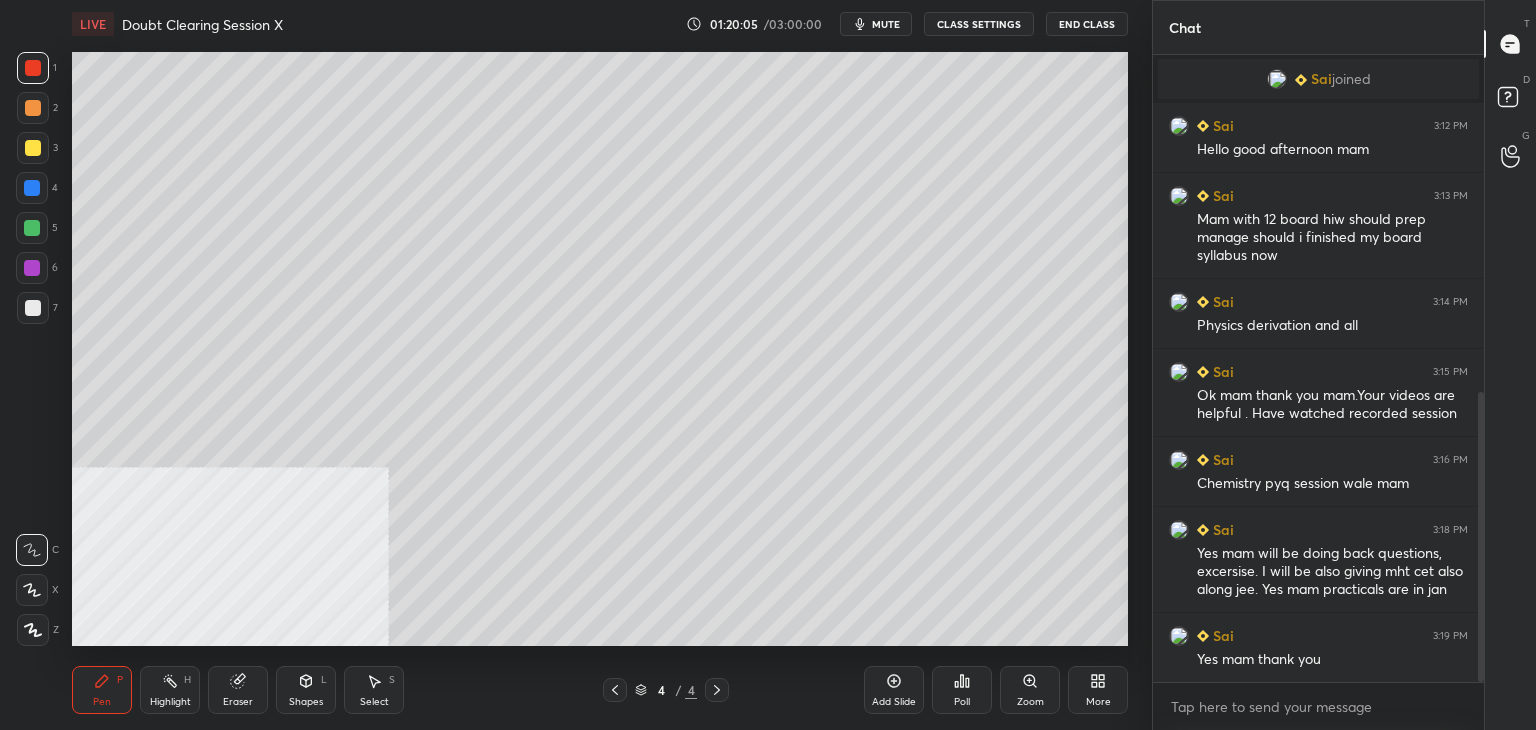 click on "2" at bounding box center [37, 108] 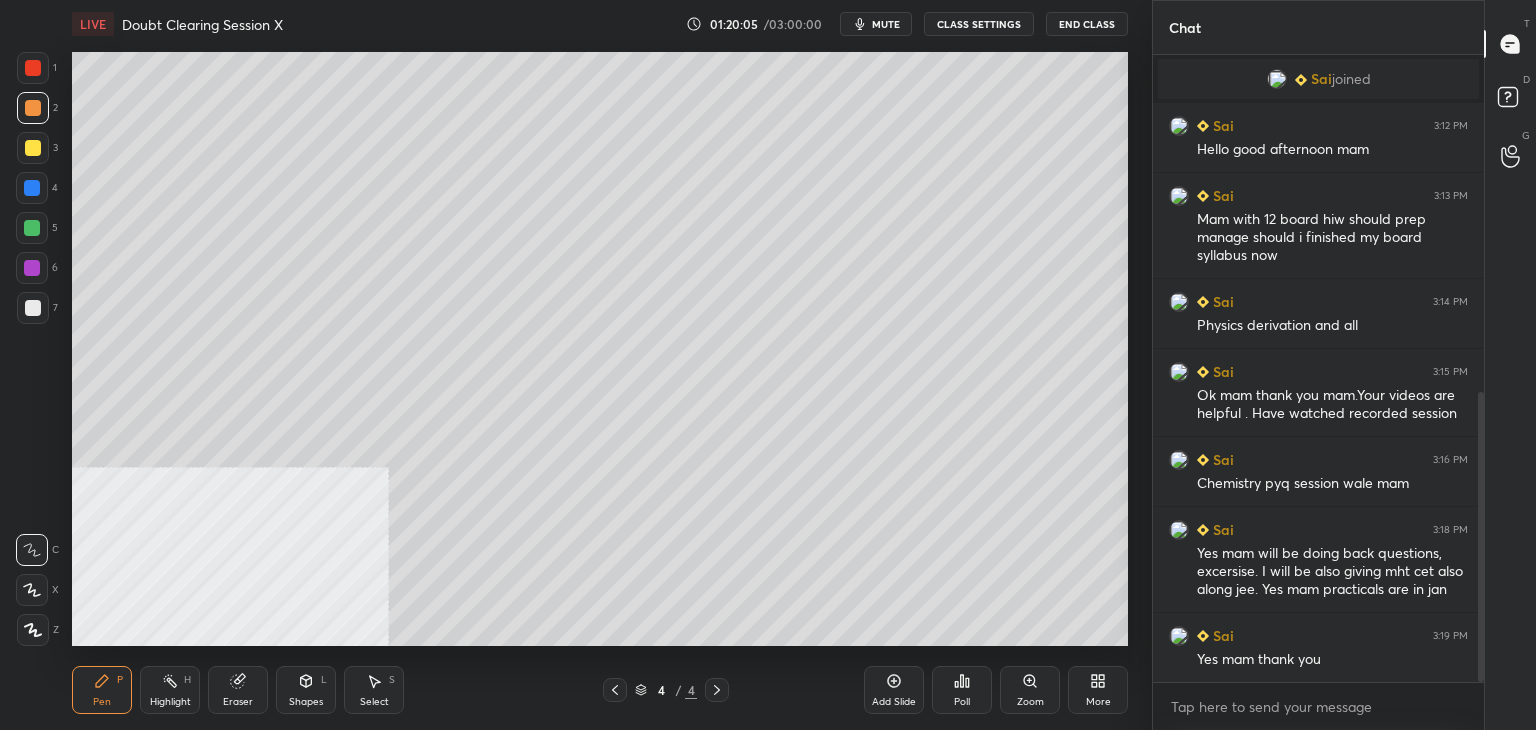 click at bounding box center [33, 148] 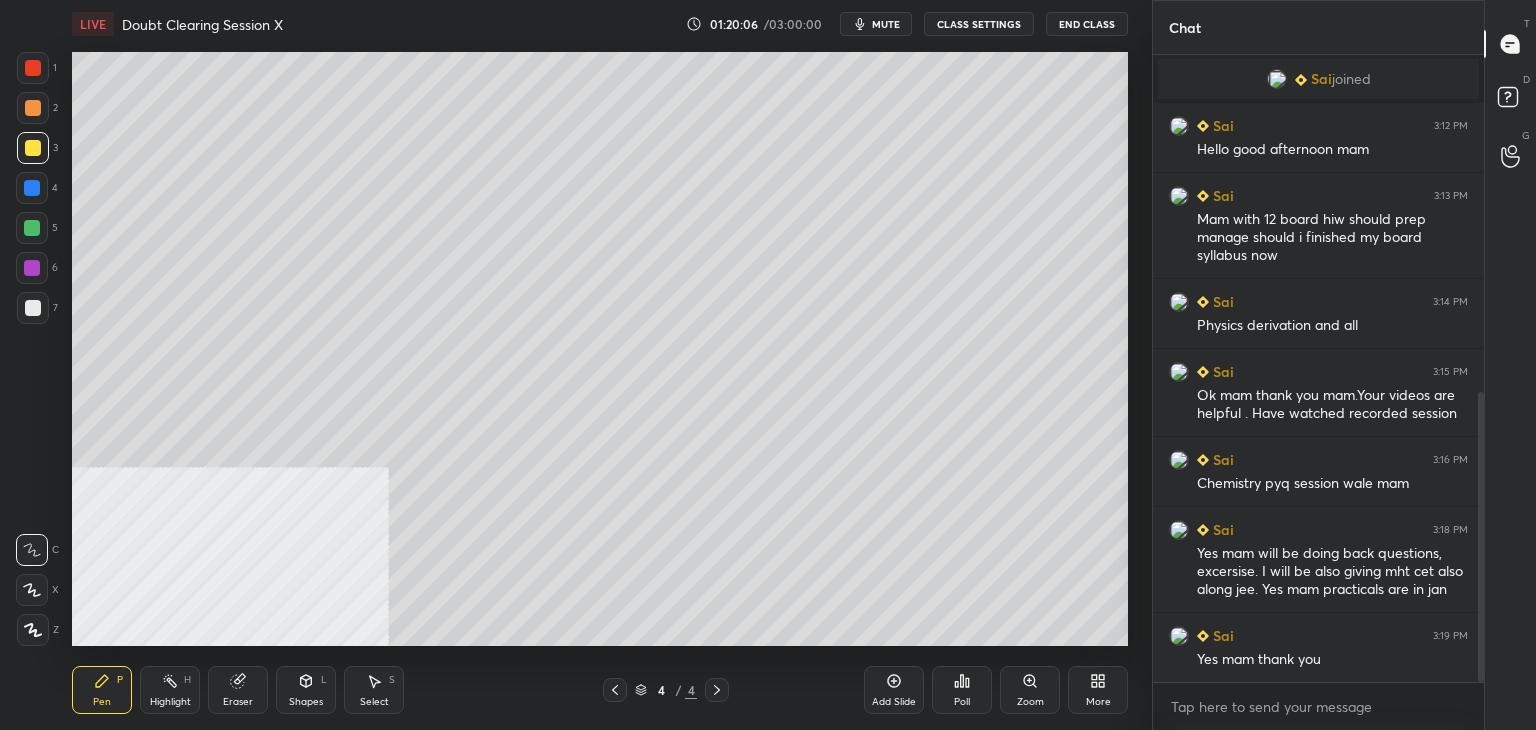 click at bounding box center [32, 188] 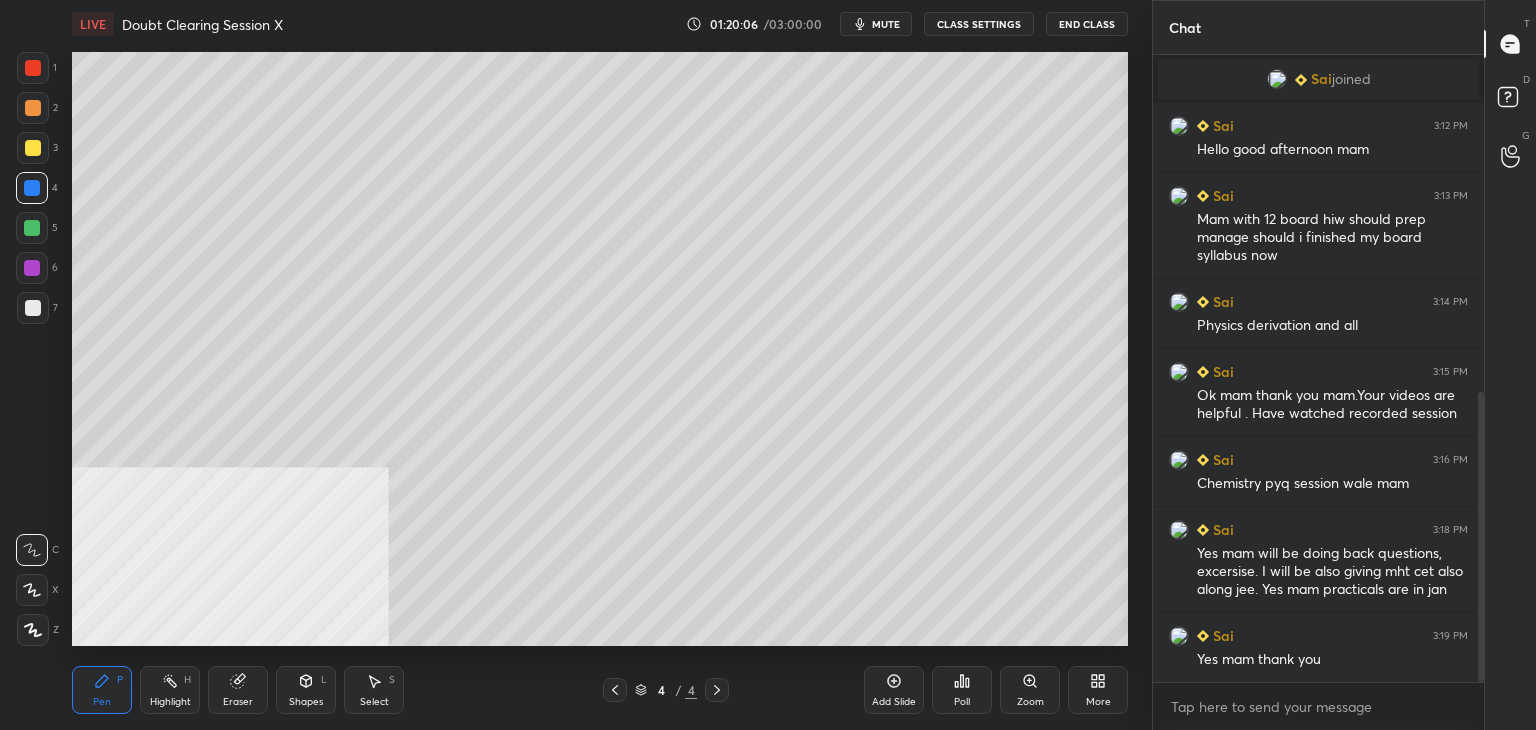 click at bounding box center [32, 228] 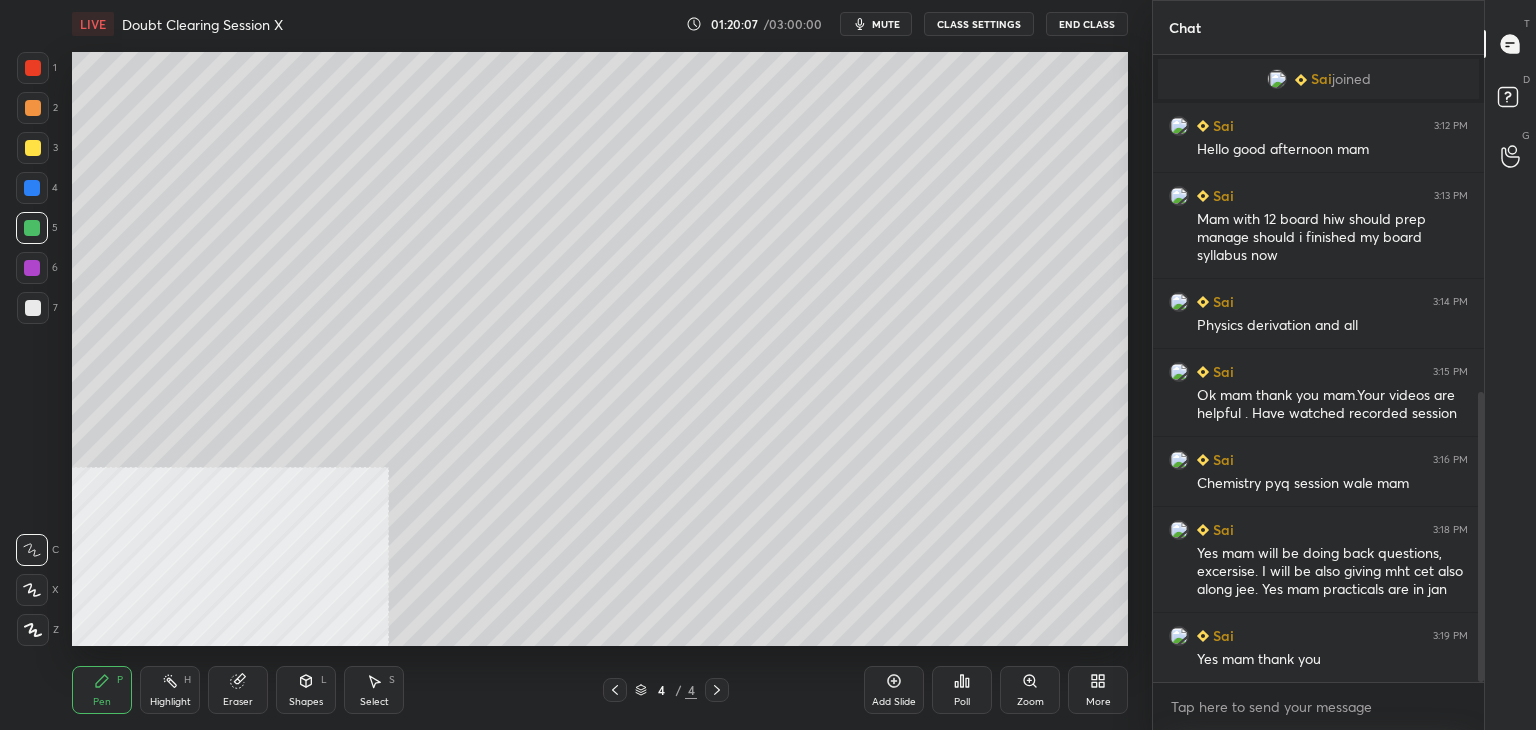 click at bounding box center (32, 268) 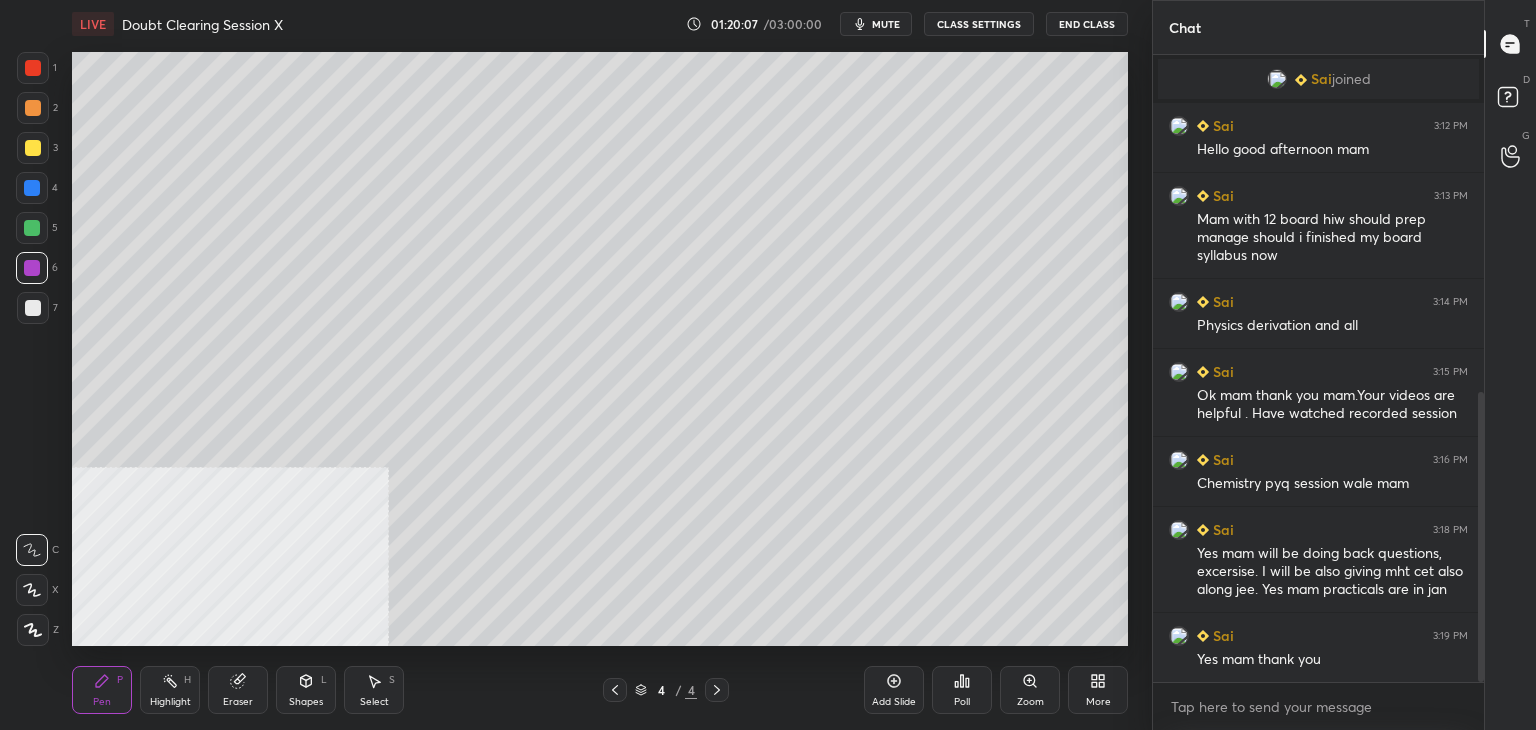 click at bounding box center [33, 308] 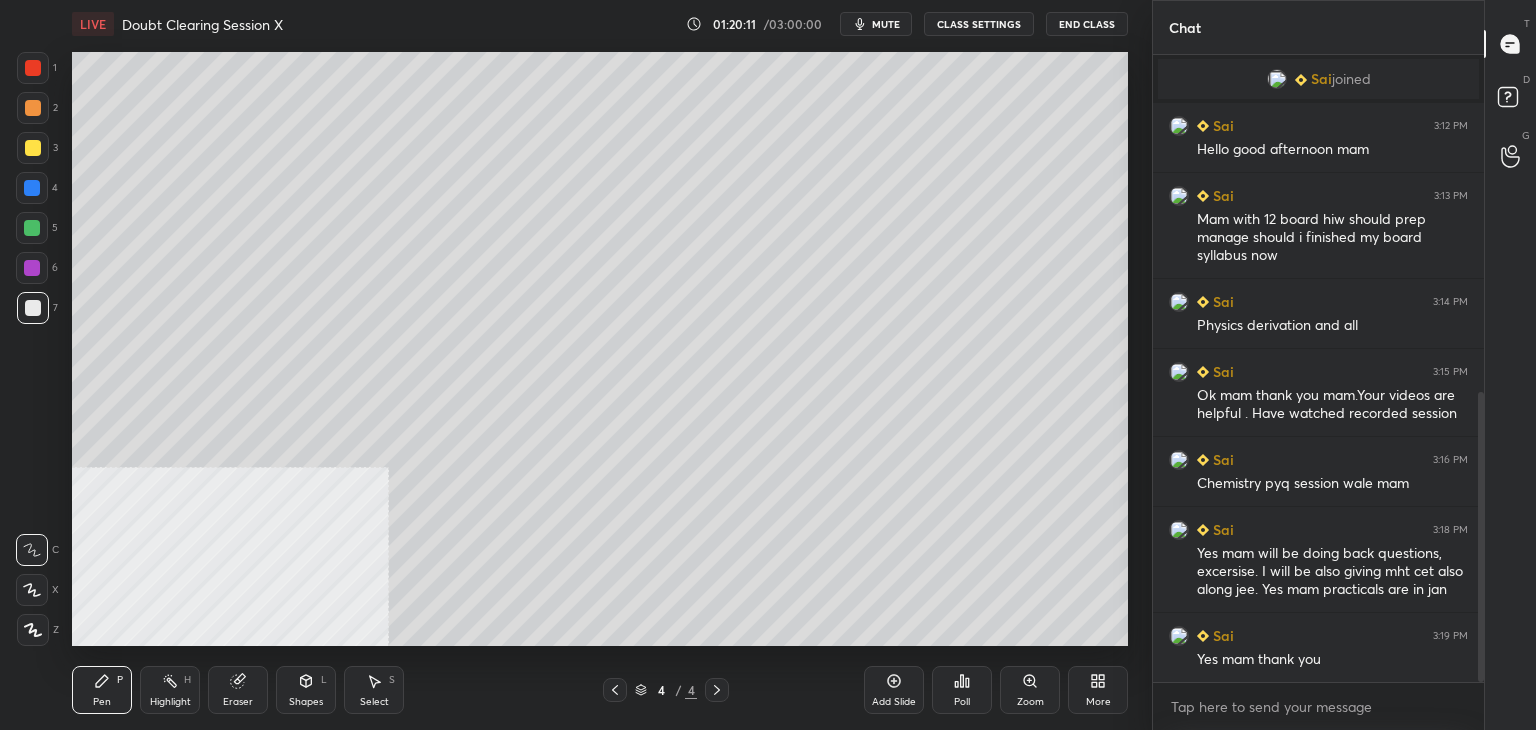click at bounding box center [33, 68] 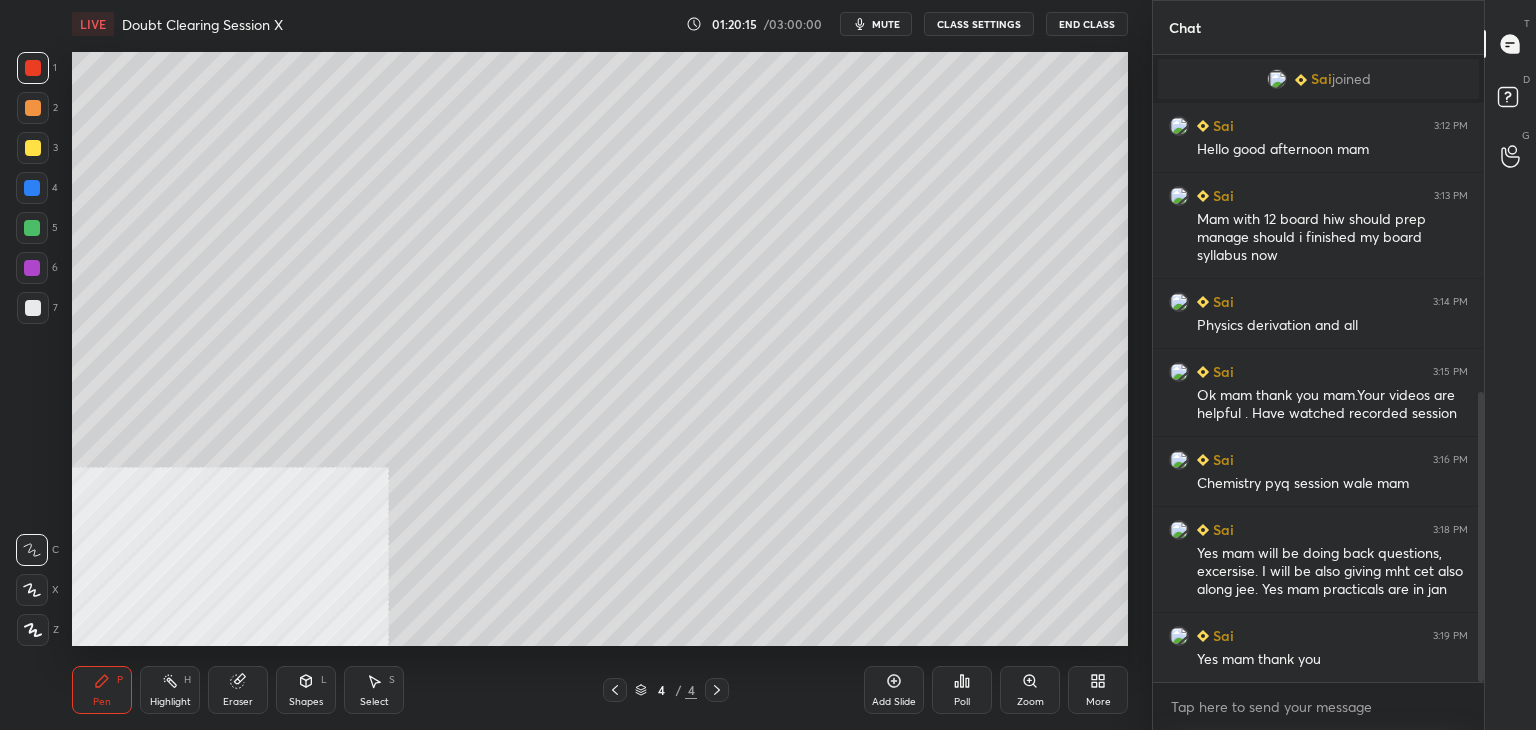 click on "mute" at bounding box center (876, 24) 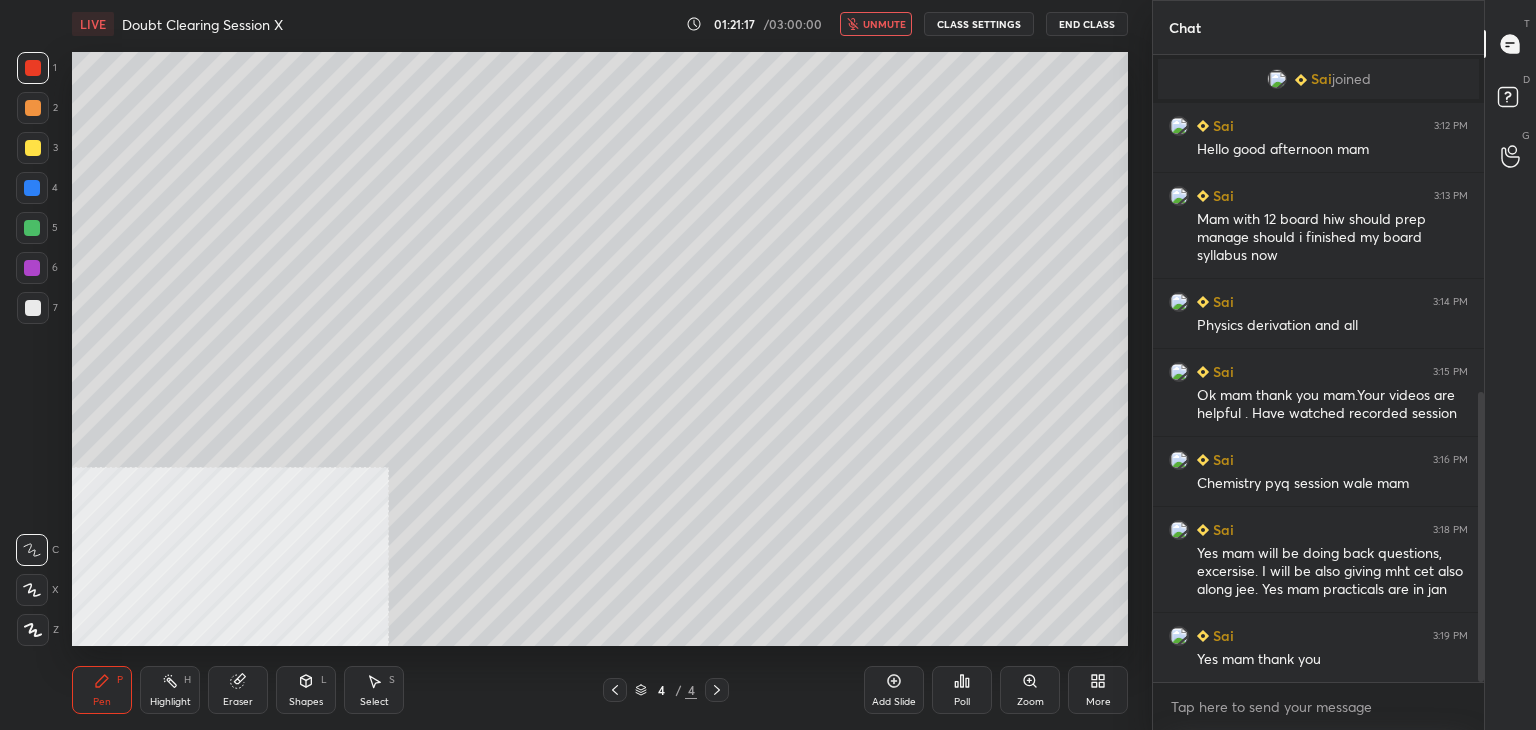 scroll, scrollTop: 818, scrollLeft: 0, axis: vertical 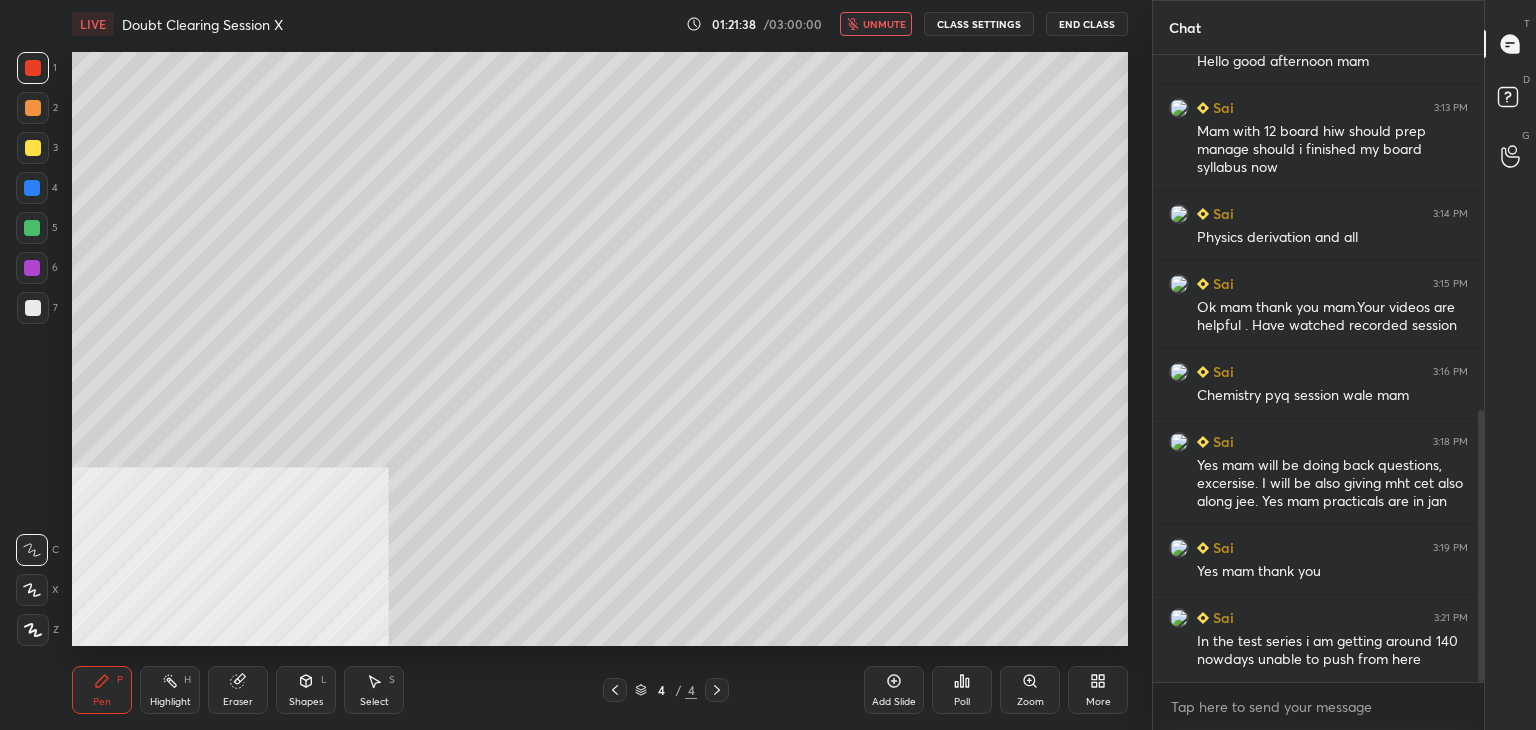 click on "unmute" at bounding box center (884, 24) 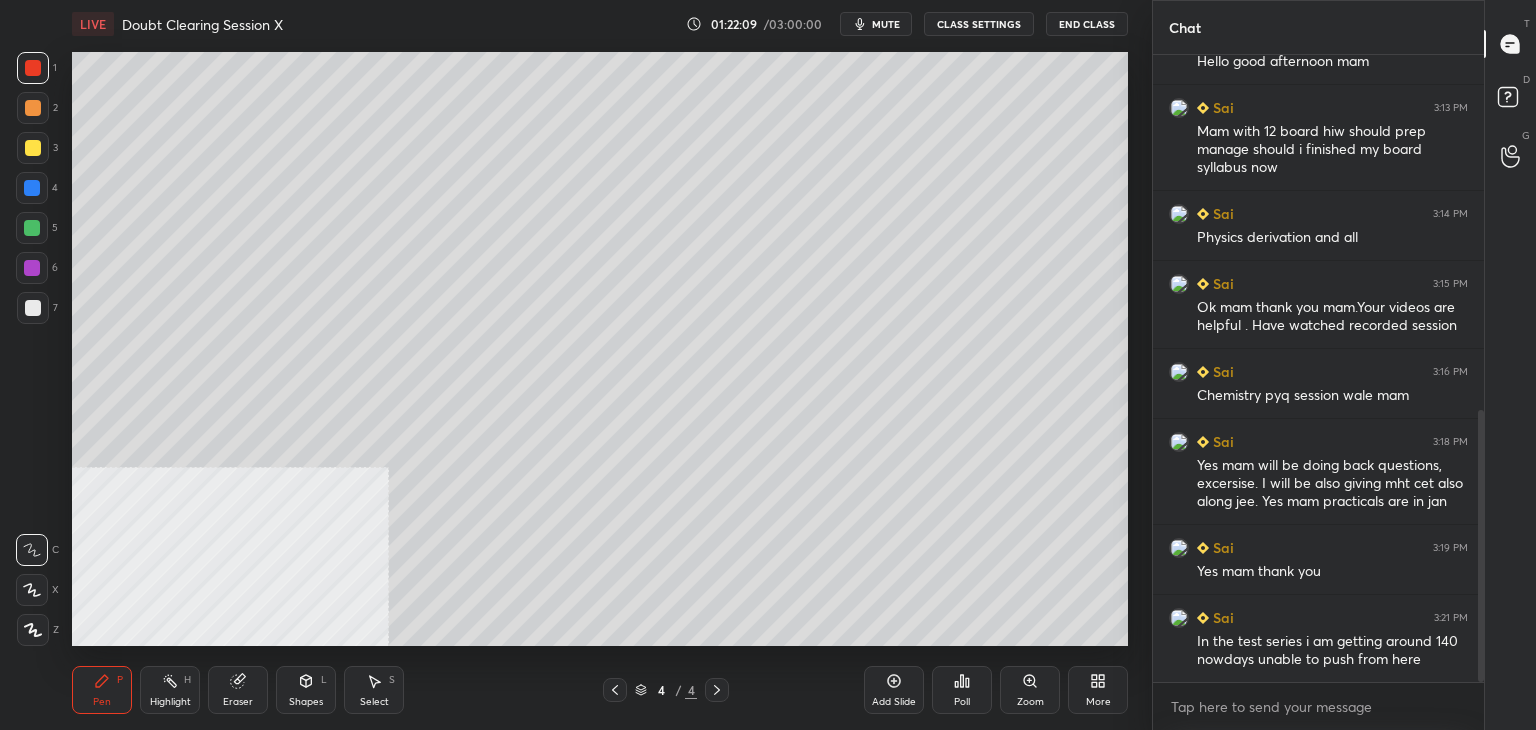 click on "mute" at bounding box center [876, 24] 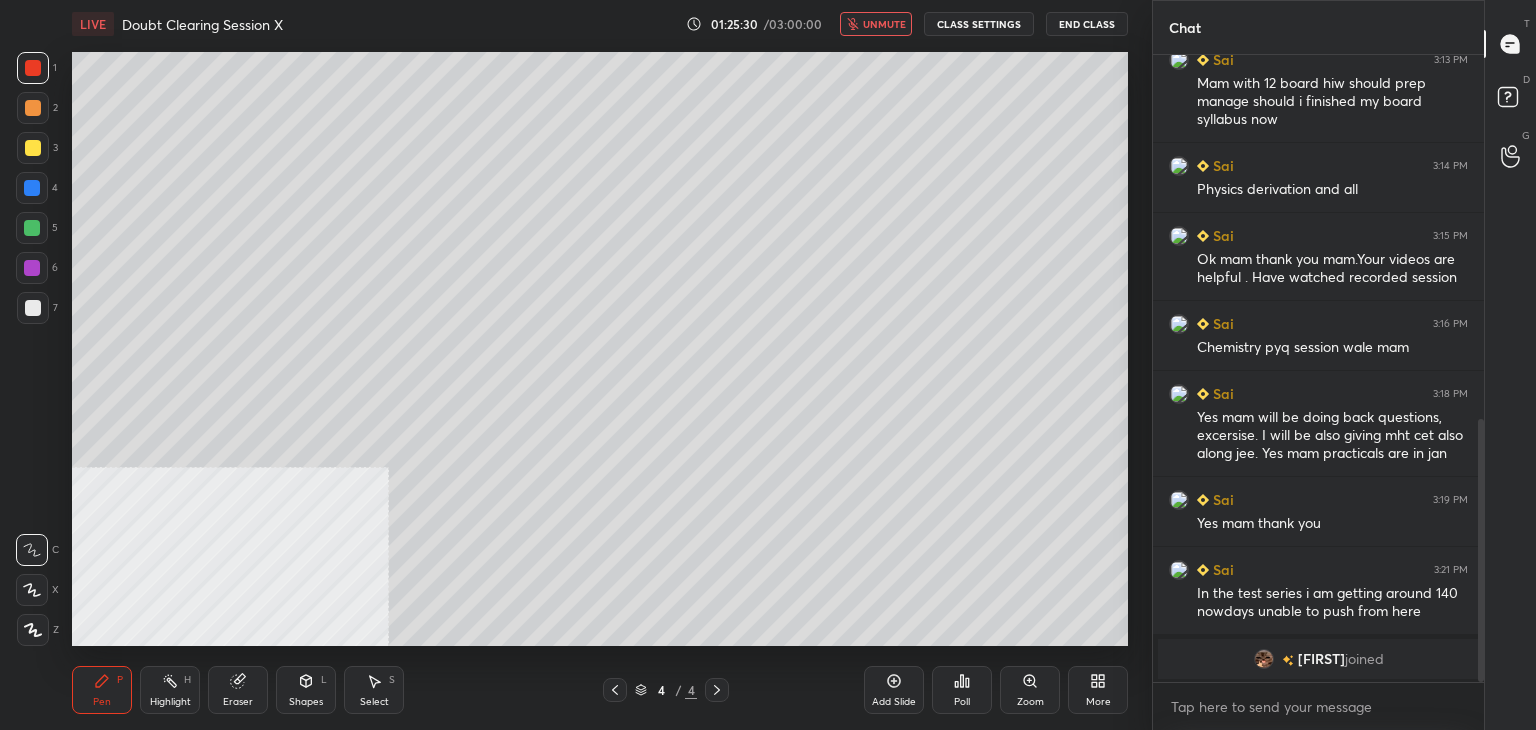 scroll, scrollTop: 970, scrollLeft: 0, axis: vertical 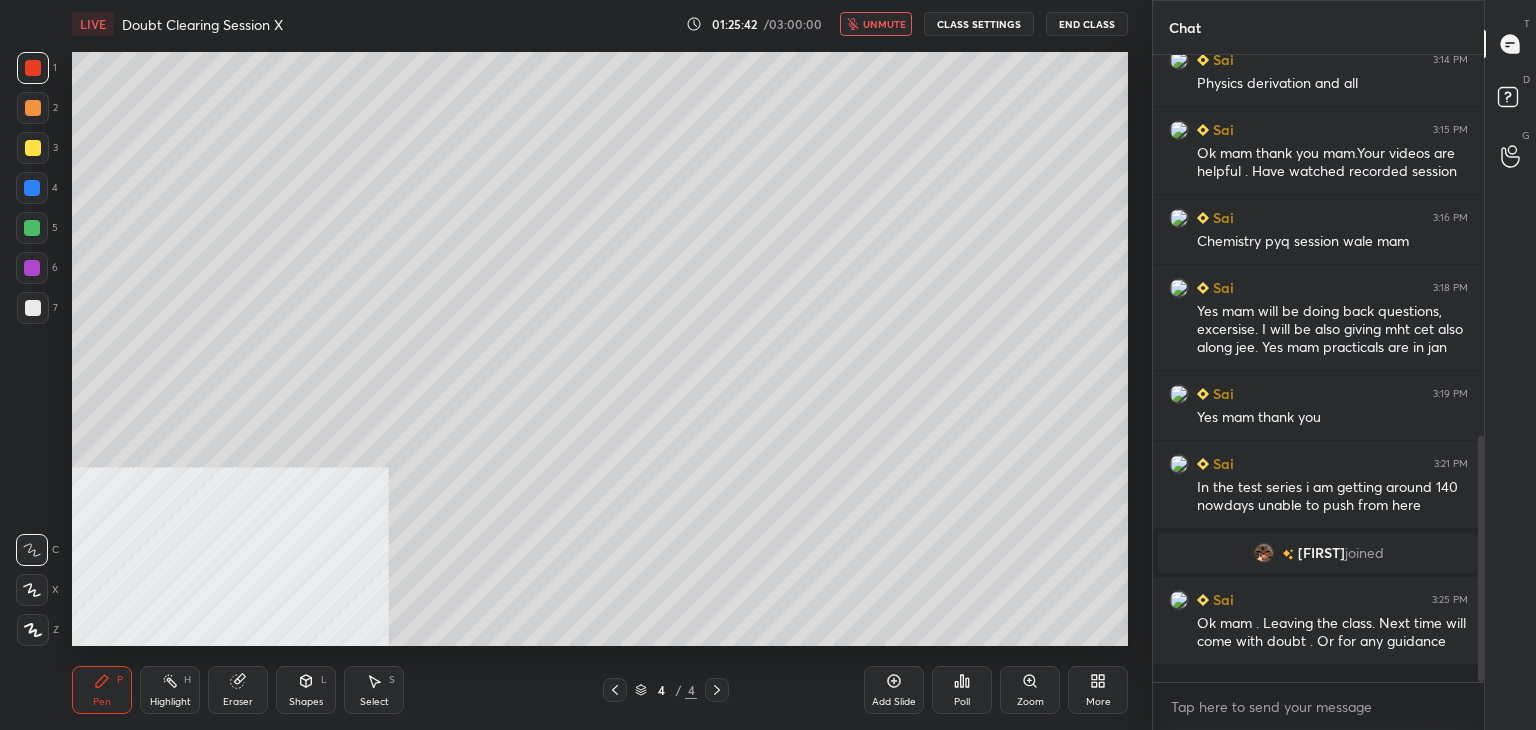 click 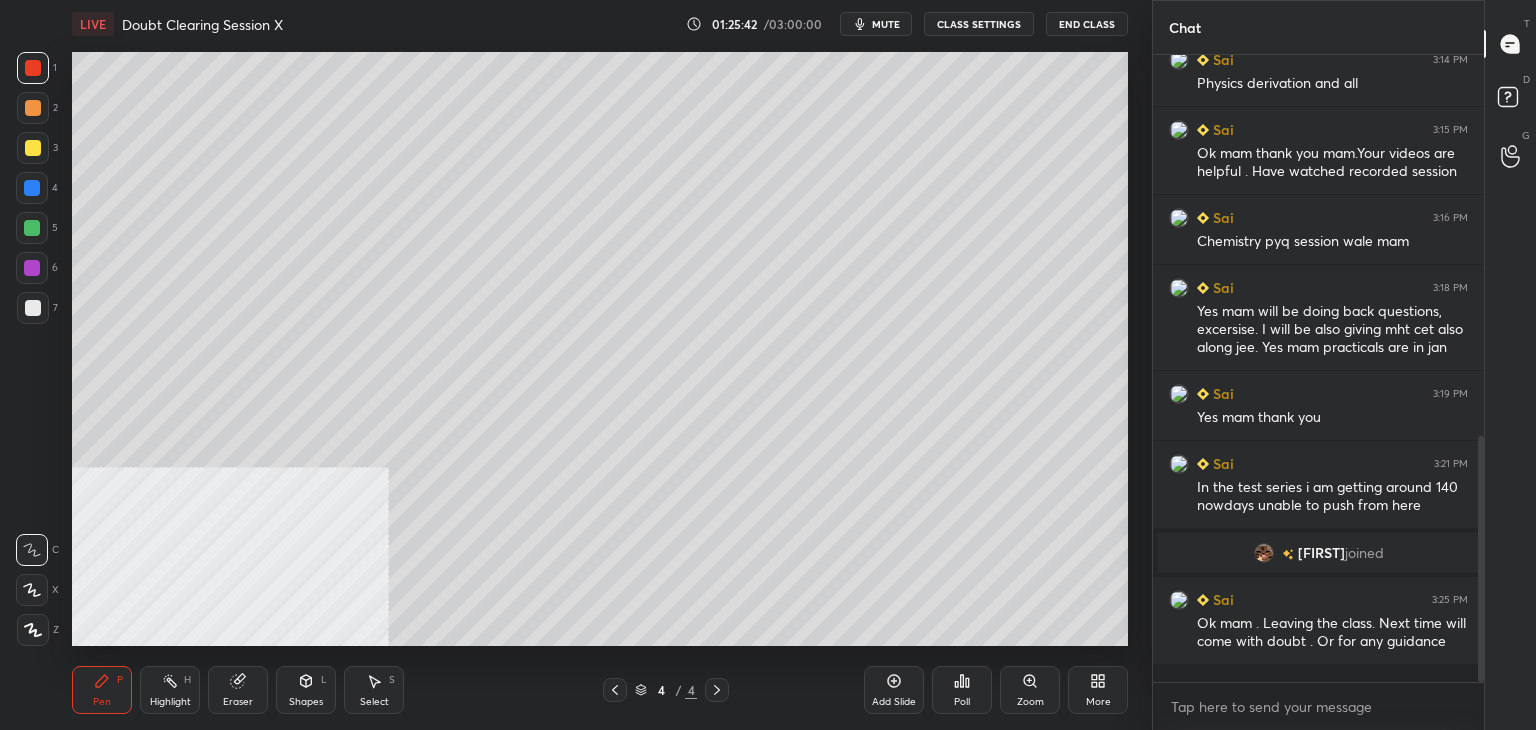 click on "mute" at bounding box center [876, 24] 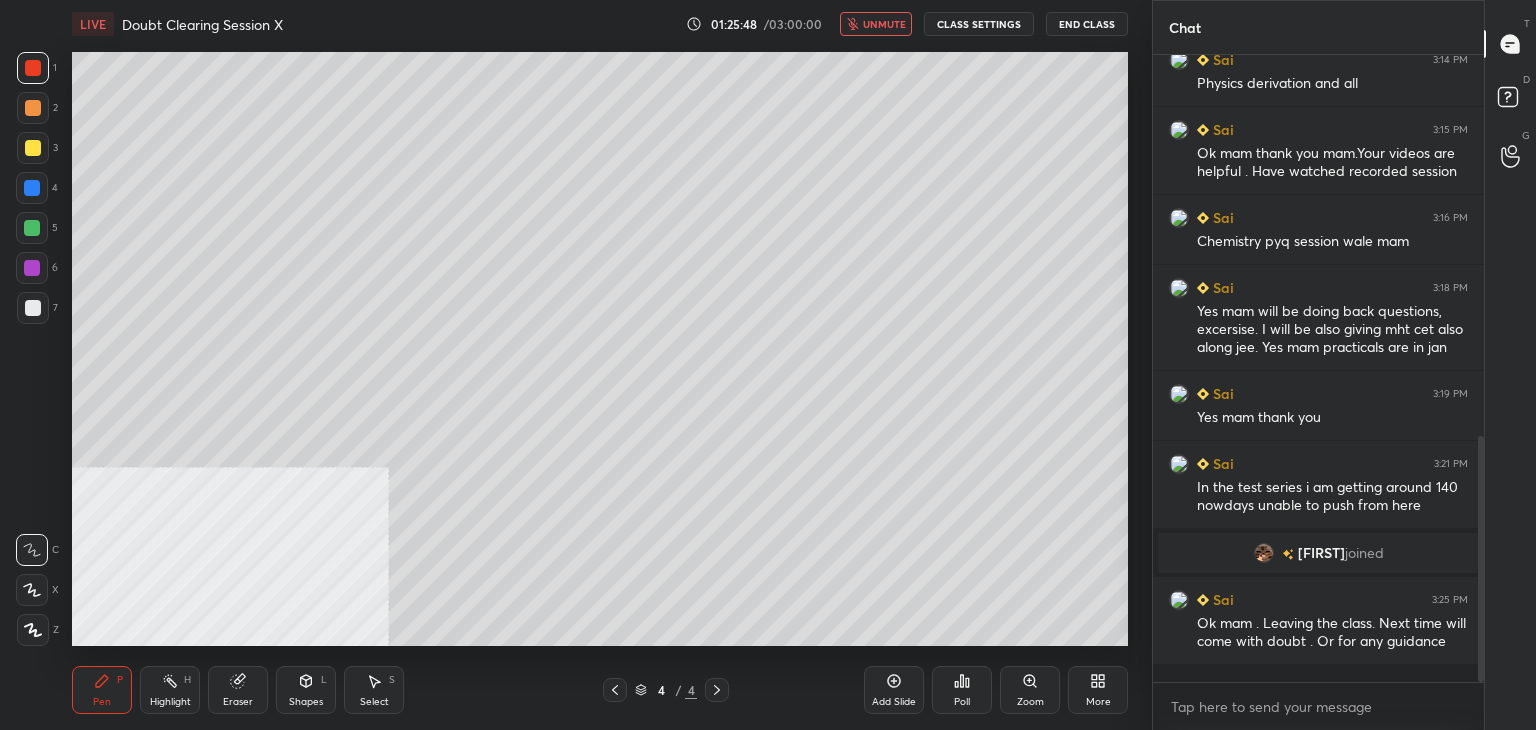 click 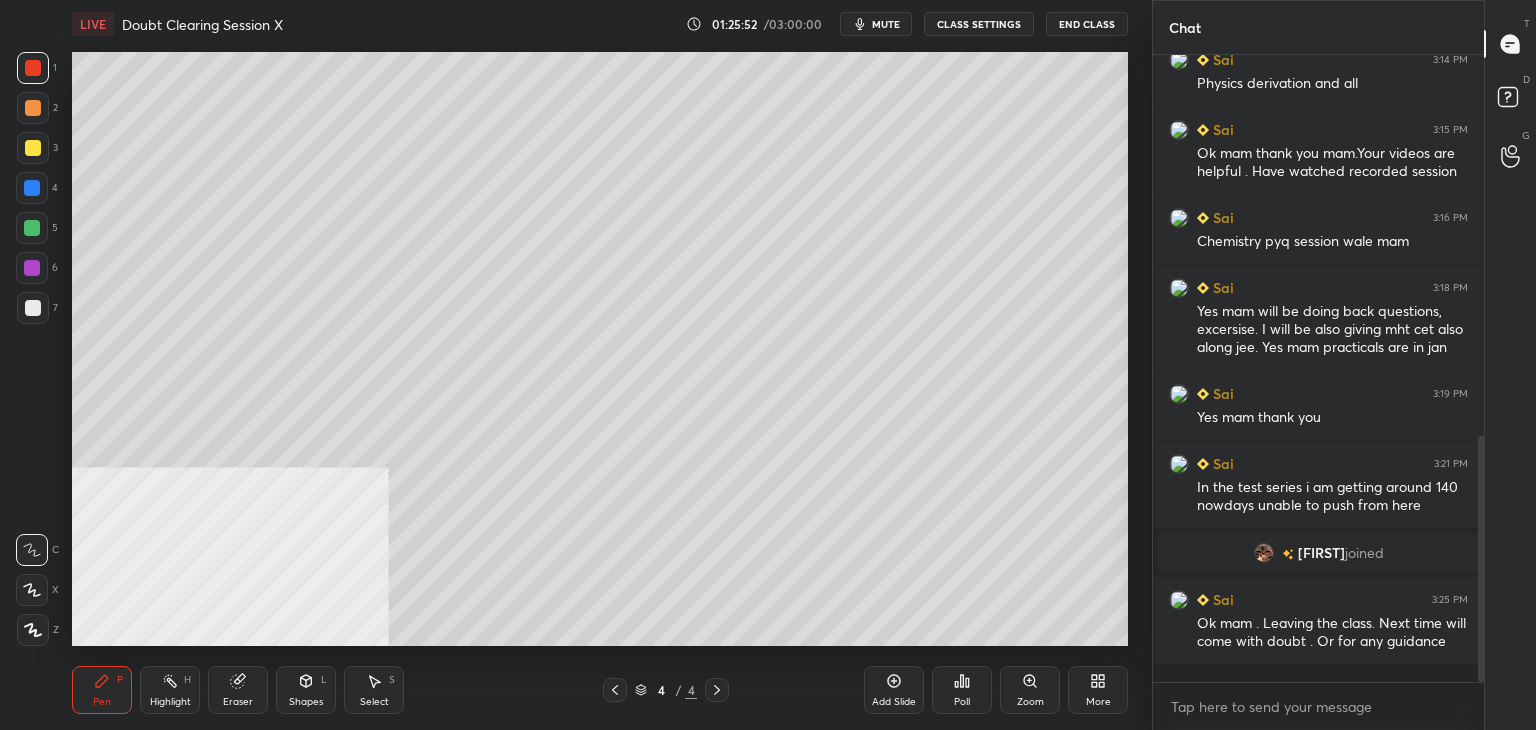 click on "mute" at bounding box center [876, 24] 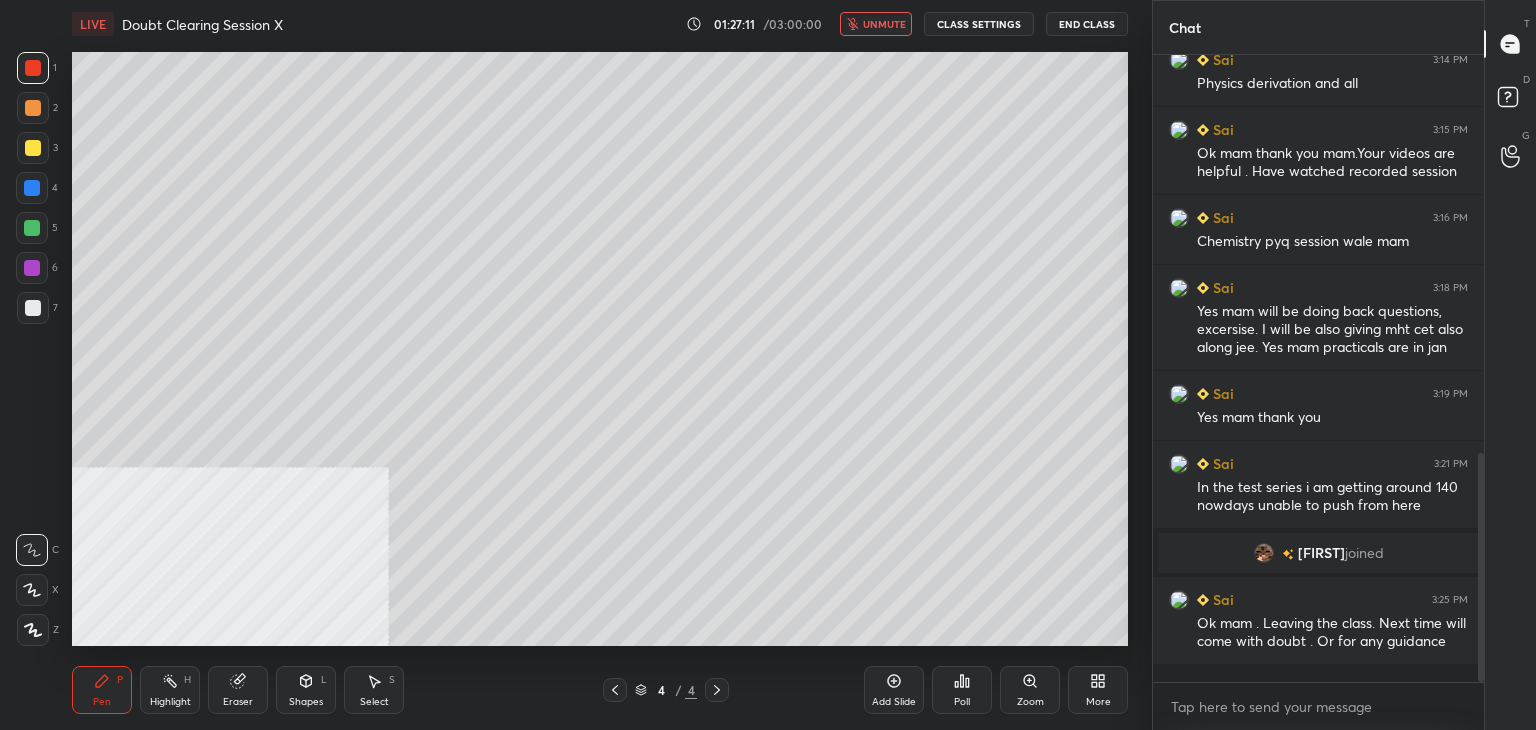 scroll, scrollTop: 1094, scrollLeft: 0, axis: vertical 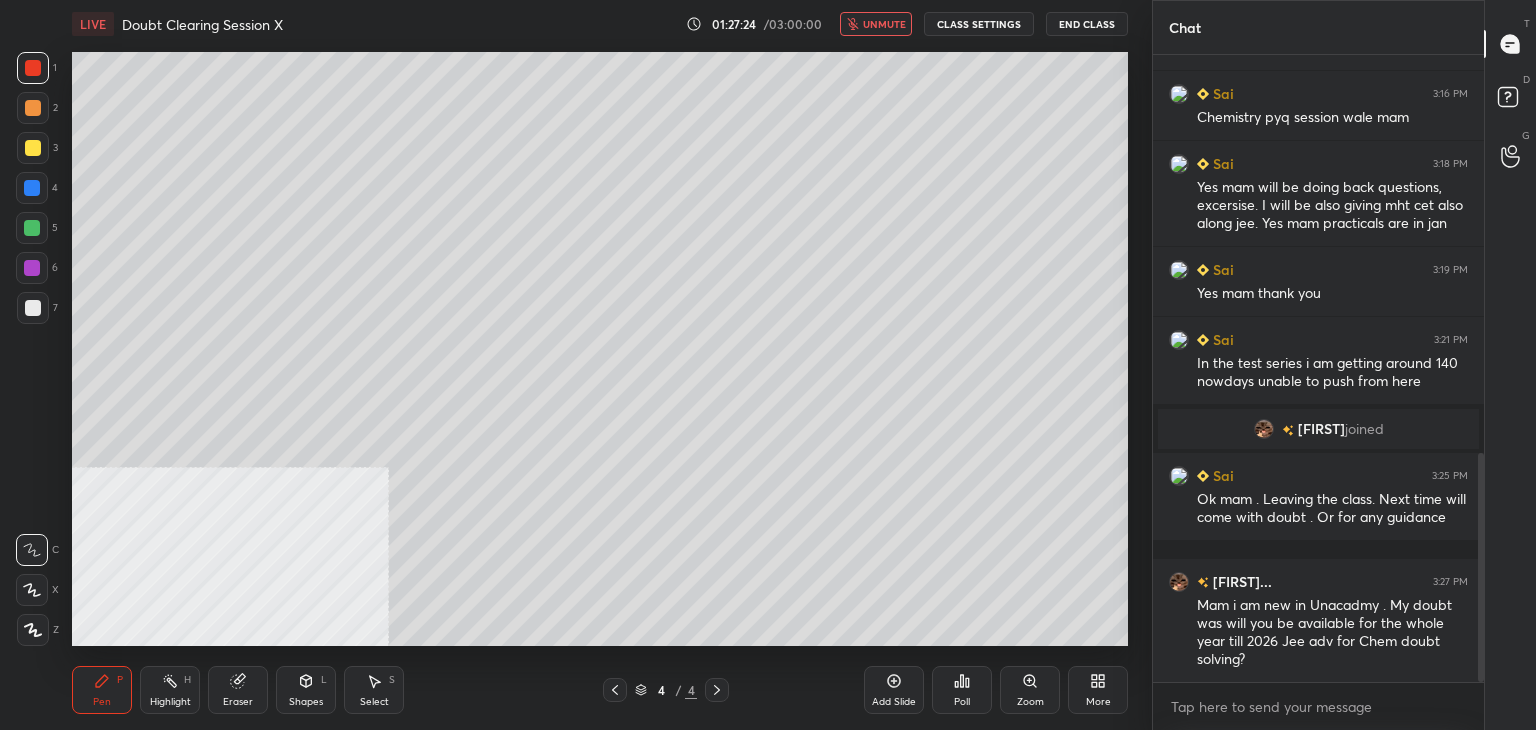 click 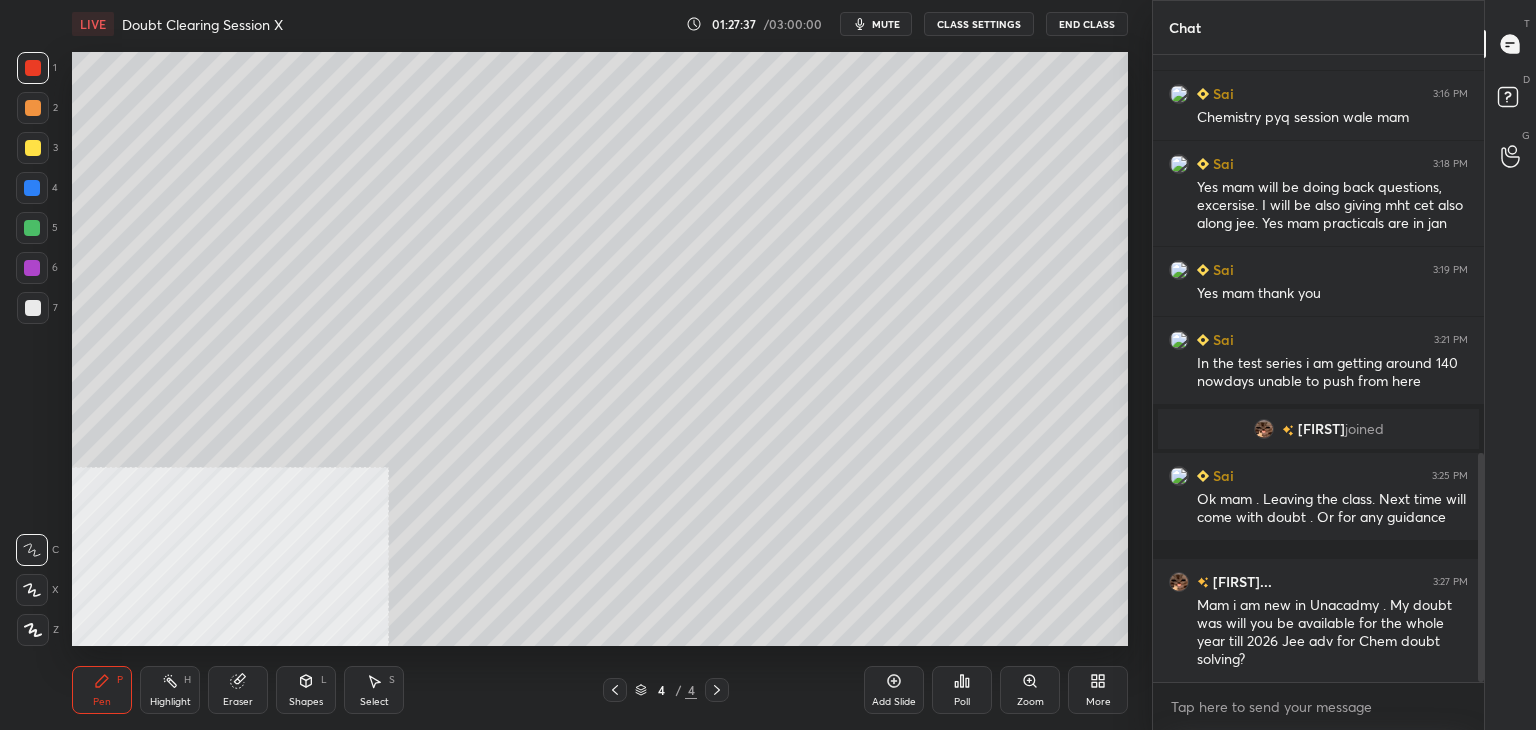 click on "[FIRST]" at bounding box center (1321, 429) 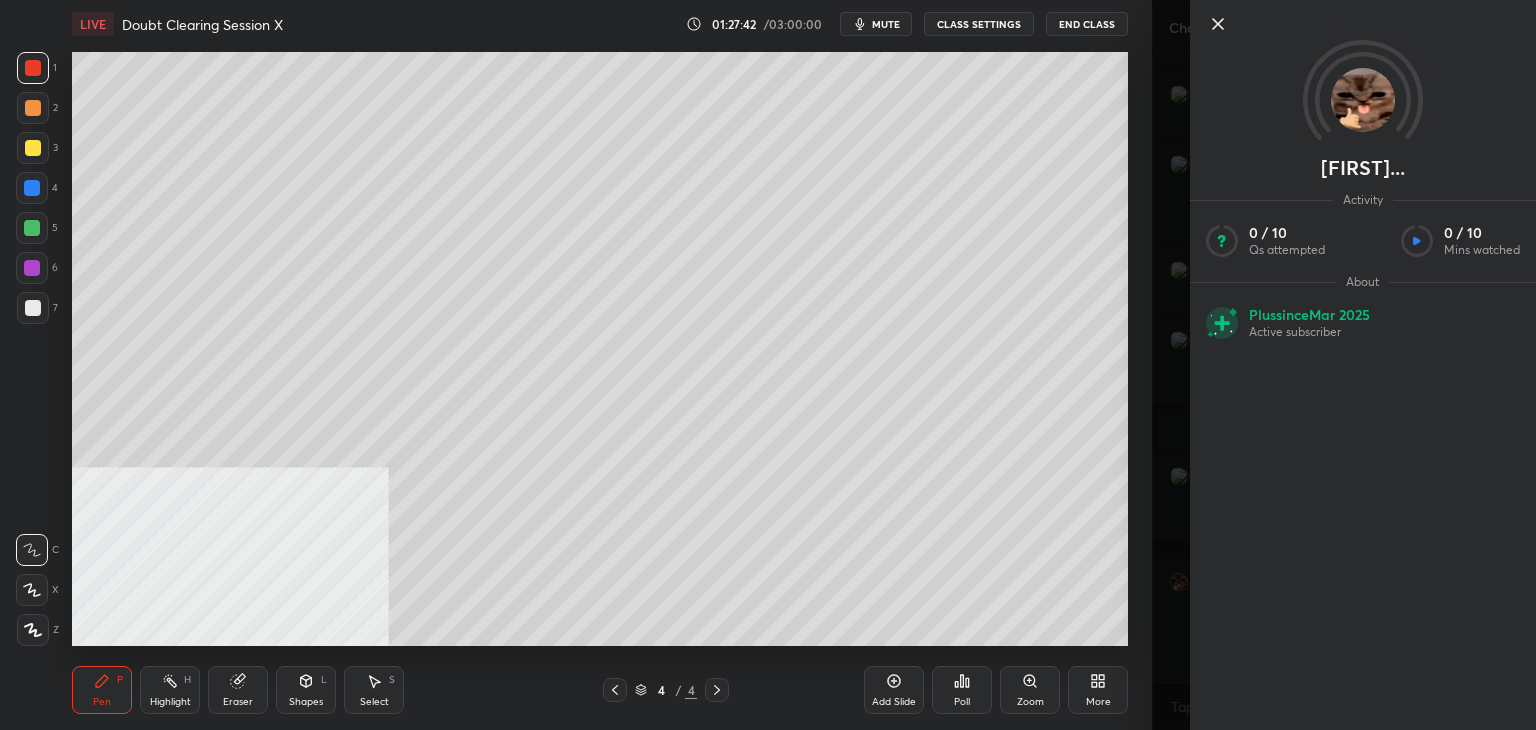 click 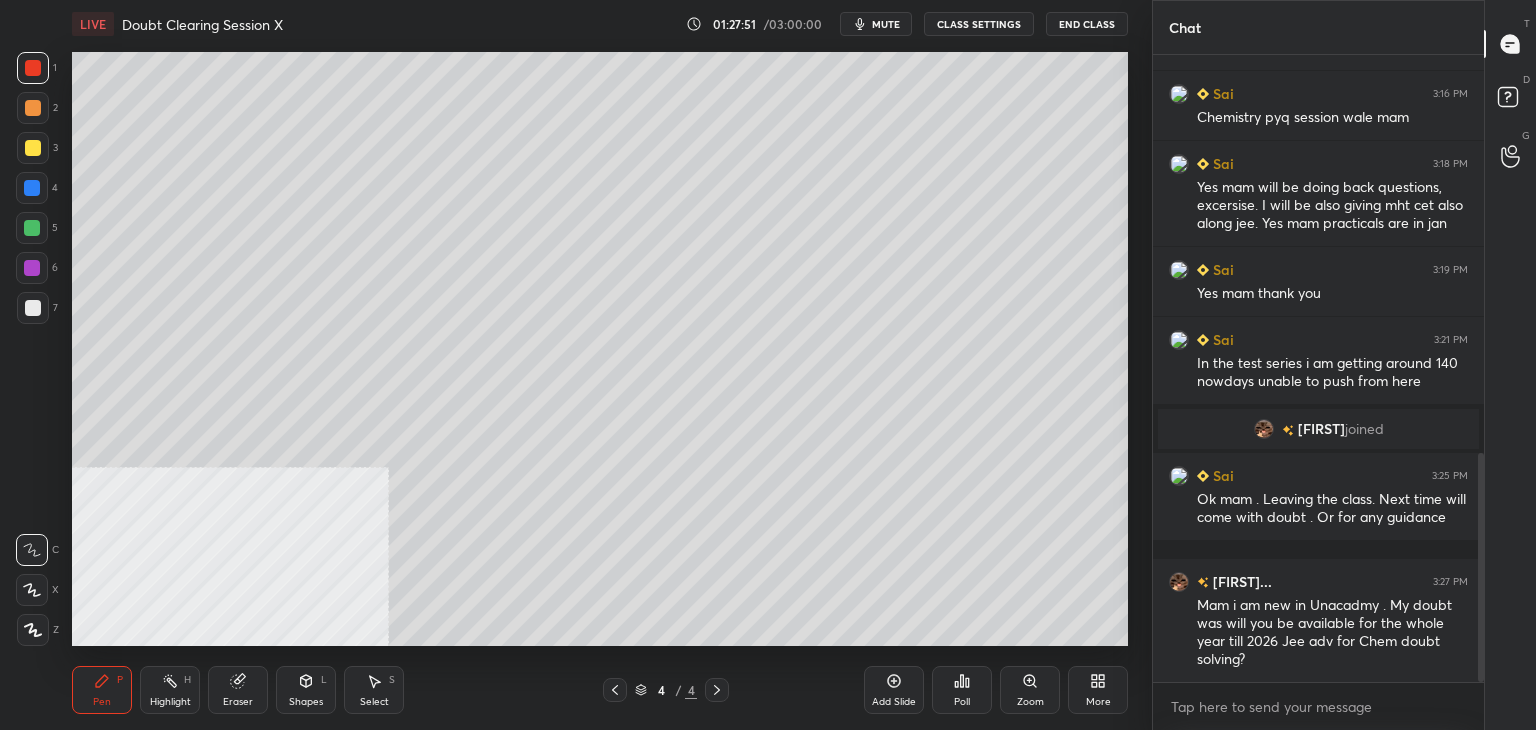 click on "mute" at bounding box center (876, 24) 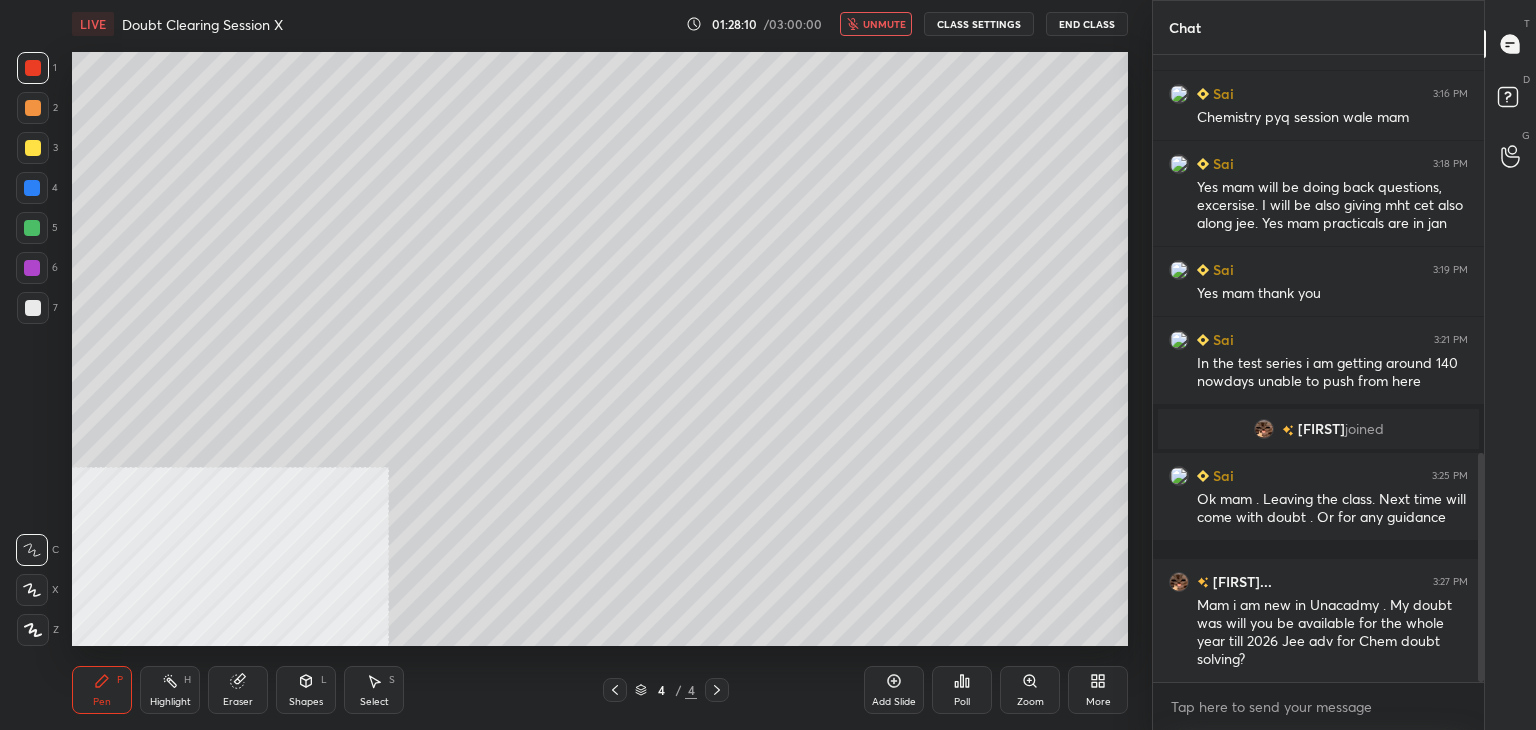 scroll, scrollTop: 1182, scrollLeft: 0, axis: vertical 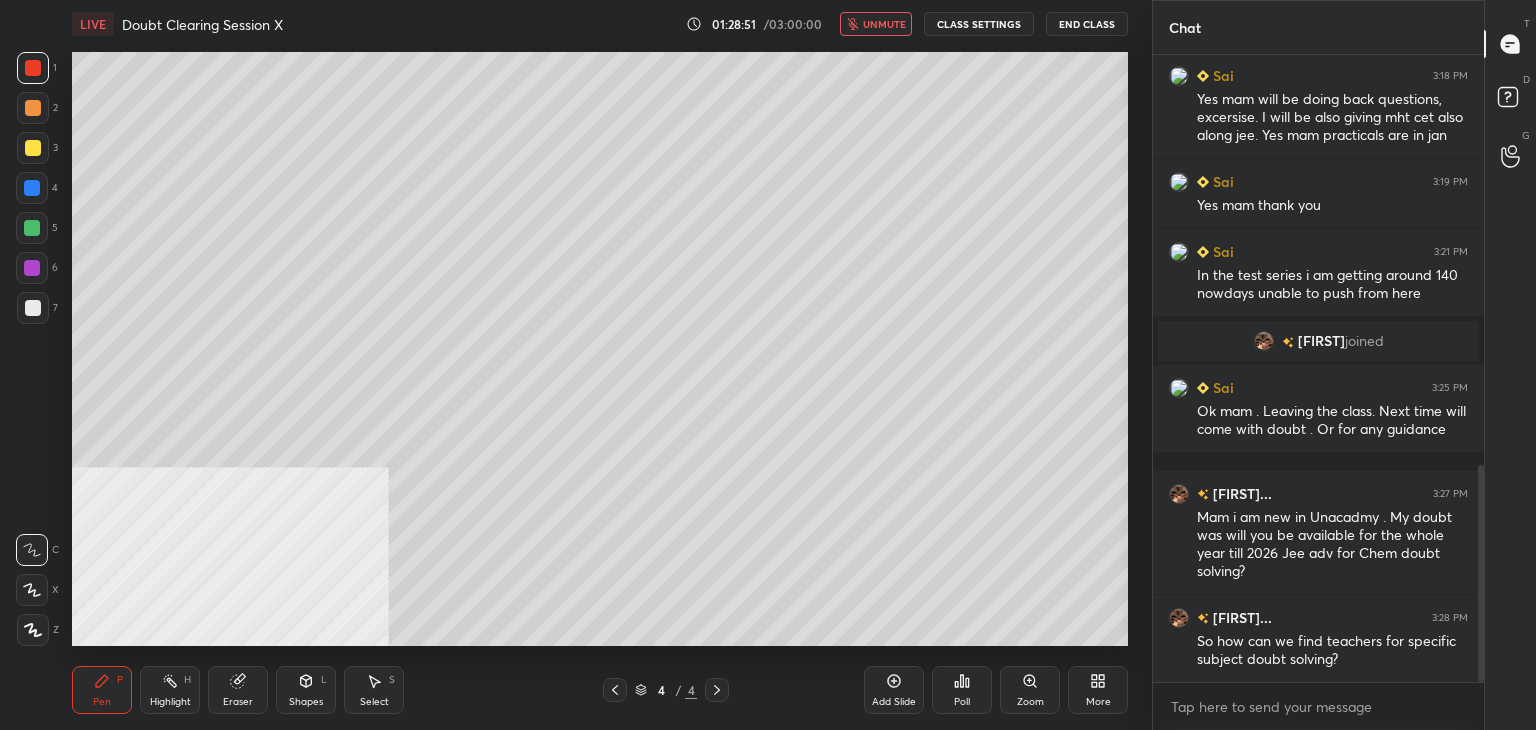 click on "unmute" at bounding box center [876, 24] 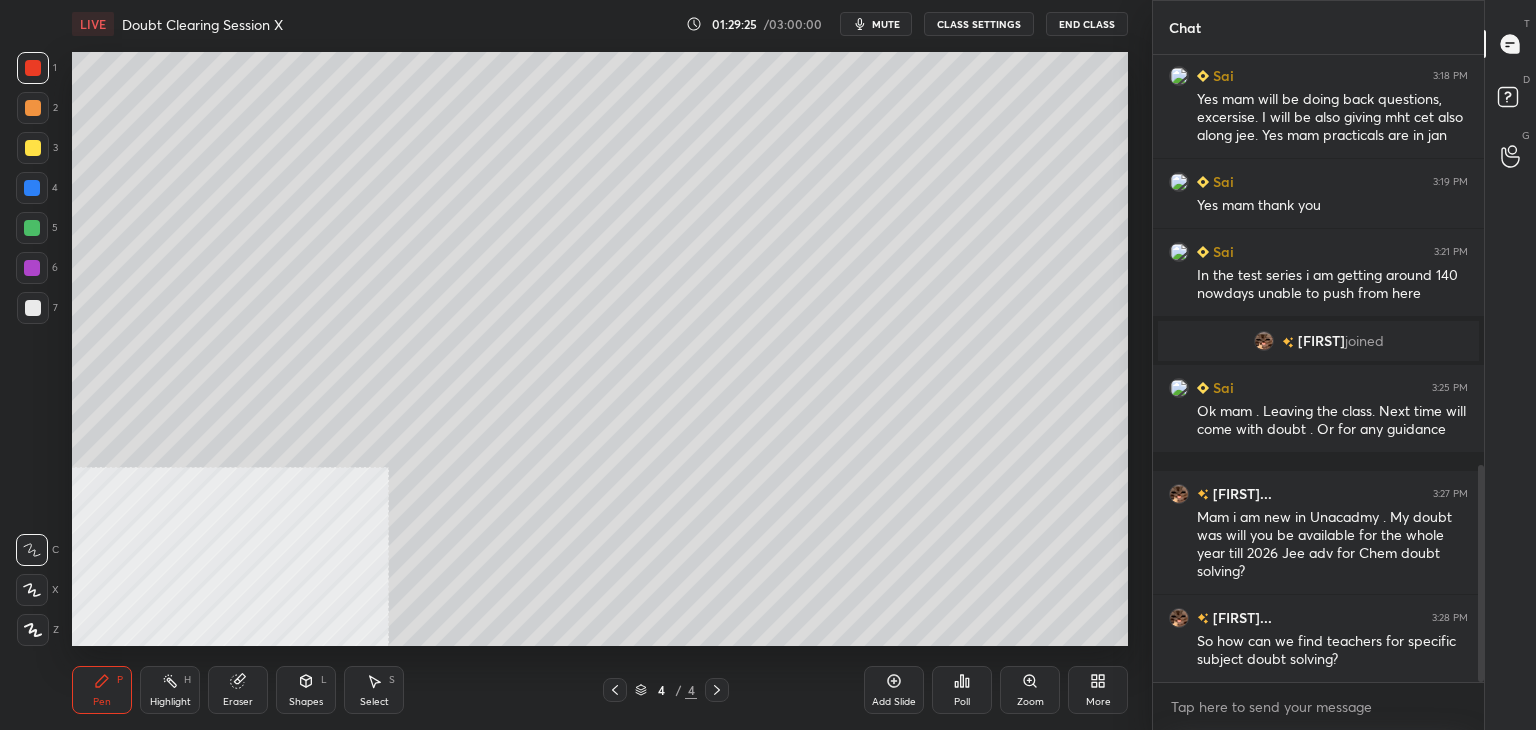 click on "mute" at bounding box center [886, 24] 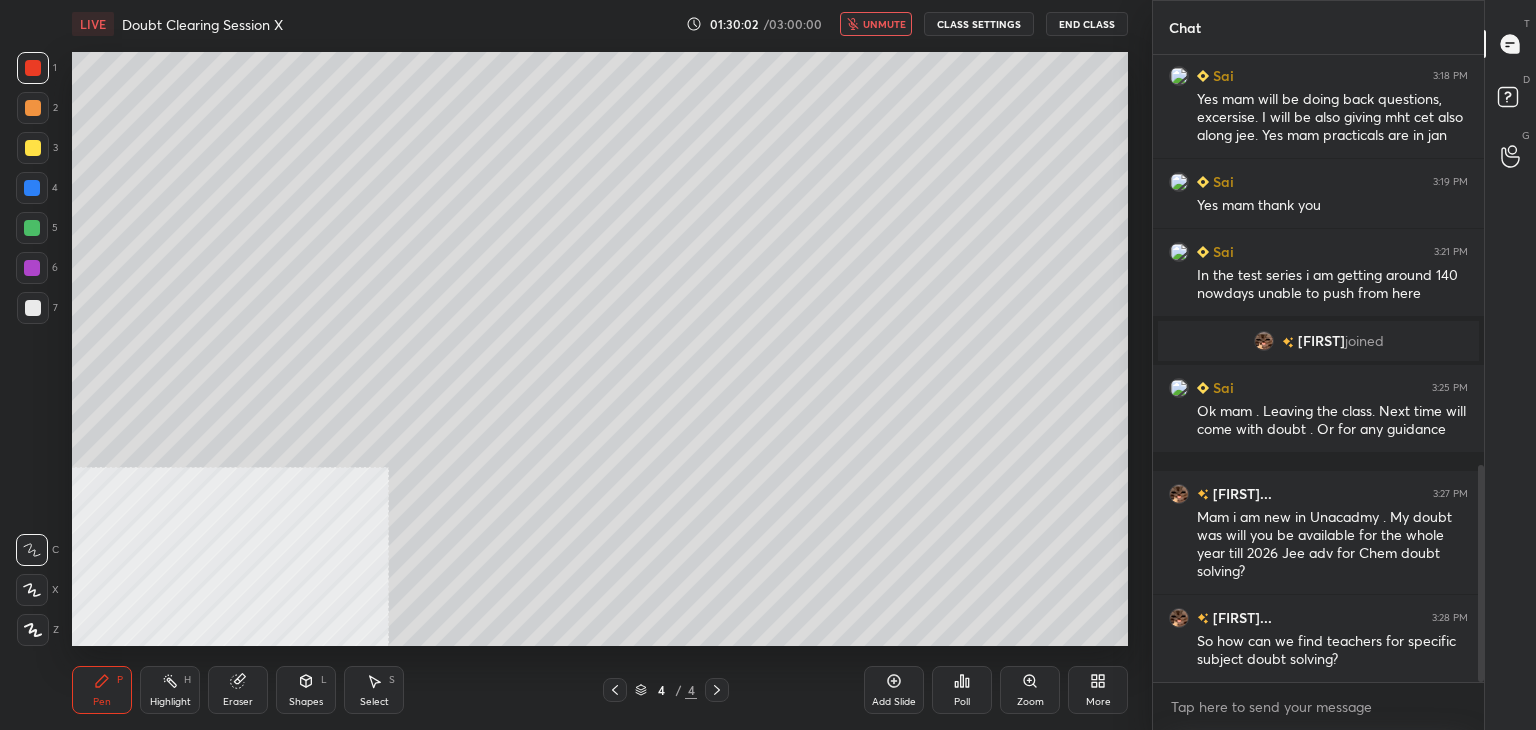 scroll, scrollTop: 1252, scrollLeft: 0, axis: vertical 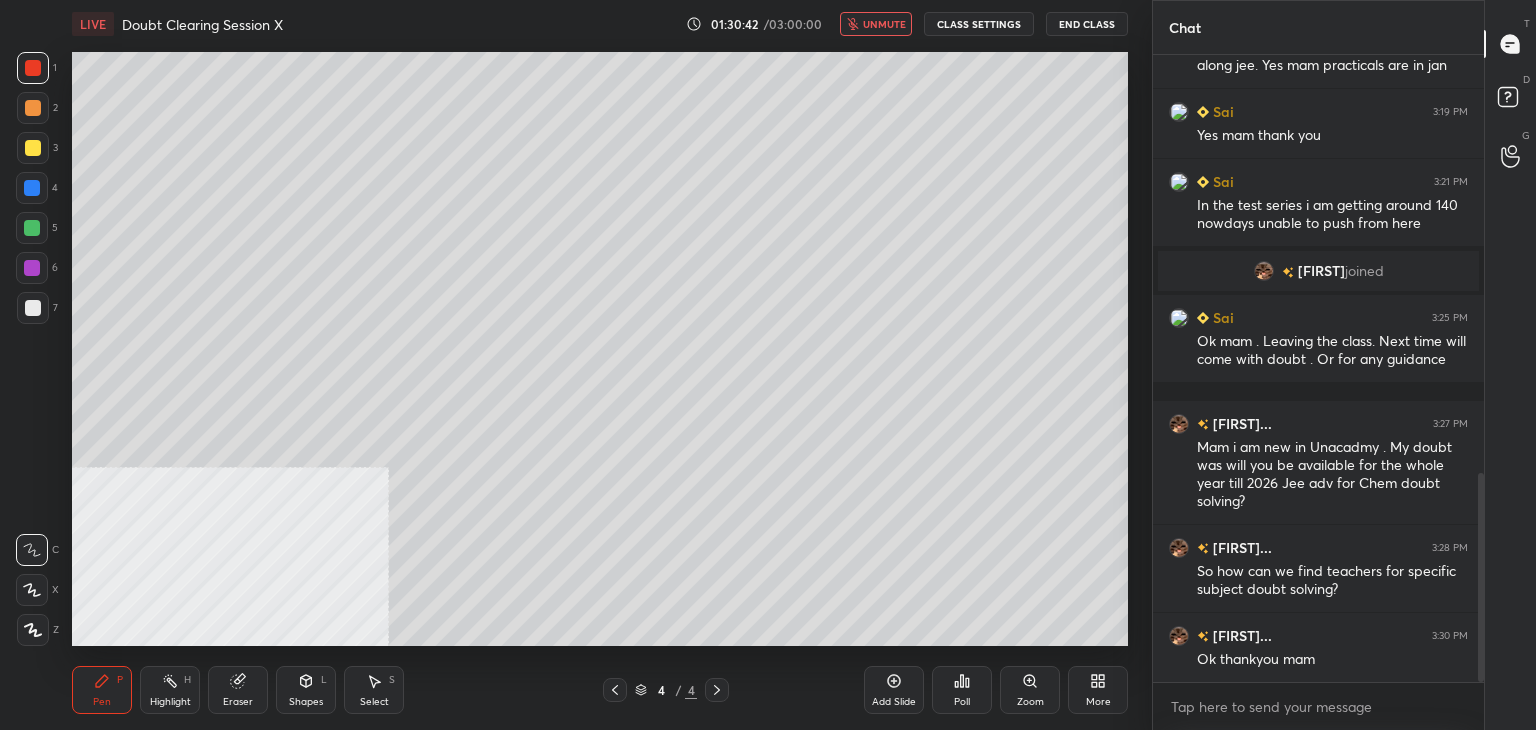 click on "unmute" at bounding box center [884, 24] 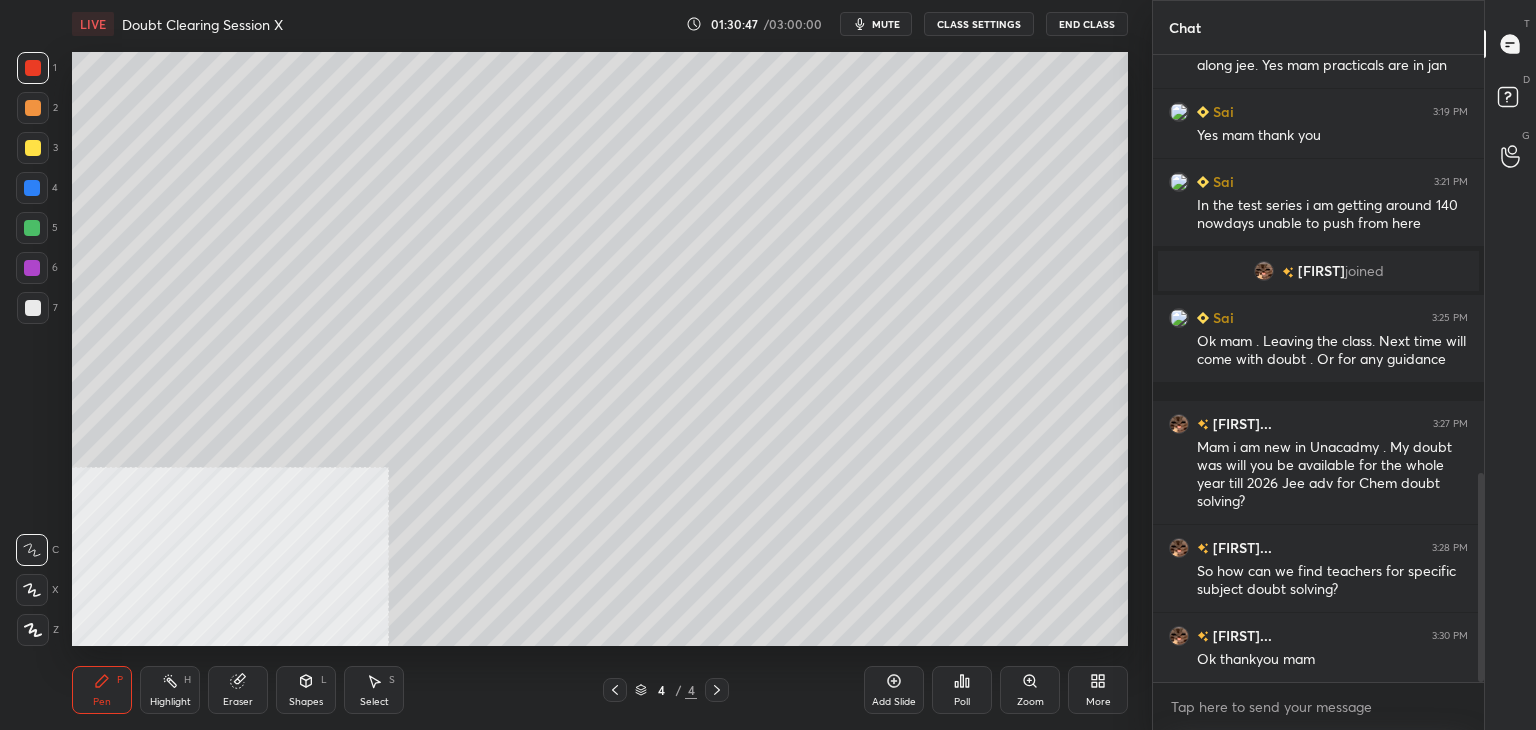 click on "mute" at bounding box center [886, 24] 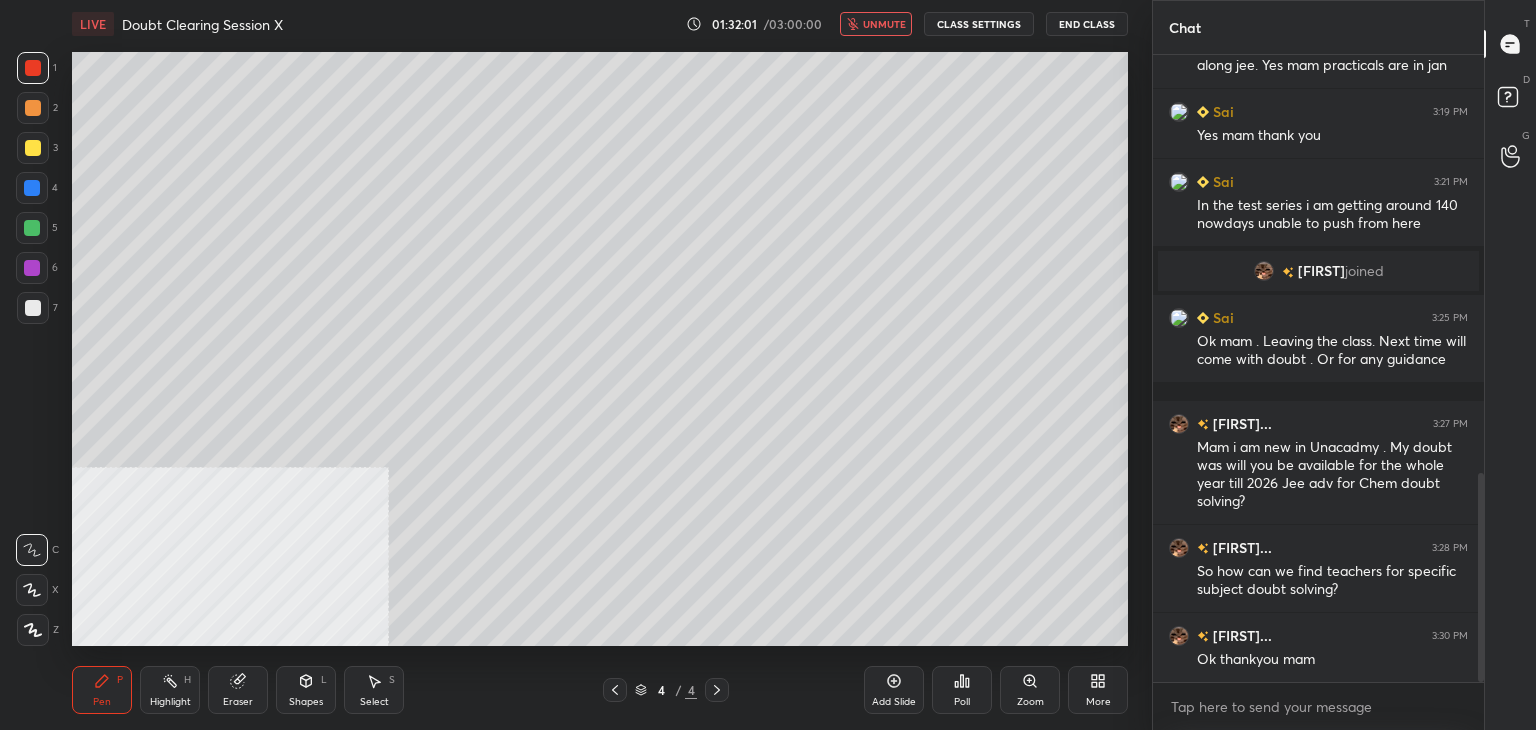 click on "End Class" at bounding box center [1087, 24] 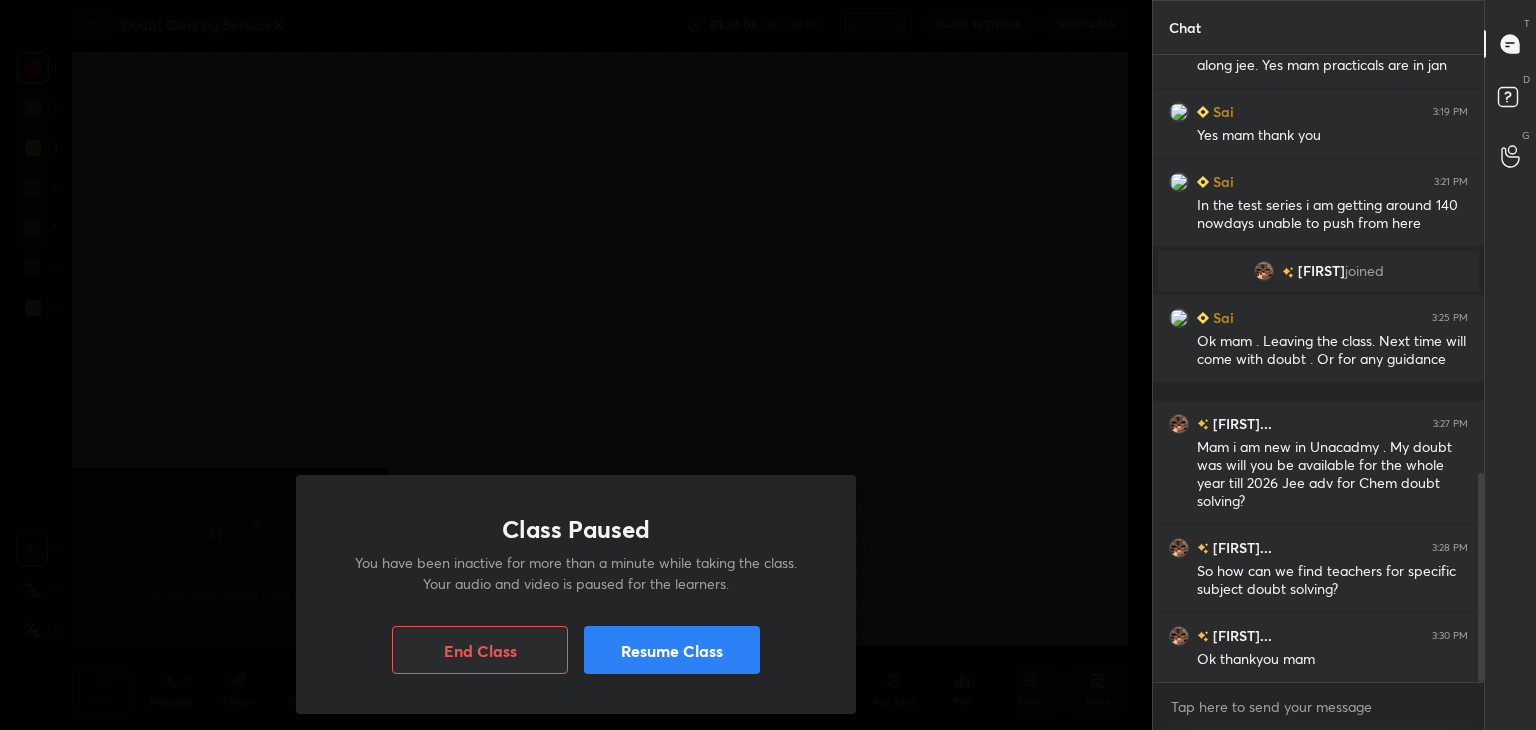 click on "Resume Class" at bounding box center (672, 650) 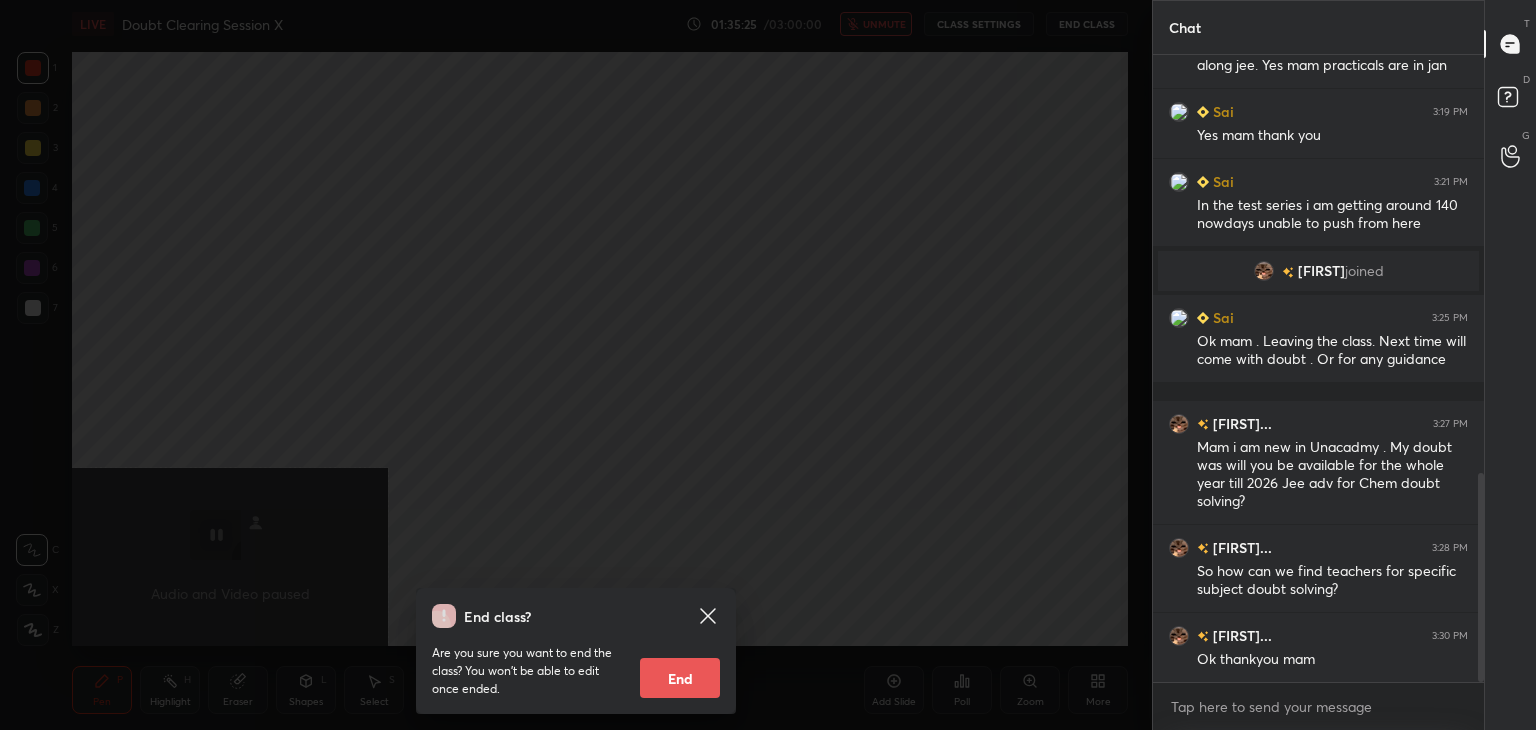 click 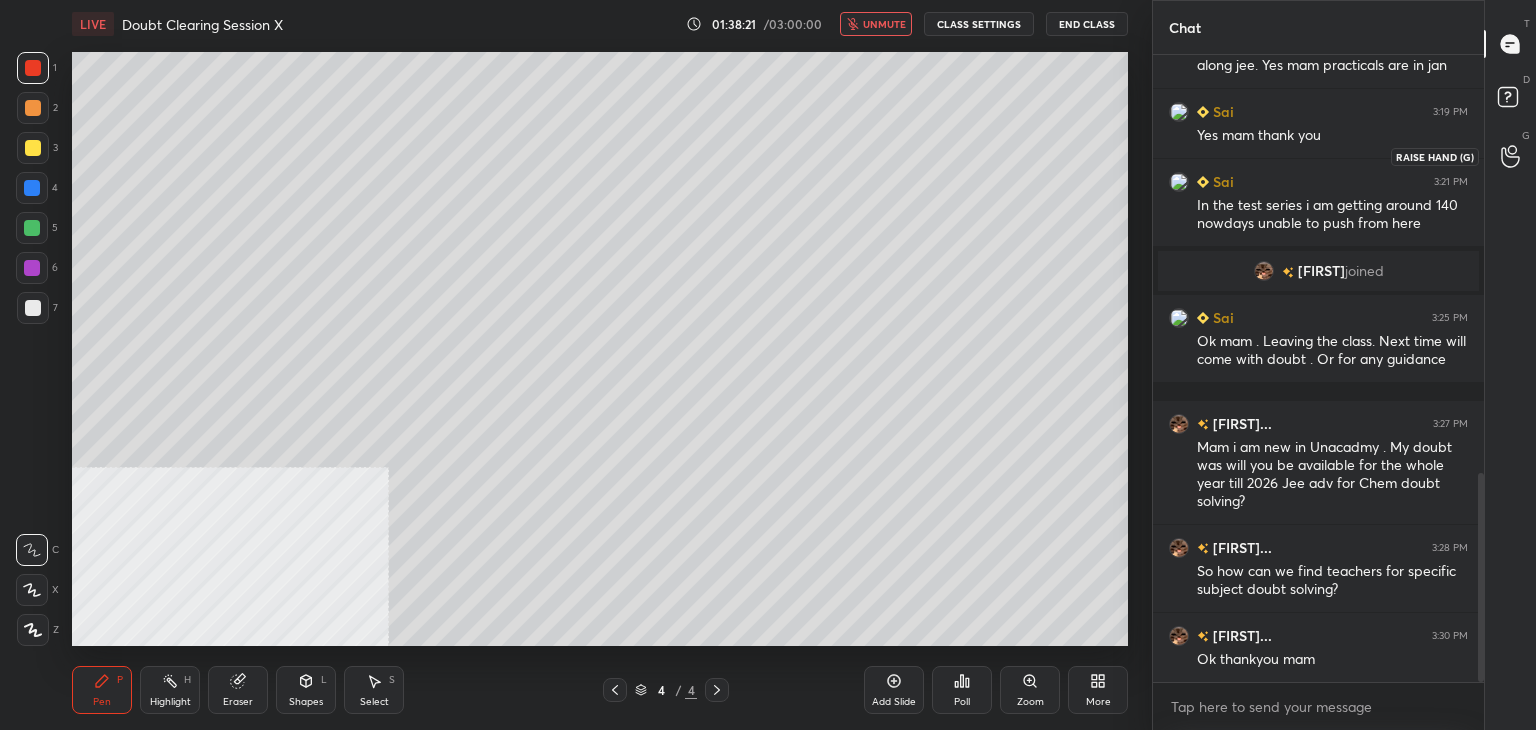 click 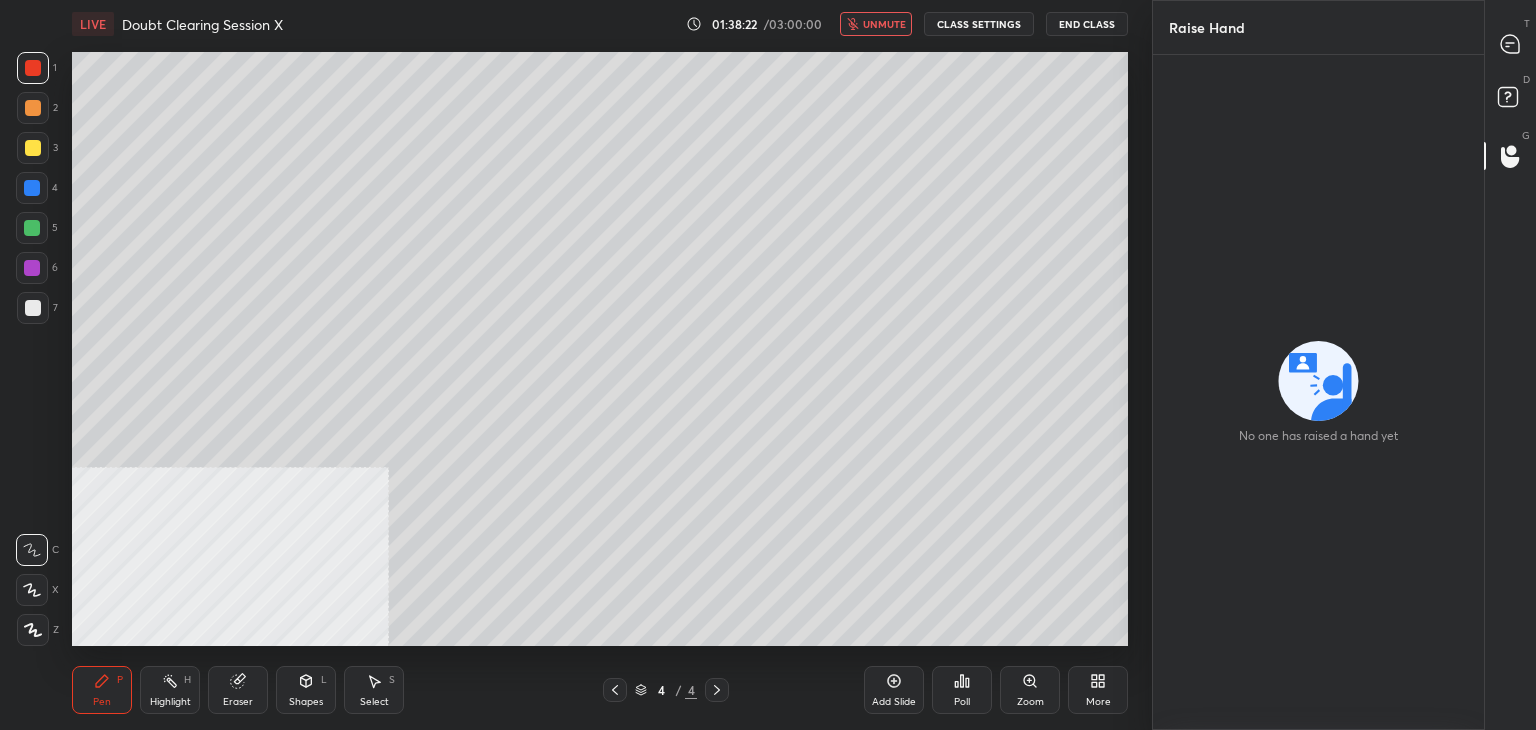 click on "D Doubts (D)" at bounding box center [1510, 100] 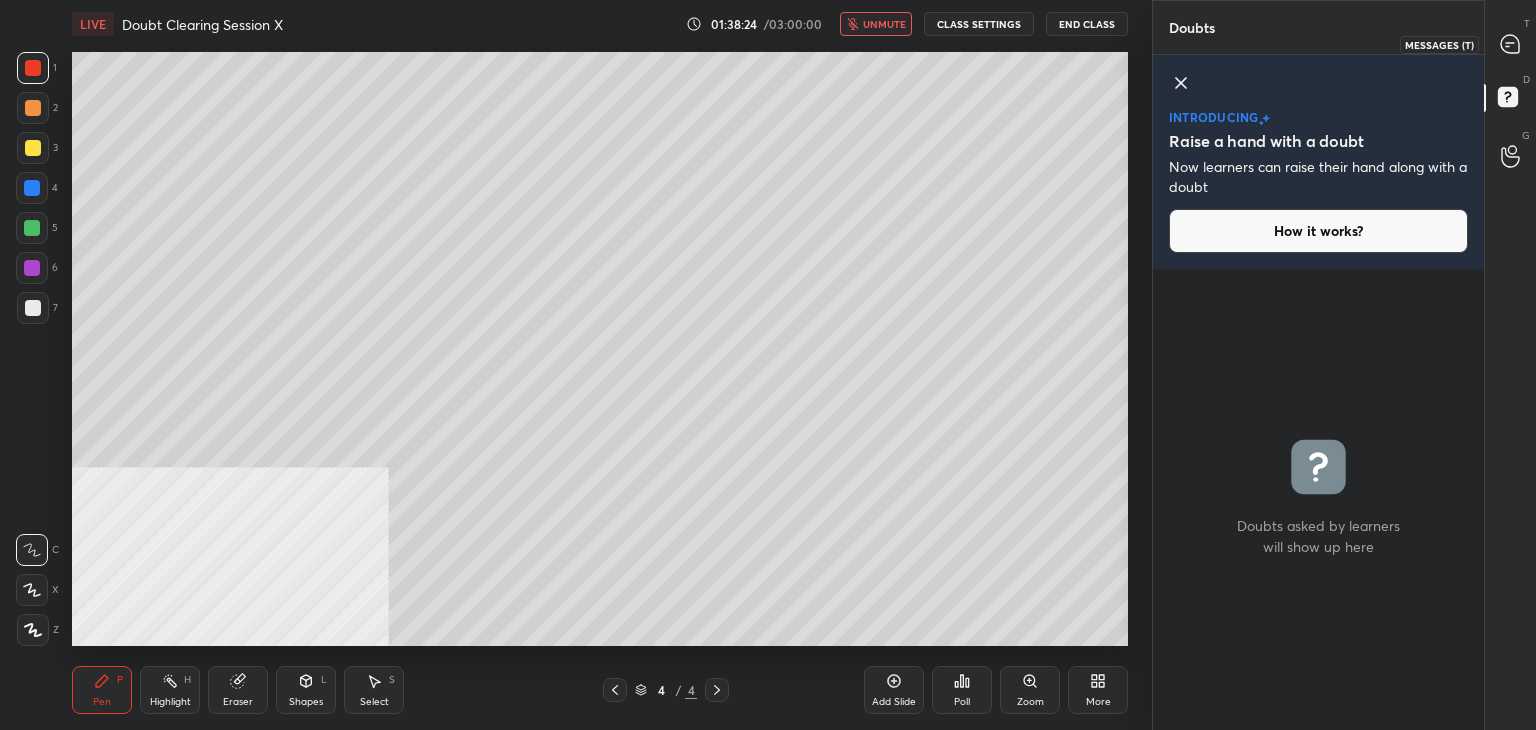 click 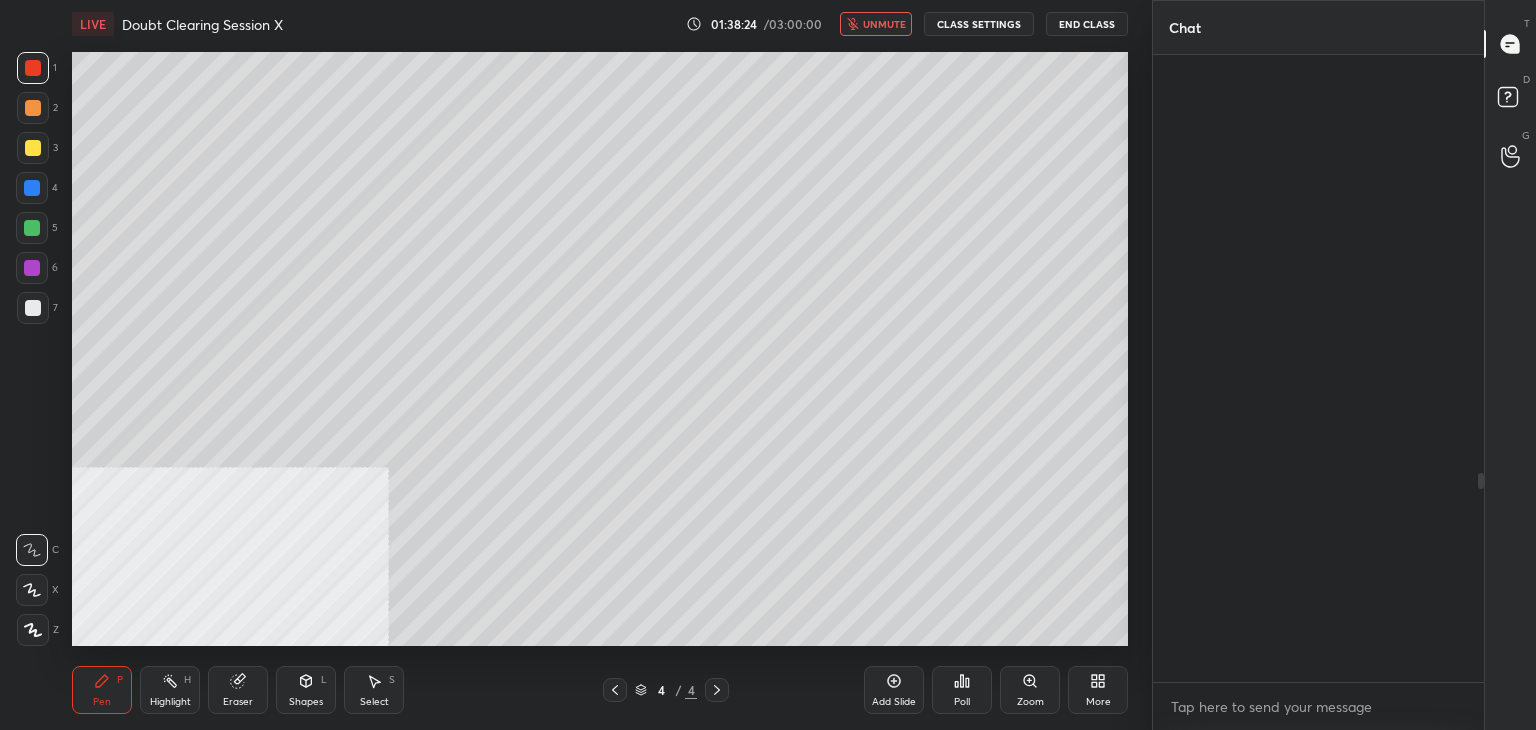 scroll, scrollTop: 1252, scrollLeft: 0, axis: vertical 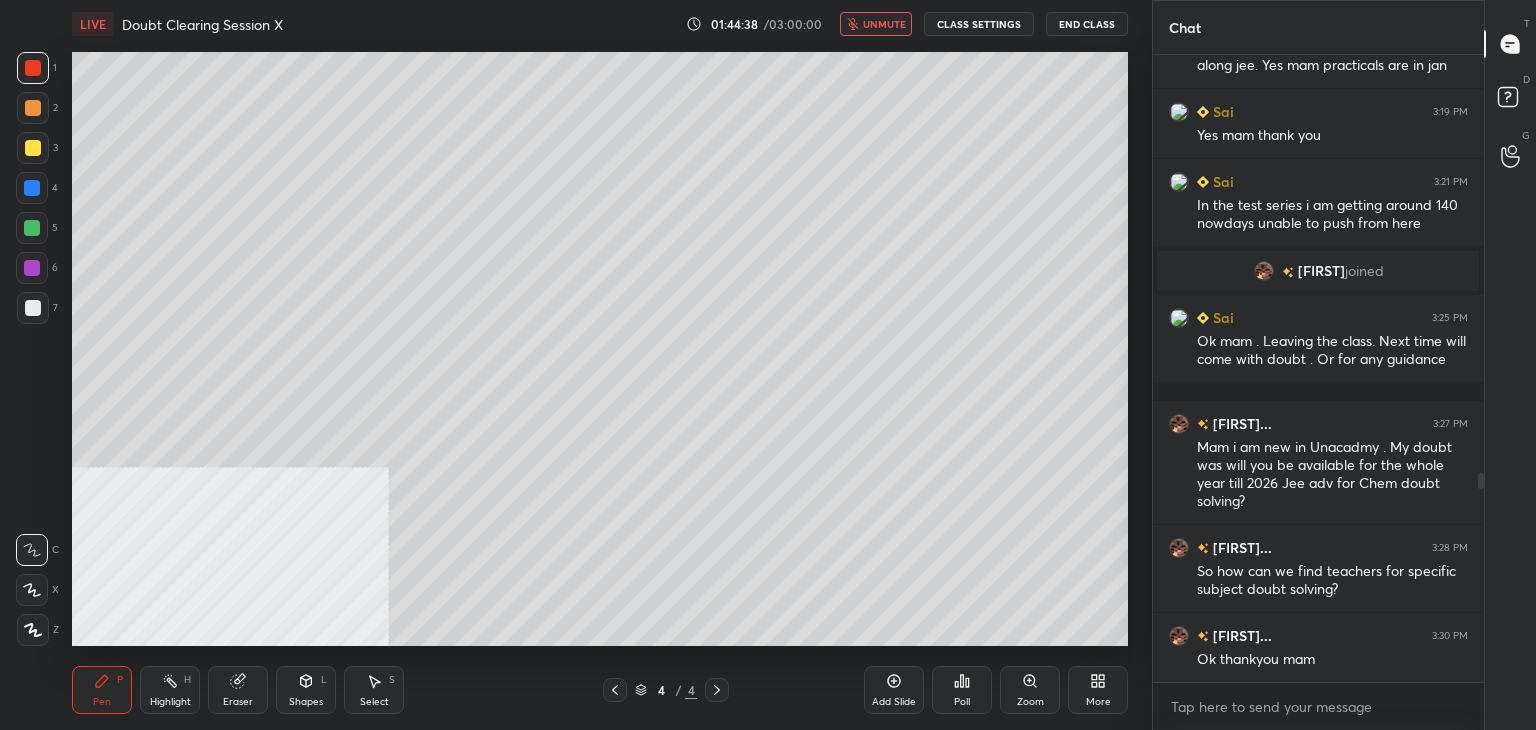 click on "End Class" at bounding box center [1087, 24] 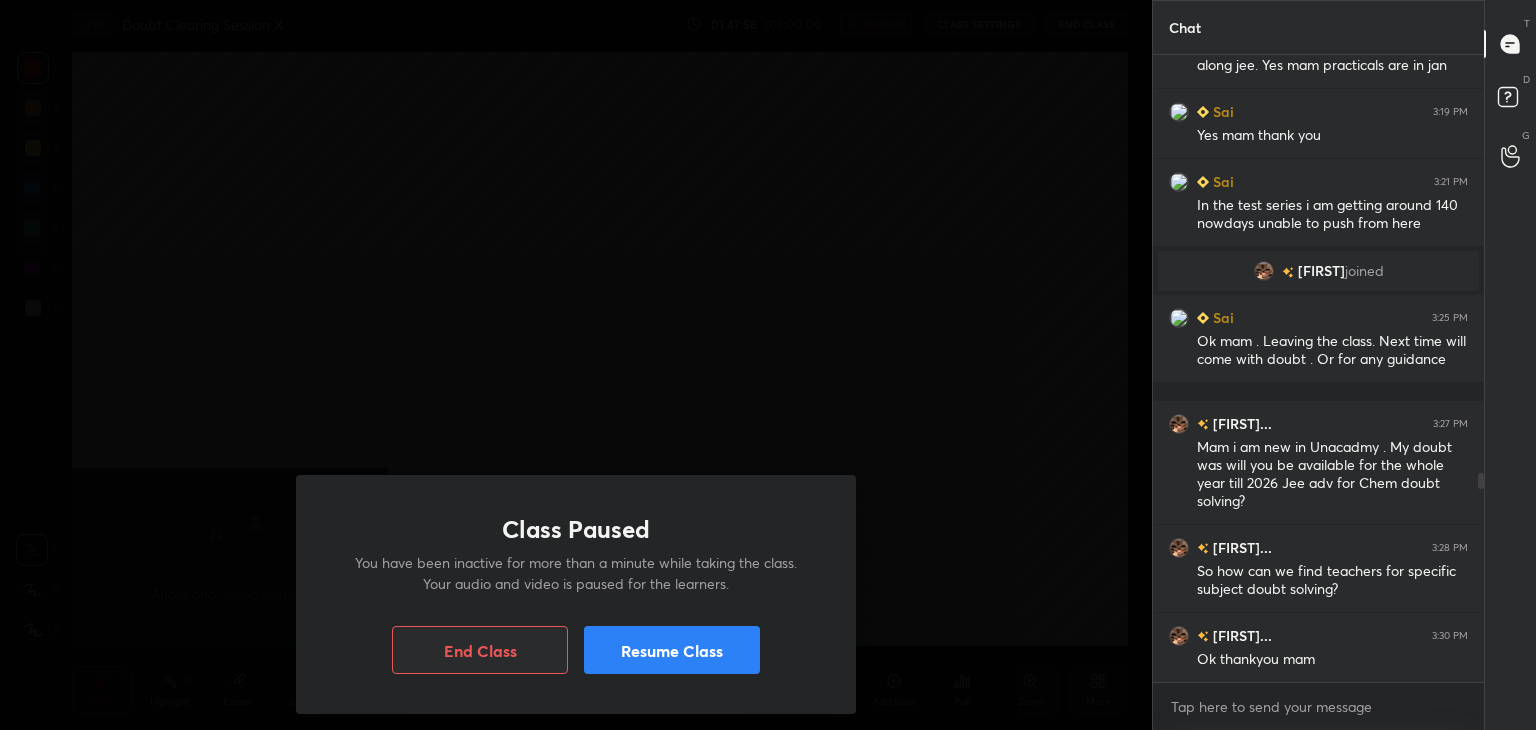 click on "Resume Class" at bounding box center (672, 650) 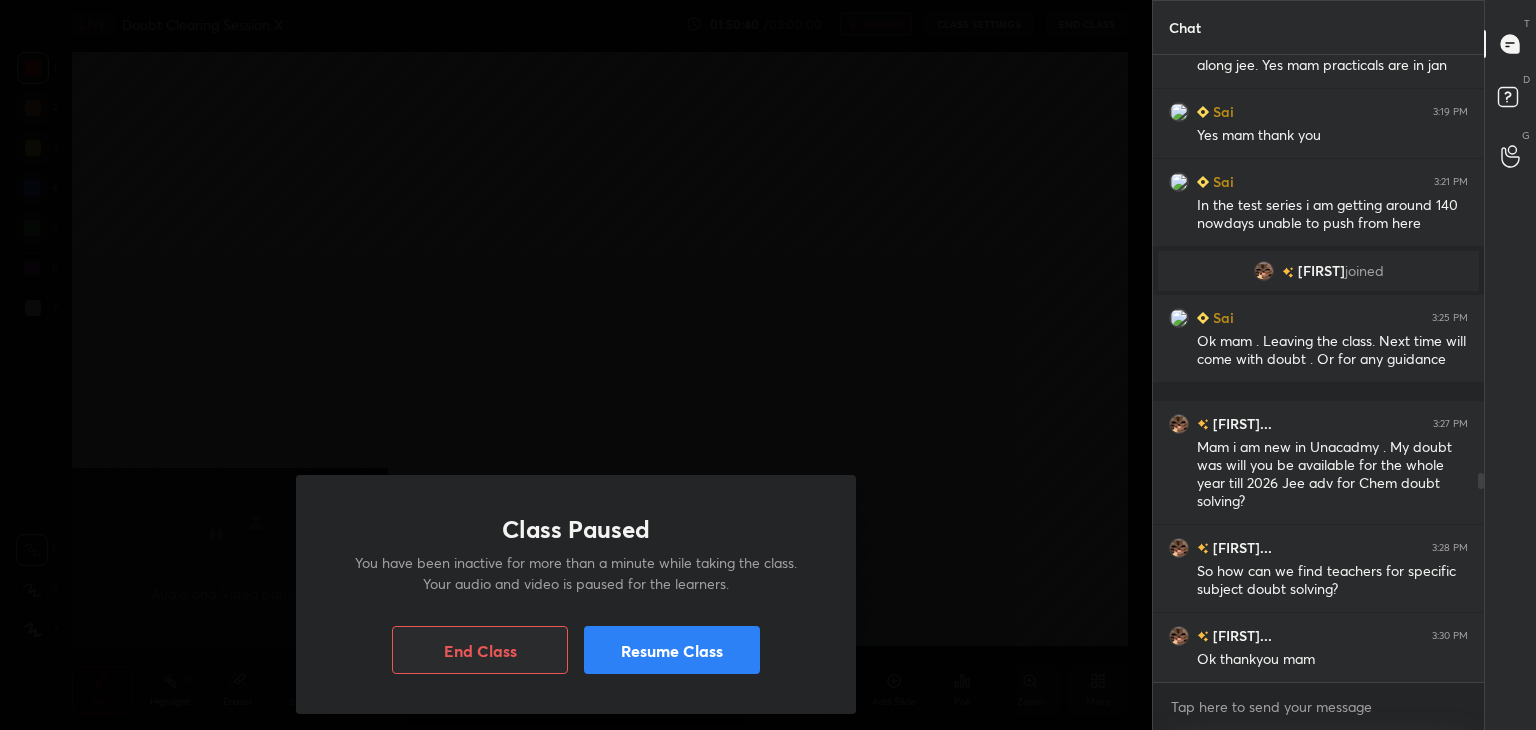 click on "Resume Class" at bounding box center (672, 650) 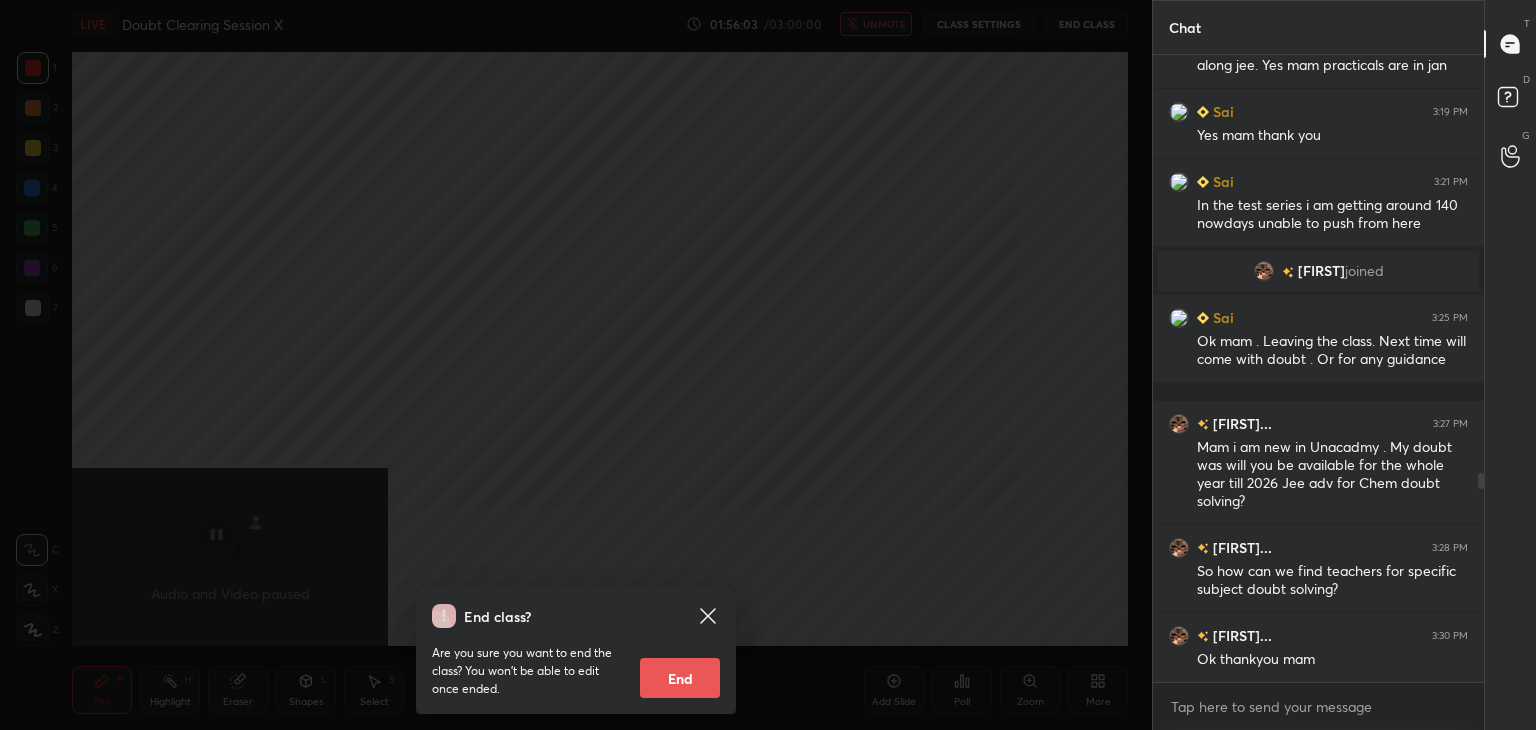 scroll, scrollTop: 1300, scrollLeft: 0, axis: vertical 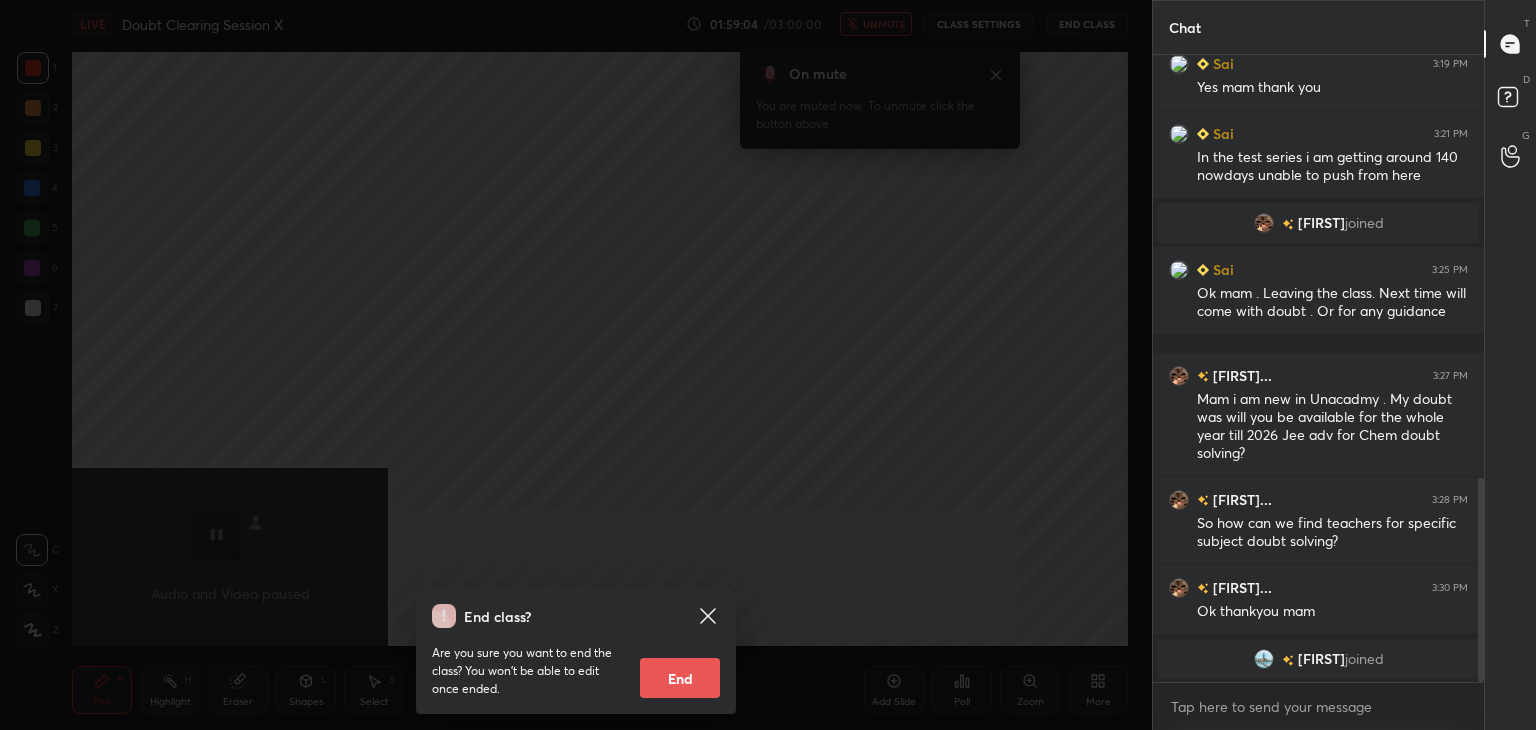 click 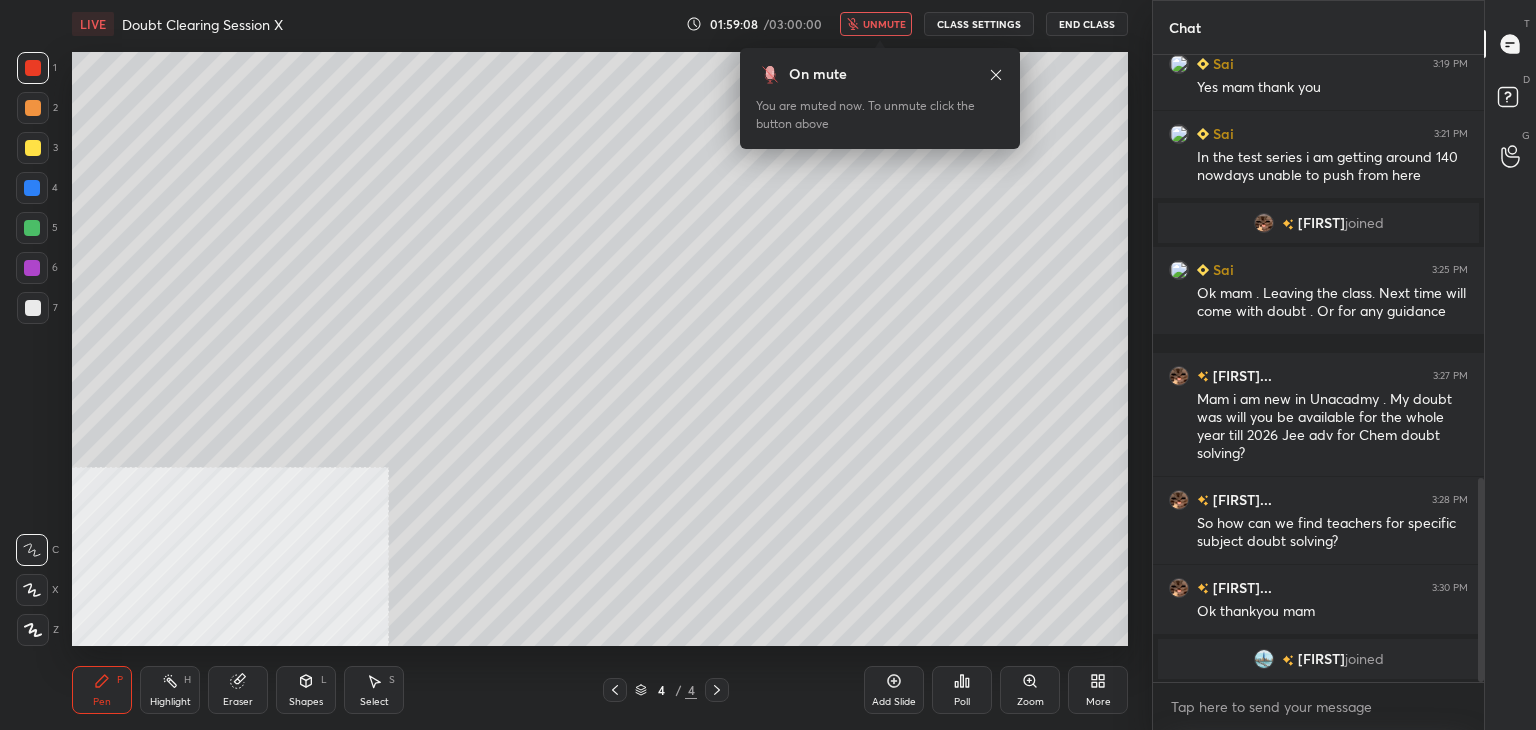 click on "[FIRST]" at bounding box center [1321, 659] 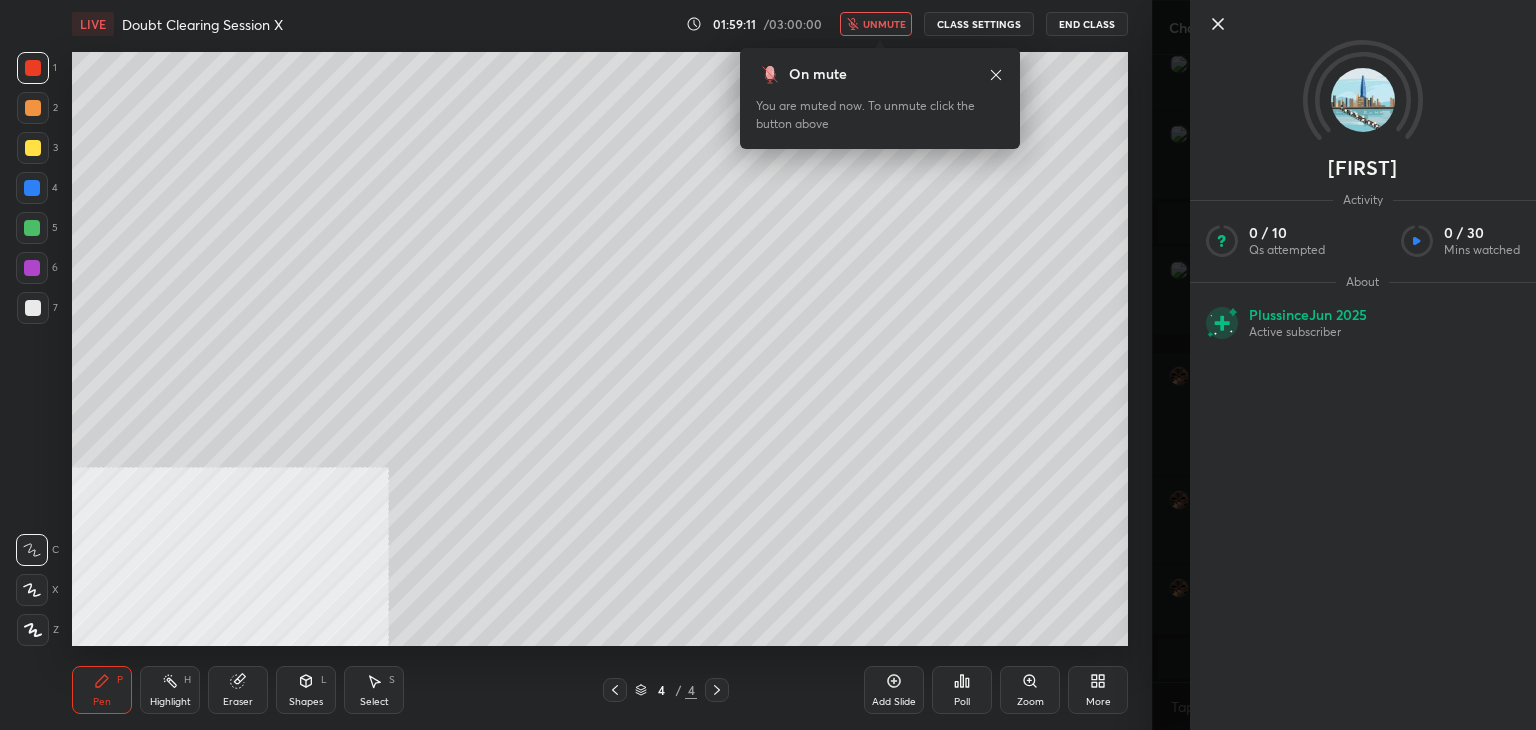 click 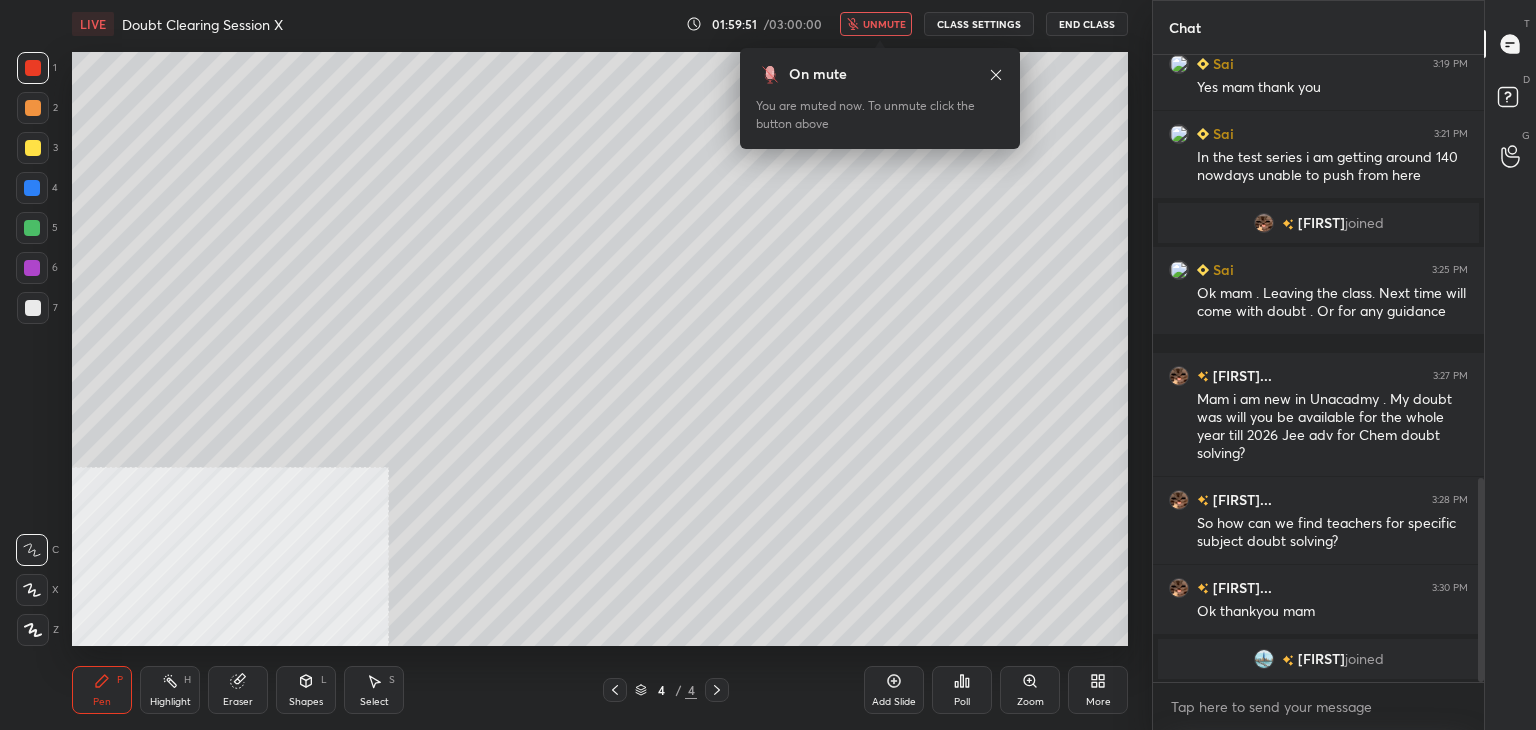 click on "End Class" at bounding box center (1087, 24) 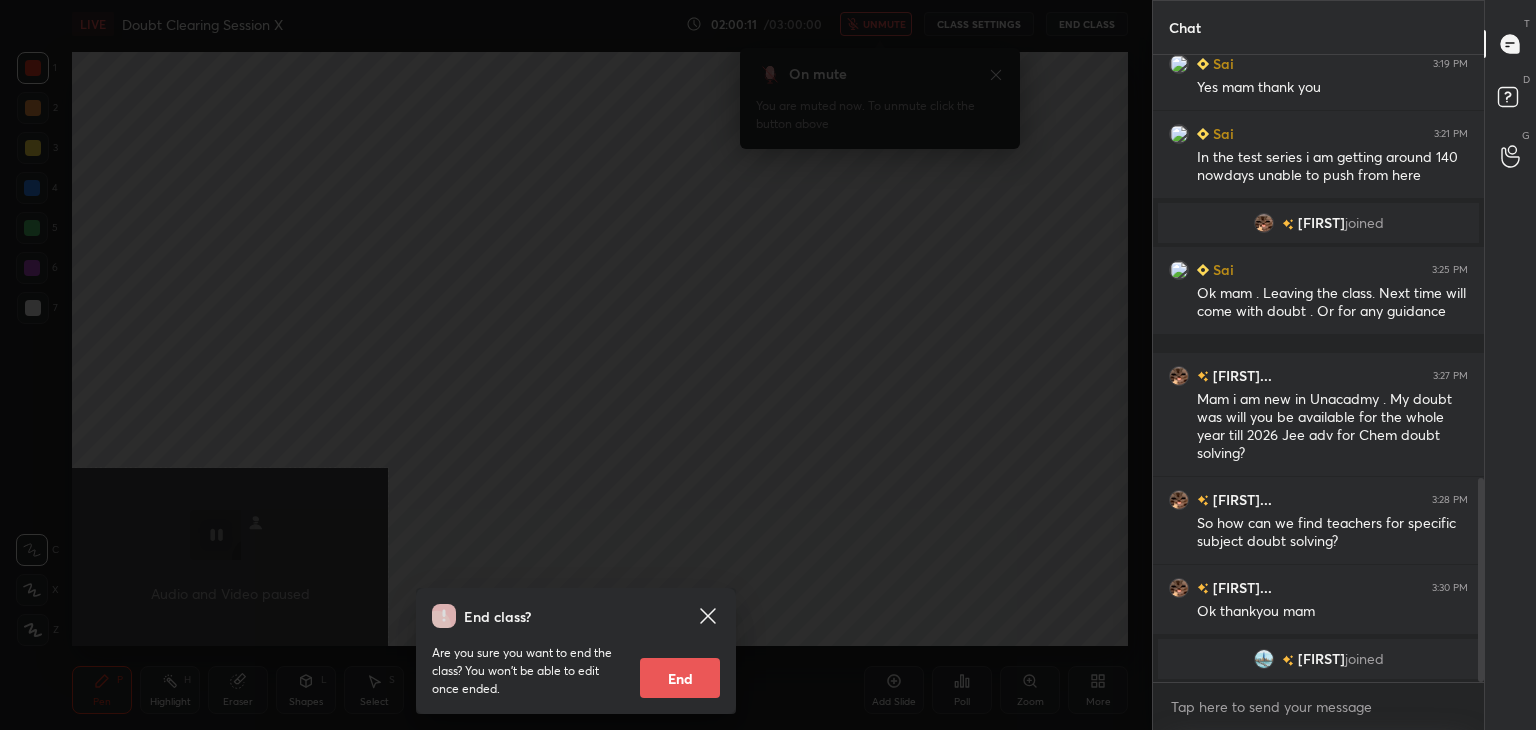 click 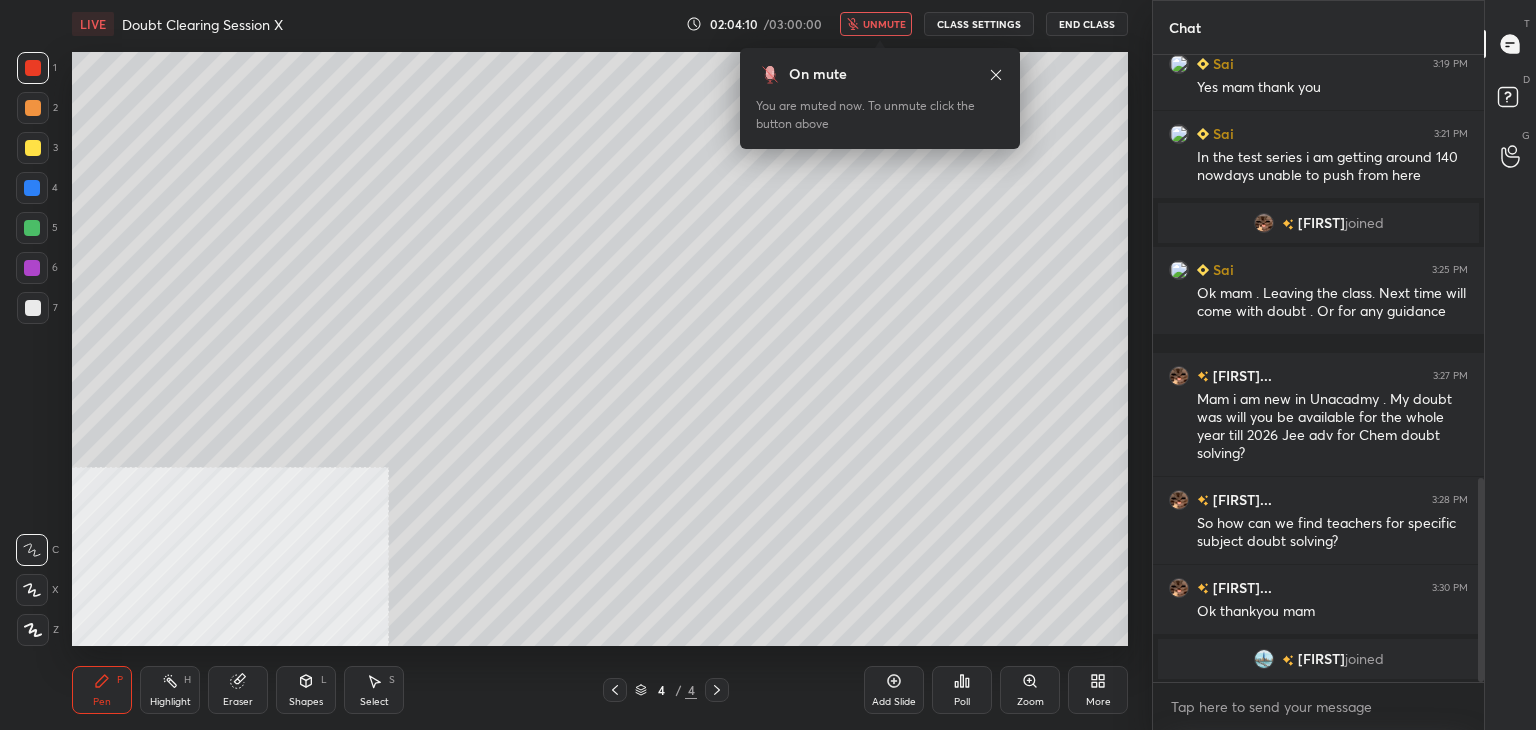click on "End Class" at bounding box center (1087, 24) 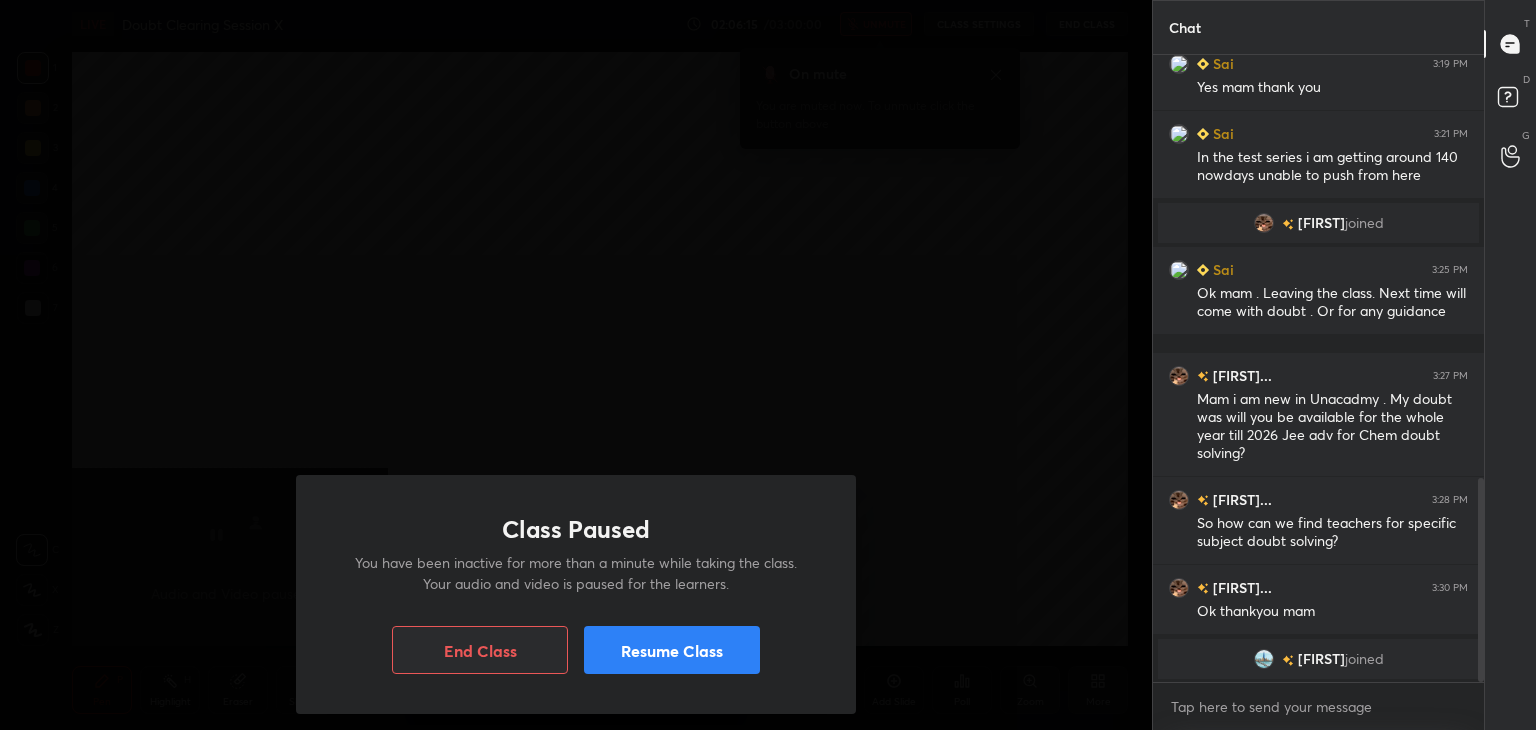 click on "Resume Class" at bounding box center [672, 650] 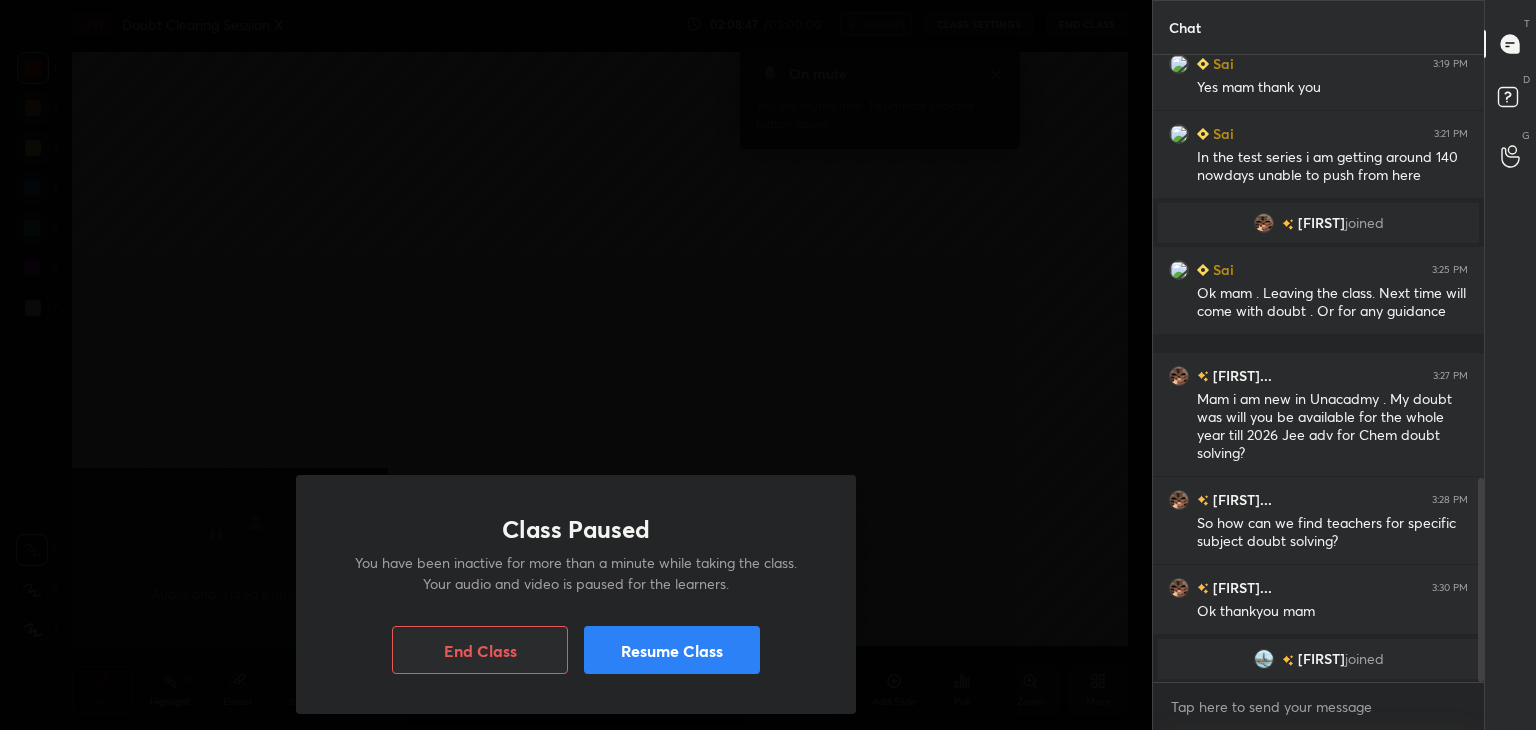 click on "Resume Class" at bounding box center [672, 650] 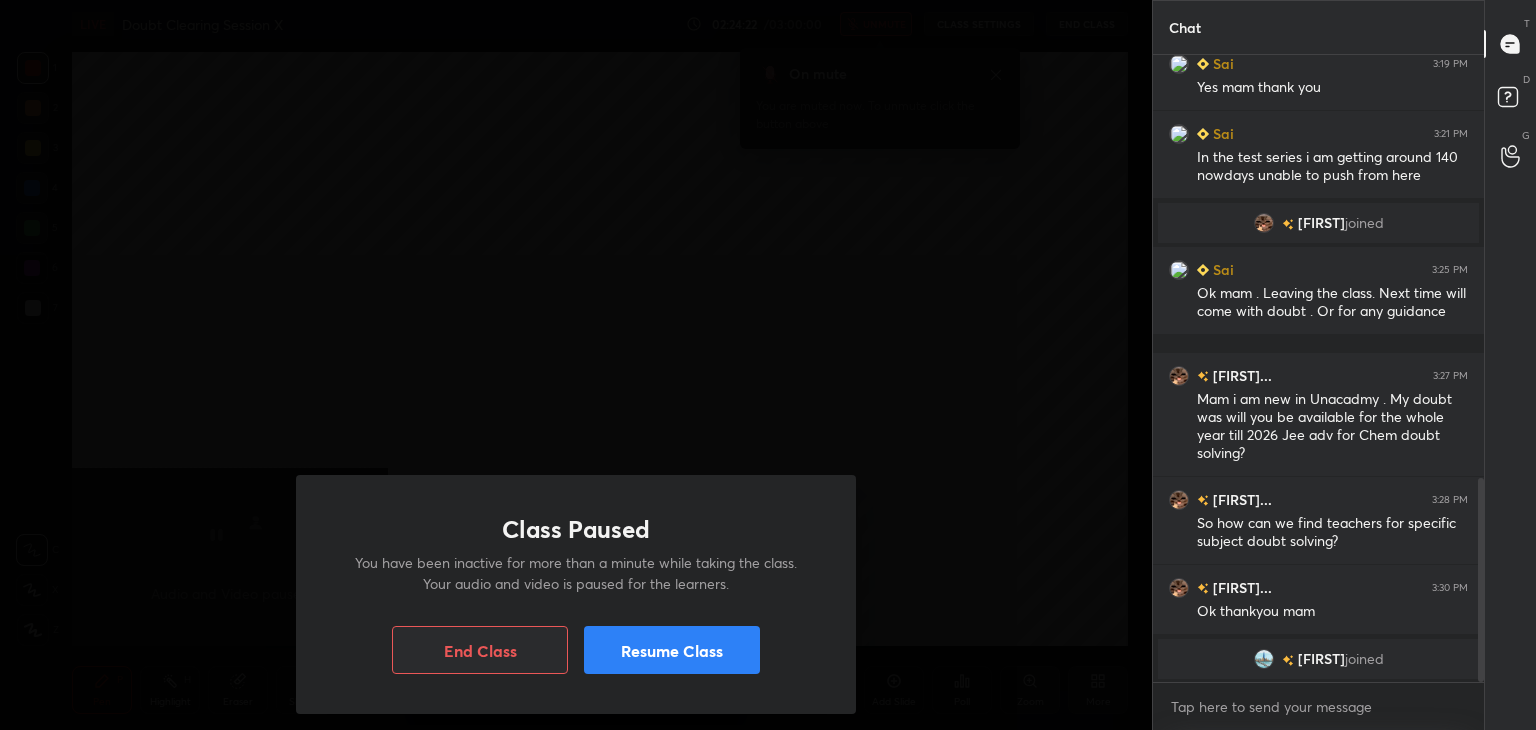 click on "Resume Class" at bounding box center (672, 650) 